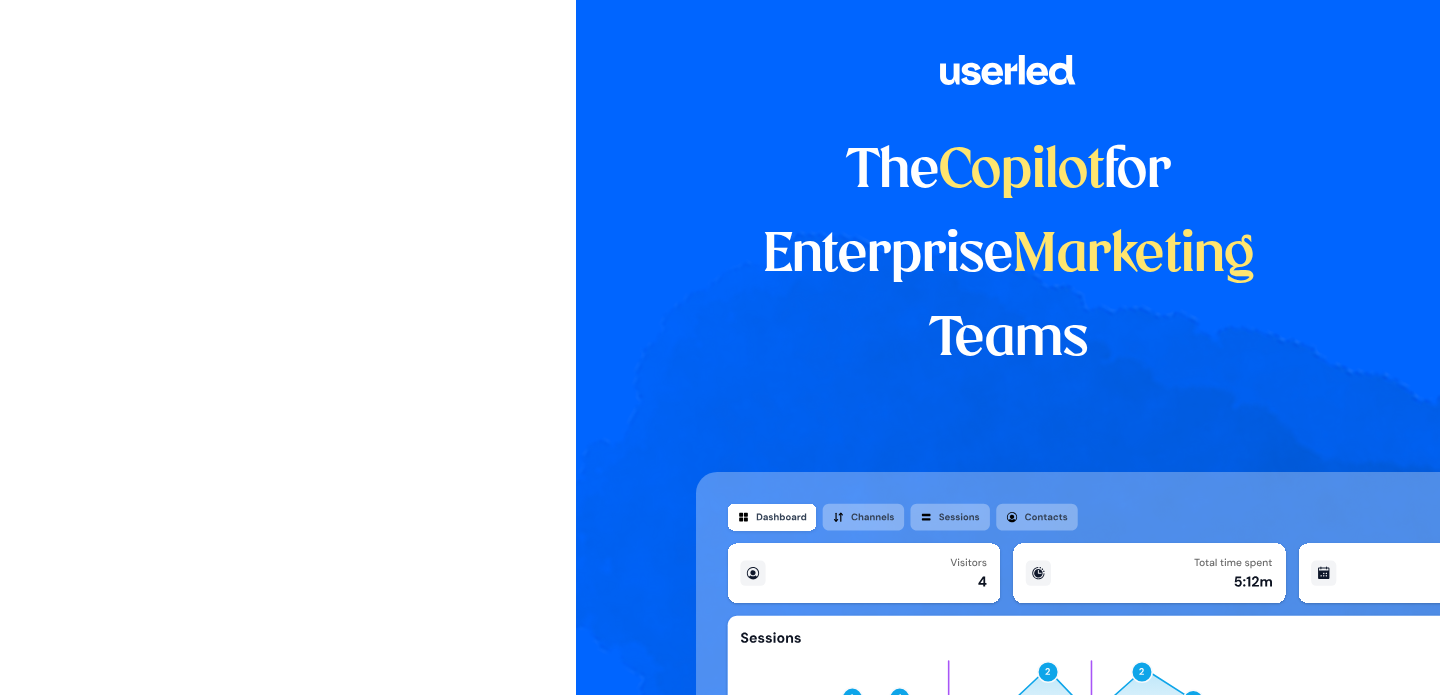 scroll, scrollTop: 0, scrollLeft: 0, axis: both 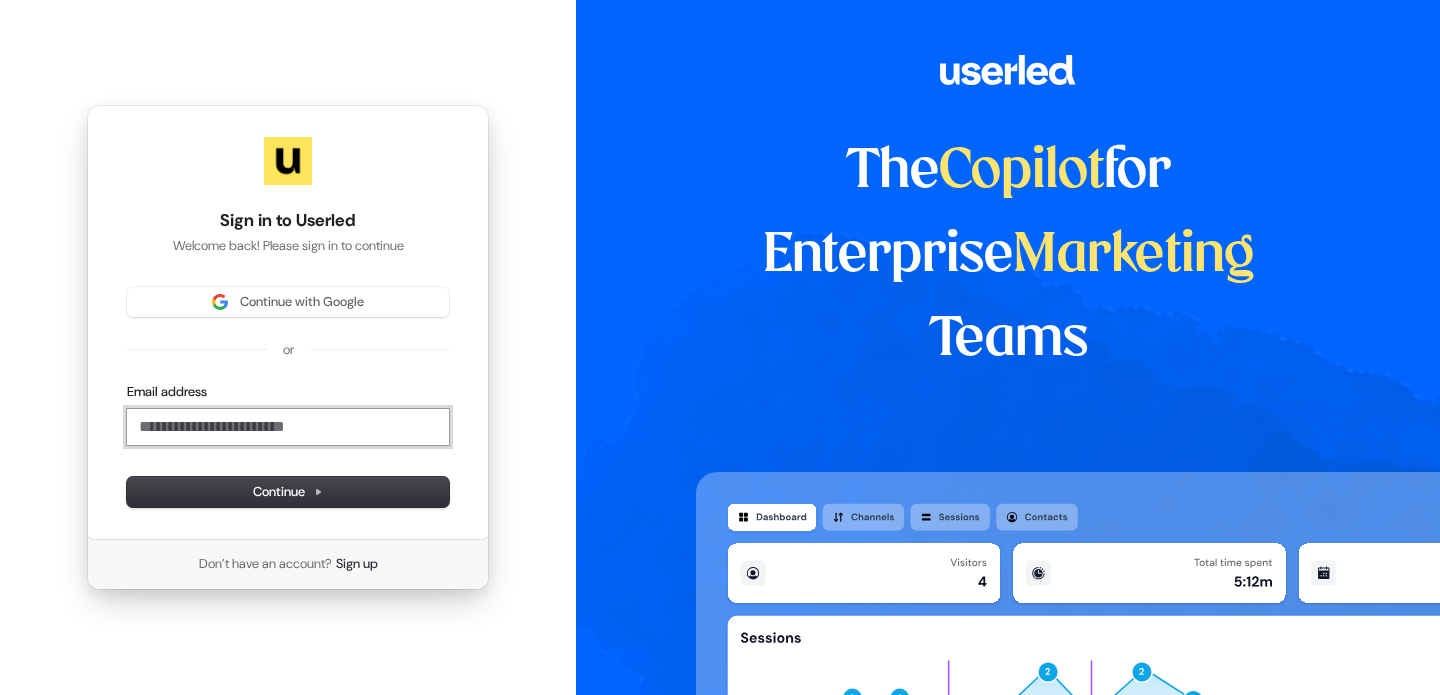 click on "Email address" at bounding box center [288, 427] 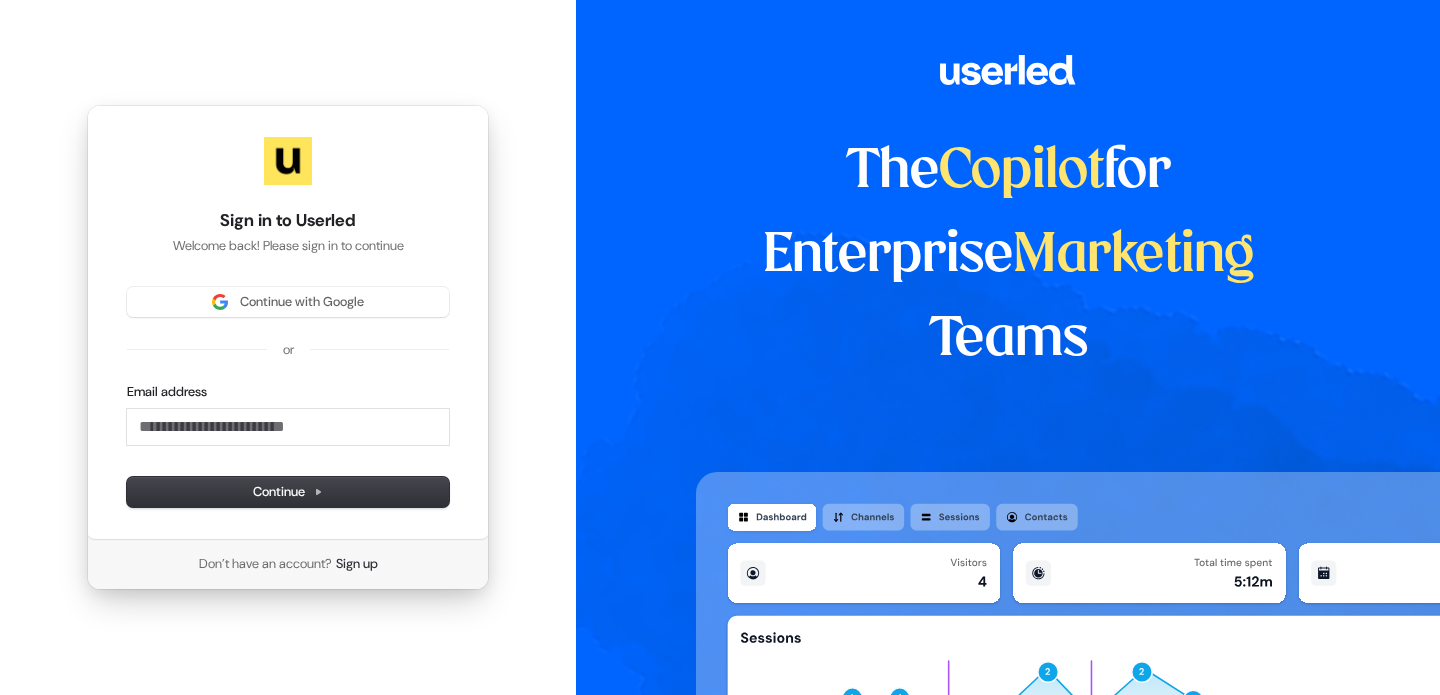 click on "Sign in to Userled Welcome back! Please sign in to continue Continue with Google or Email address Continue Don’t have an account? Sign up" at bounding box center (288, 347) 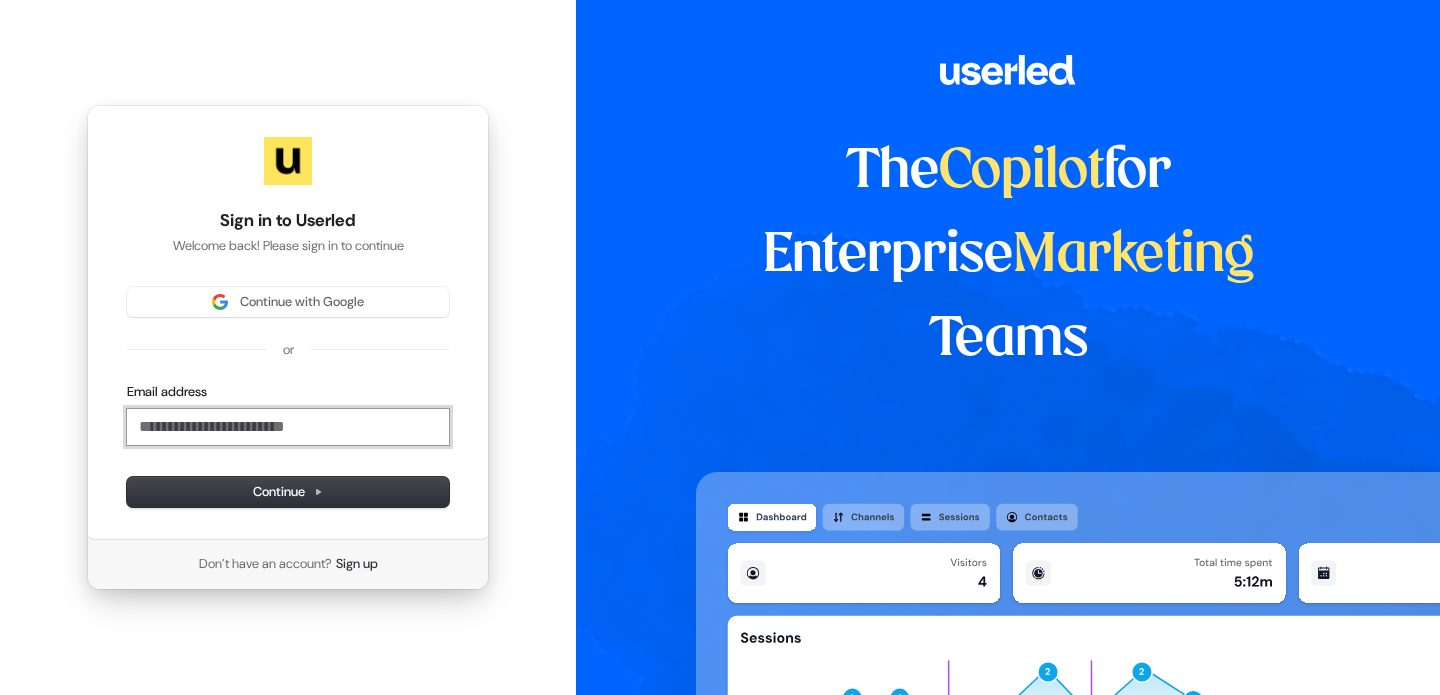 click on "Email address" at bounding box center (288, 427) 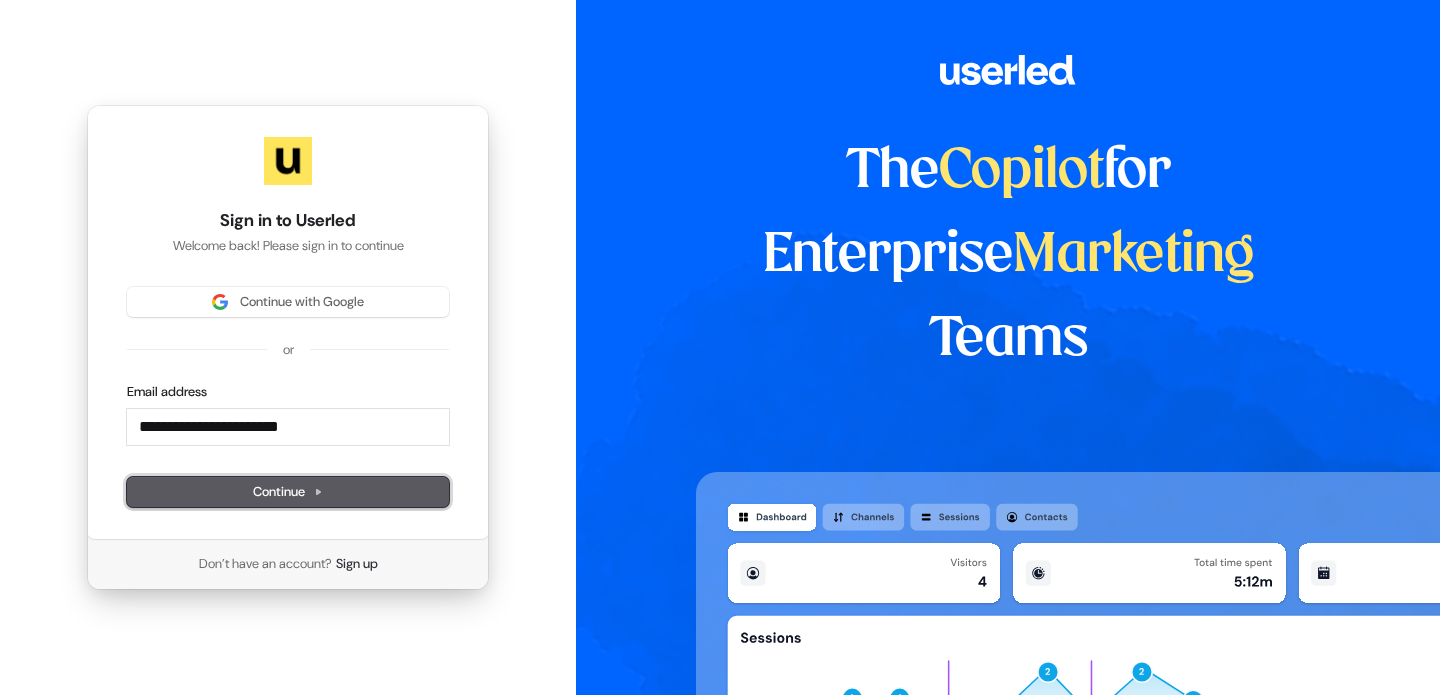 click on "Continue" at bounding box center [288, 492] 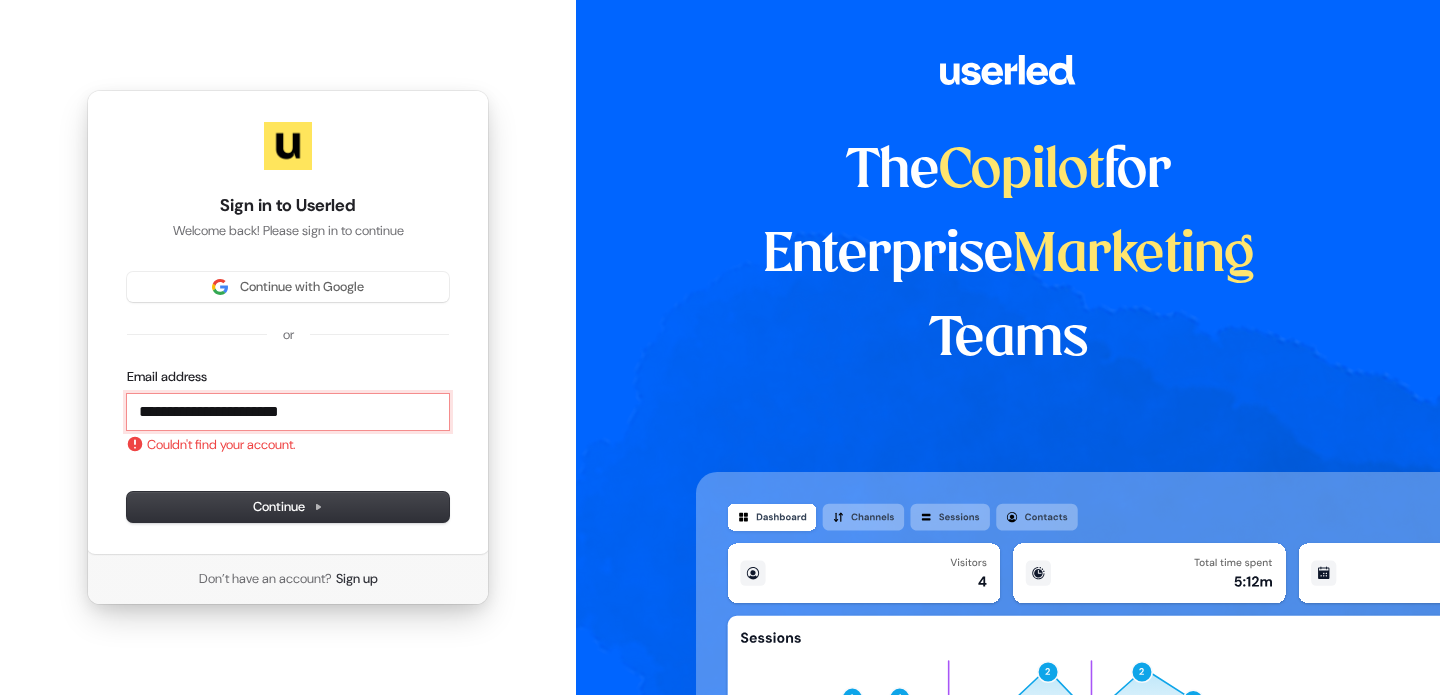 click on "**********" at bounding box center [288, 412] 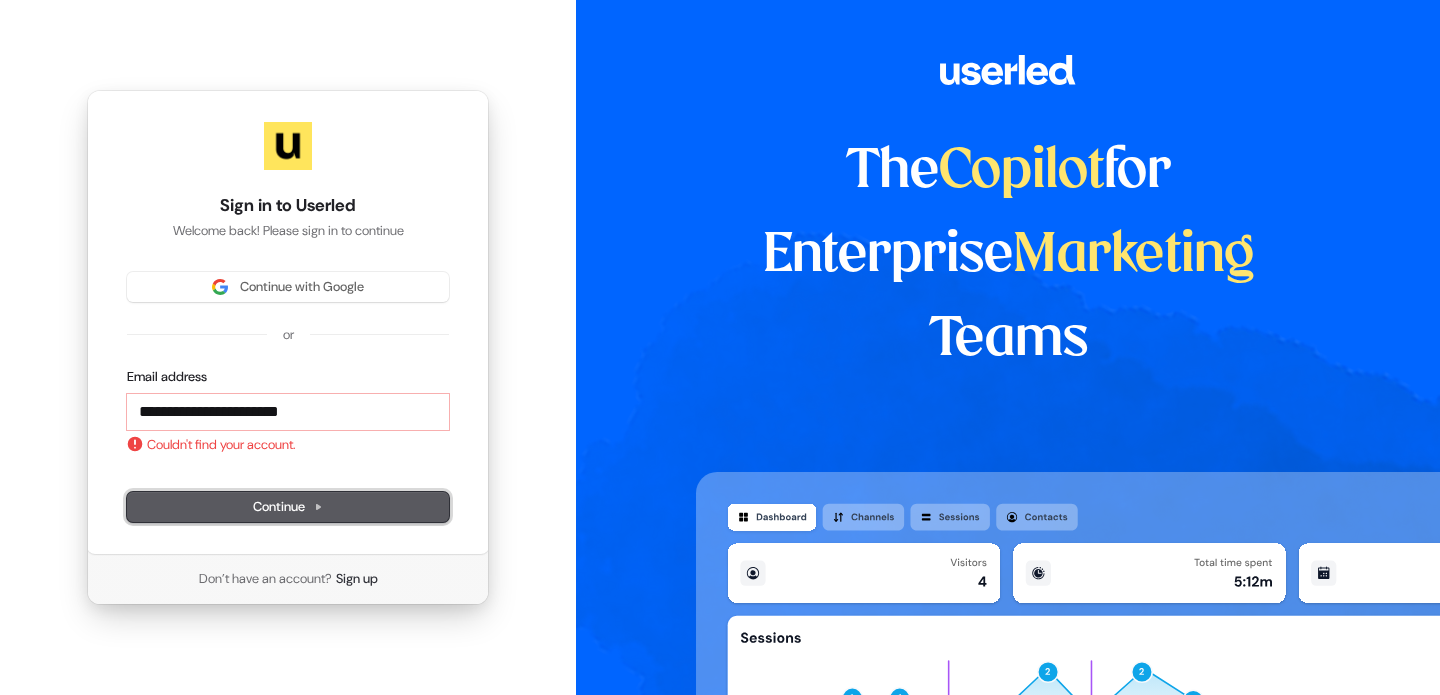 click on "Continue" at bounding box center (288, 507) 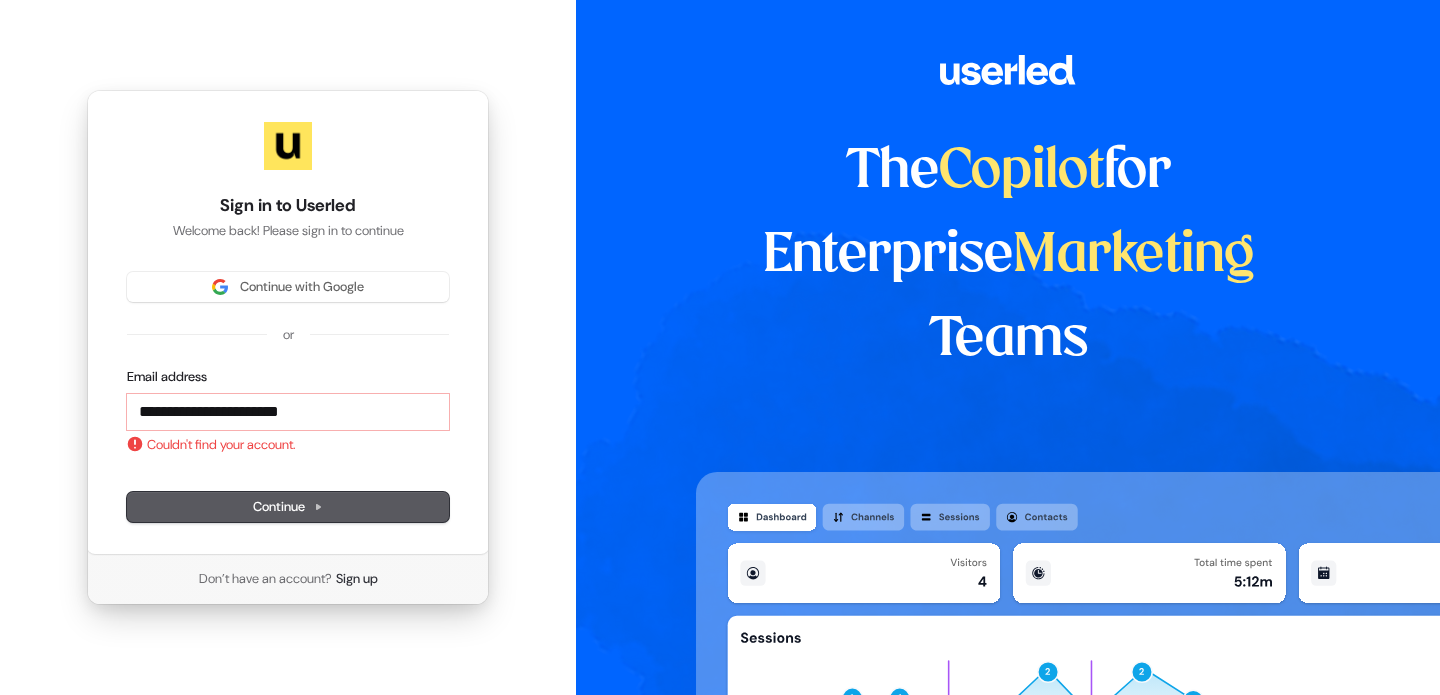 type on "**********" 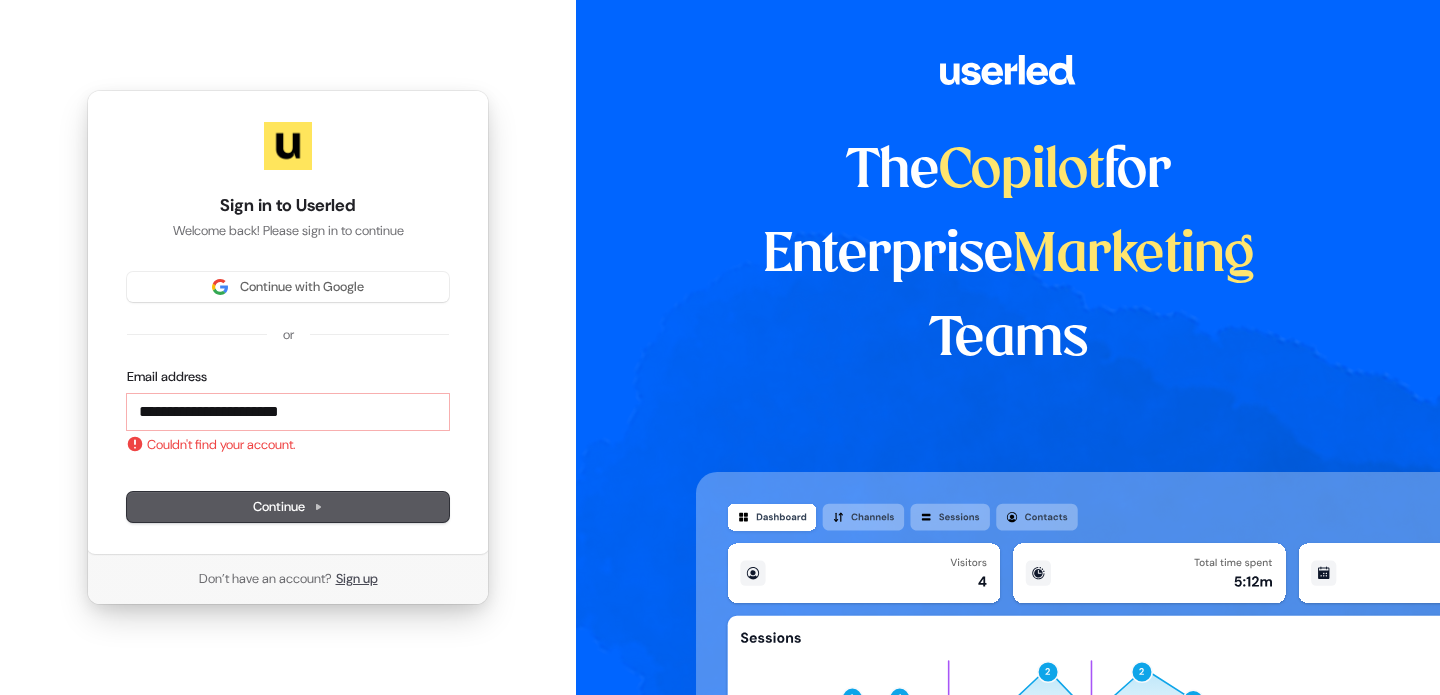 click on "Sign up" at bounding box center [357, 579] 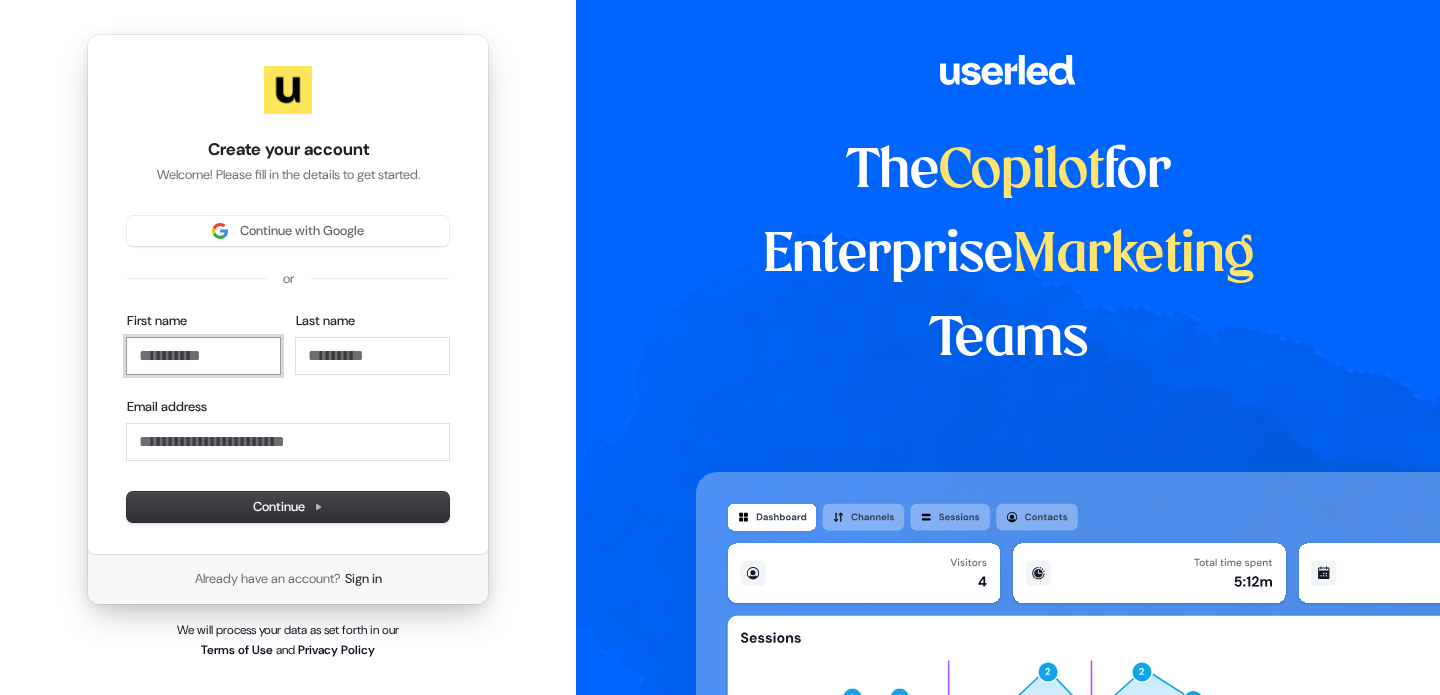 type 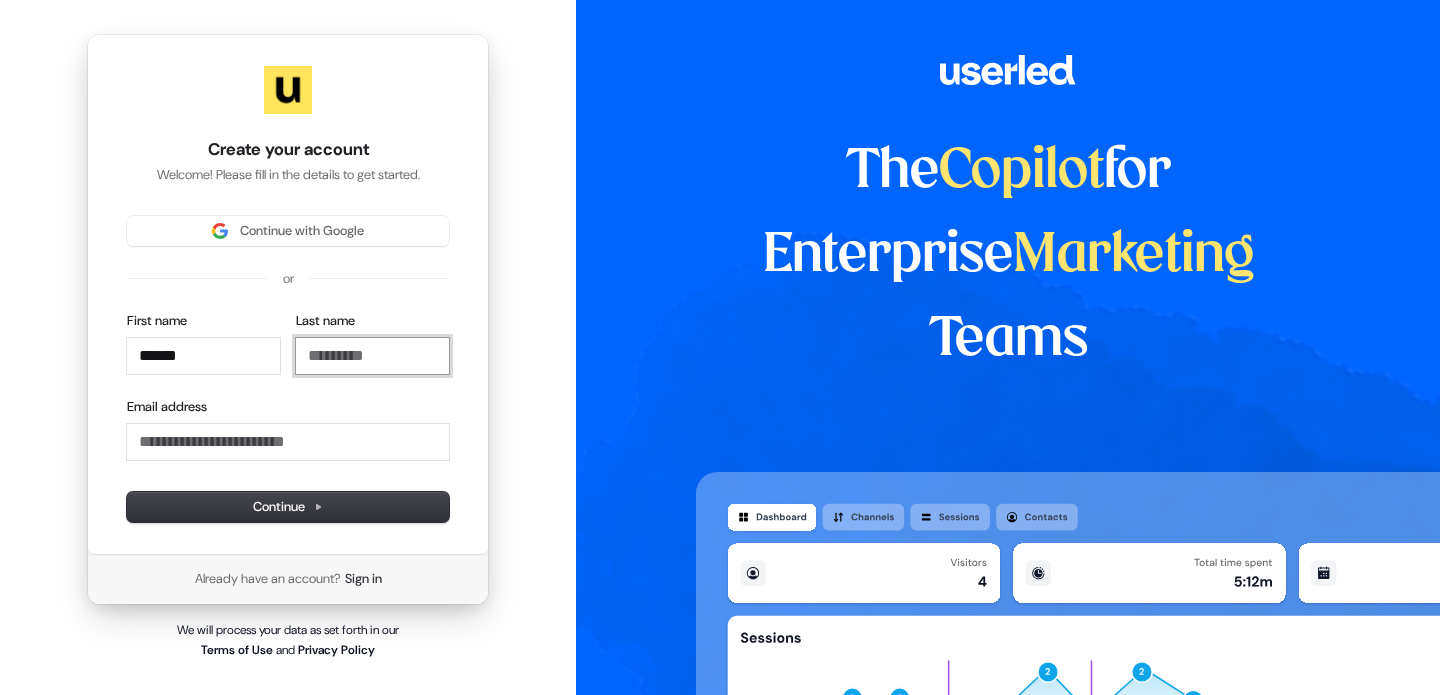type on "***" 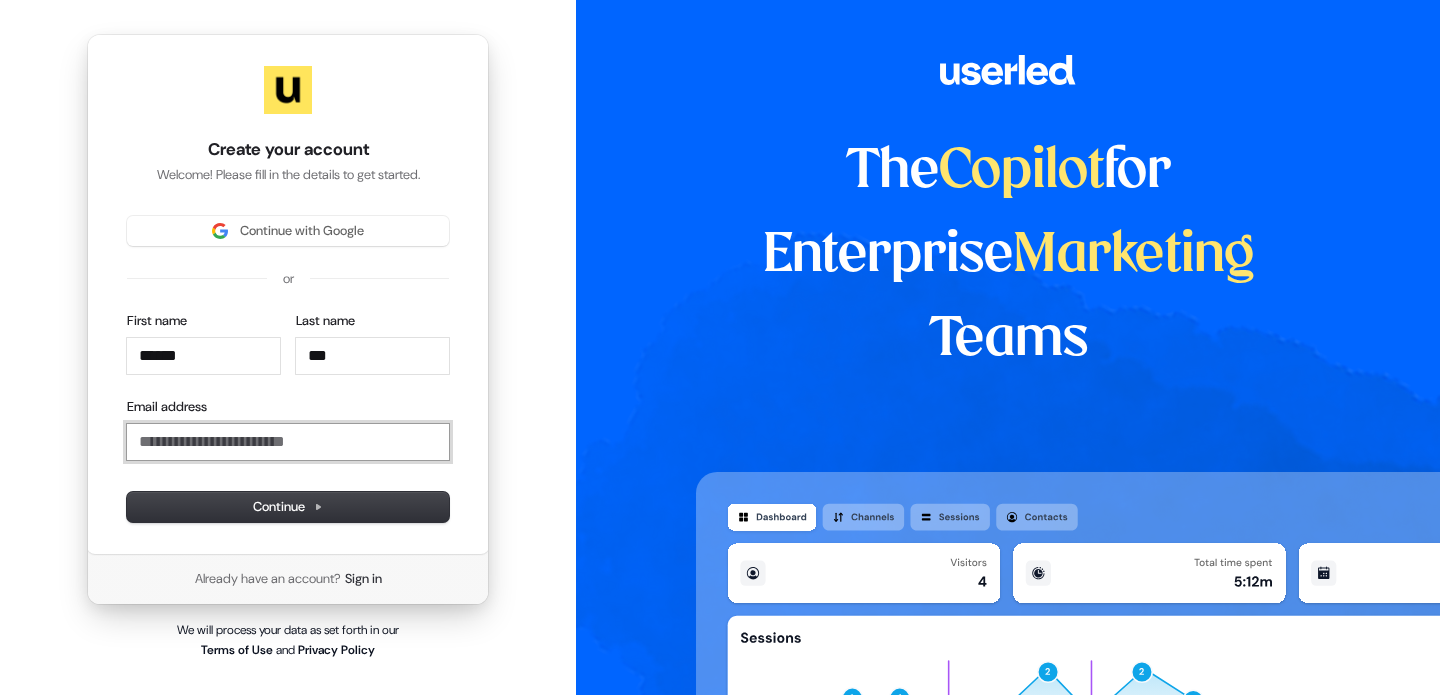 type on "**********" 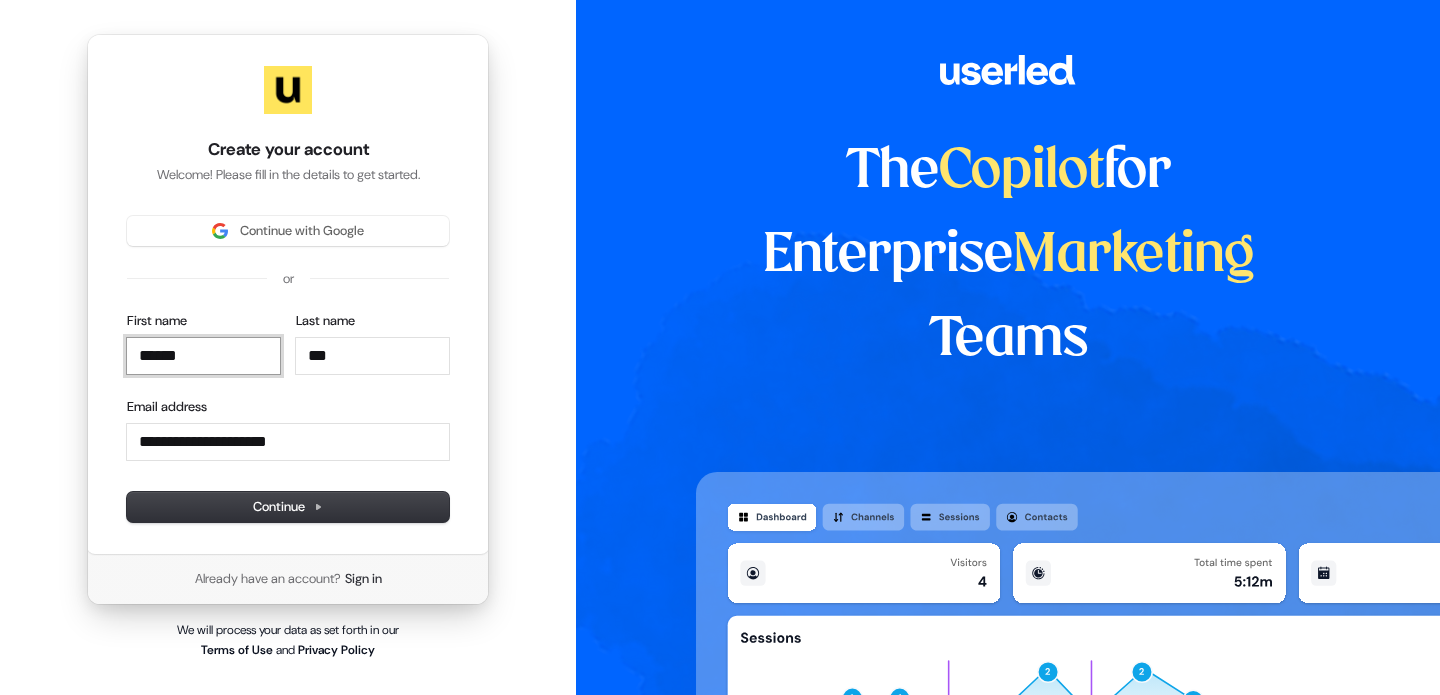 type on "******" 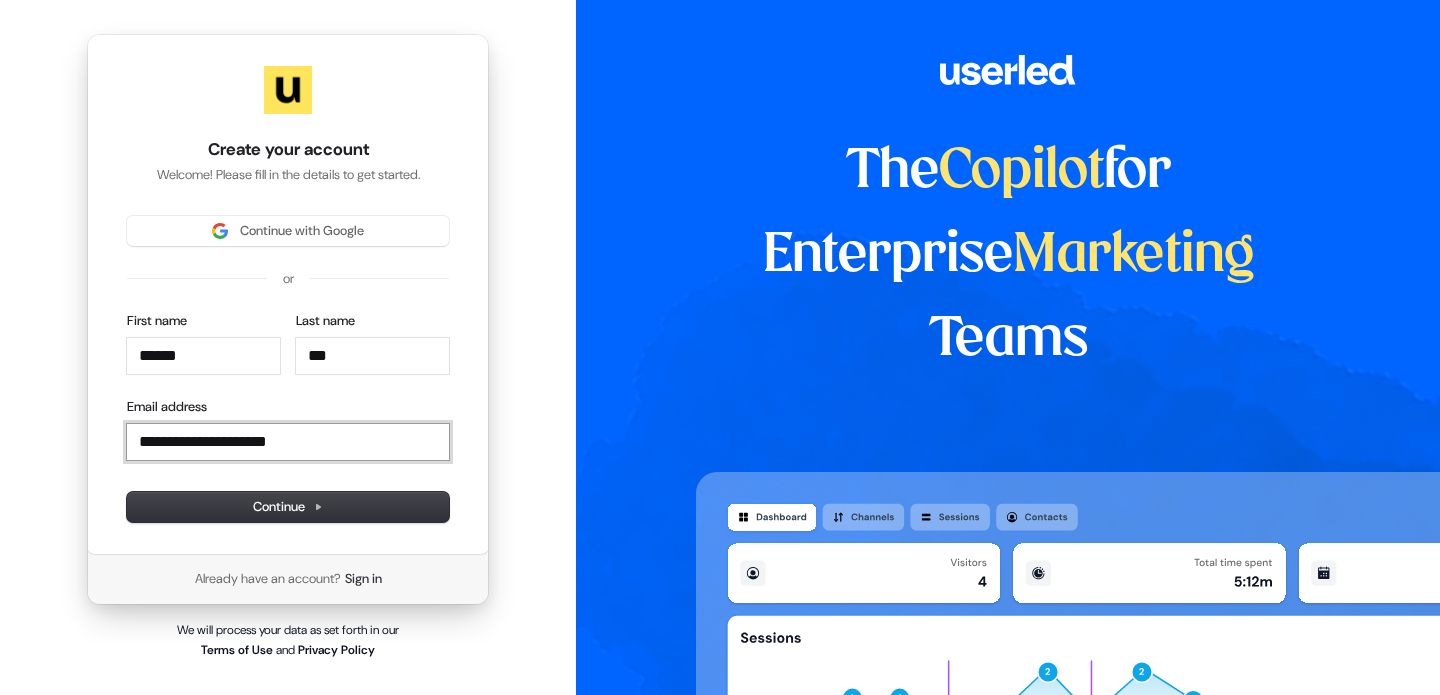 type on "******" 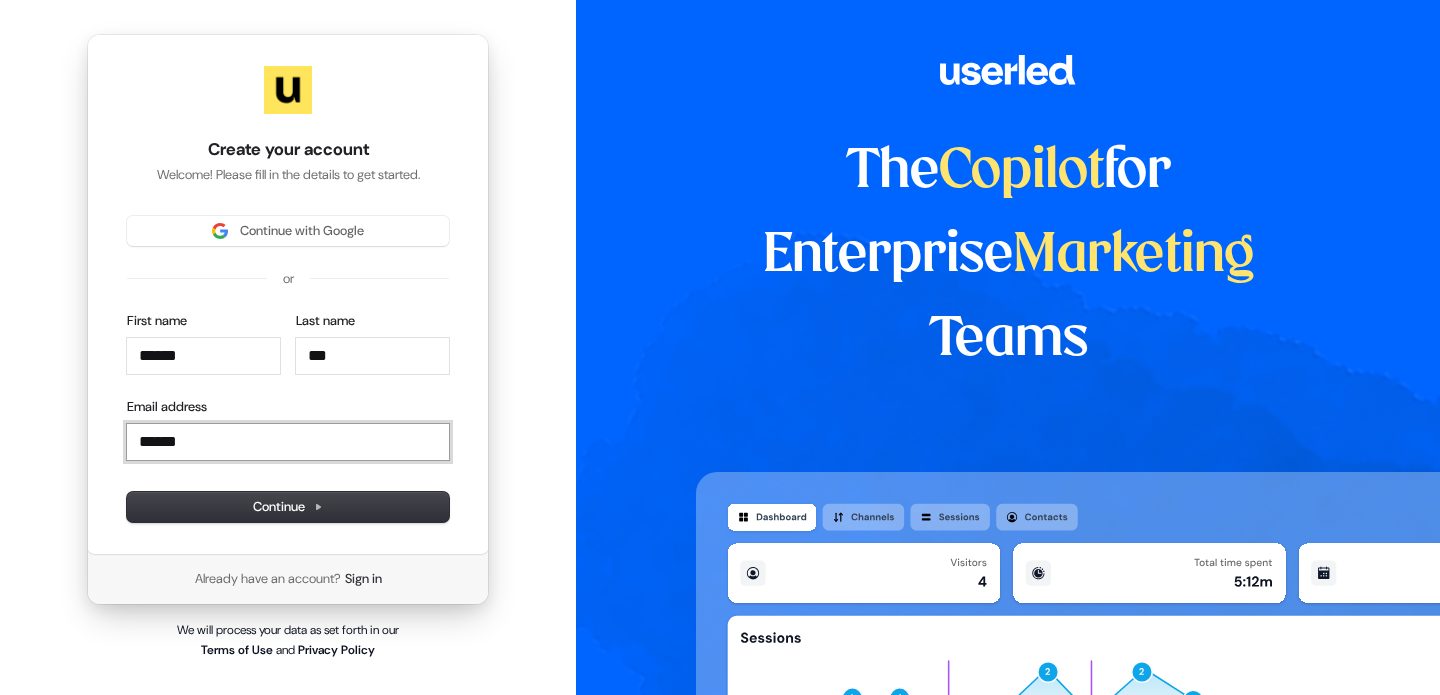 type on "******" 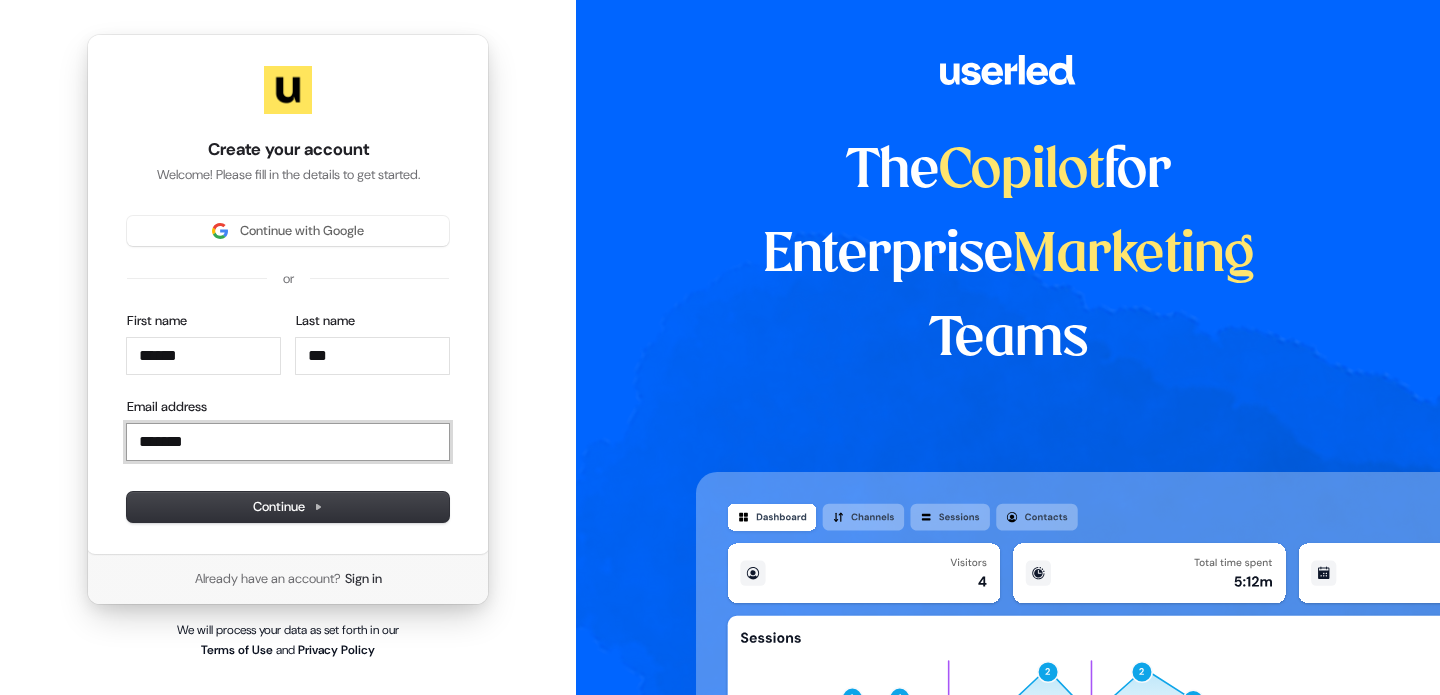 type on "******" 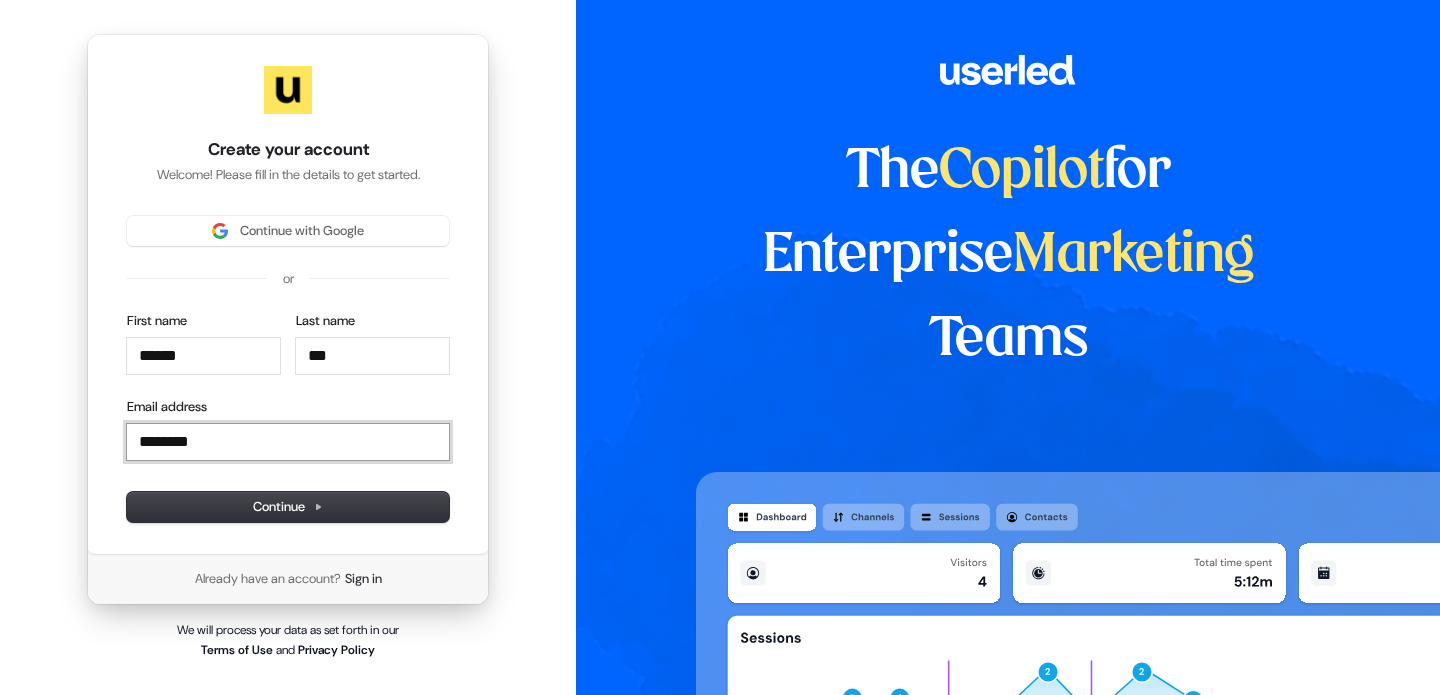 type on "******" 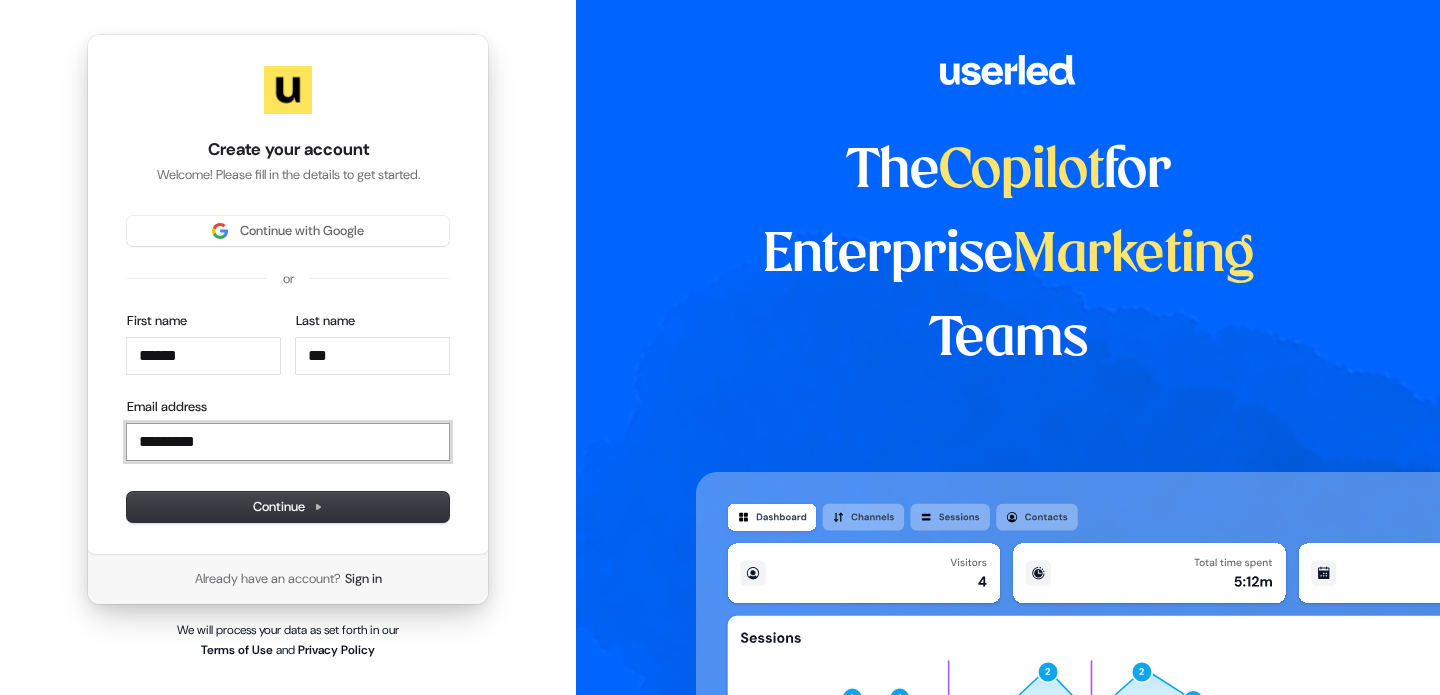 type on "******" 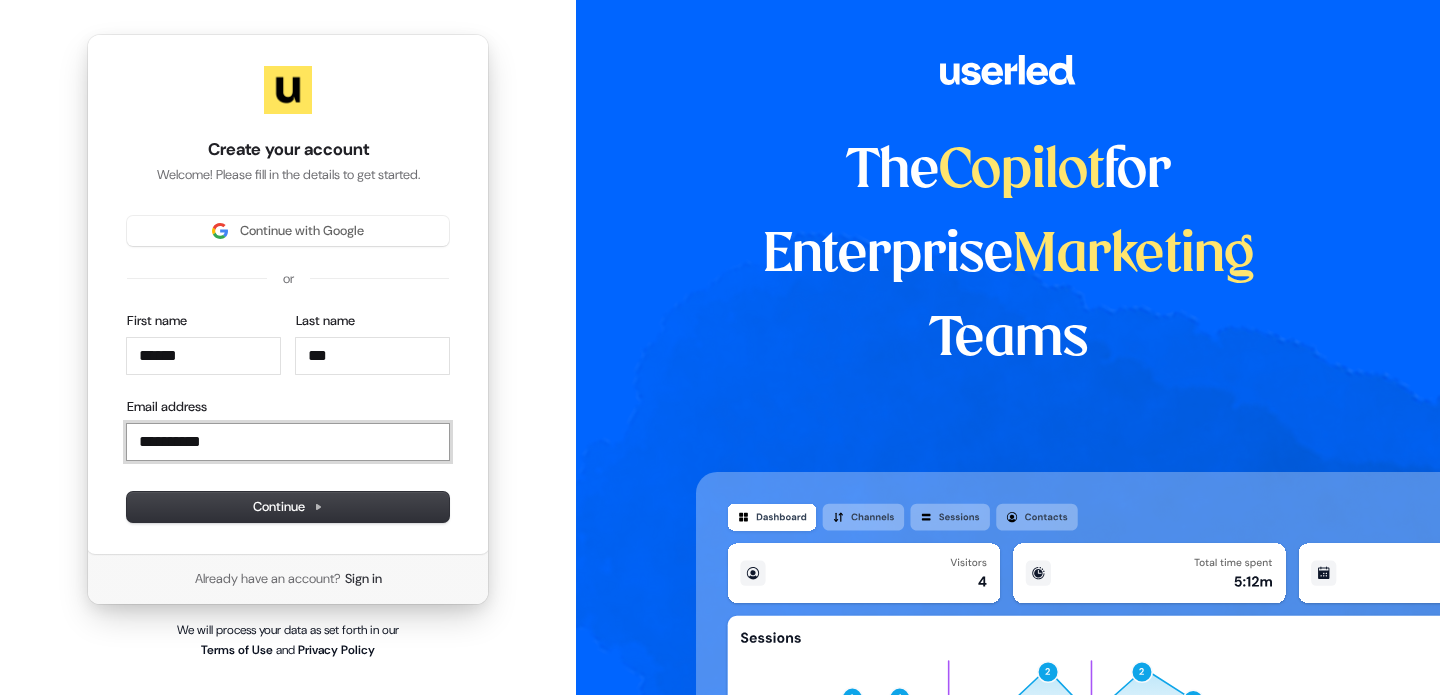 type on "******" 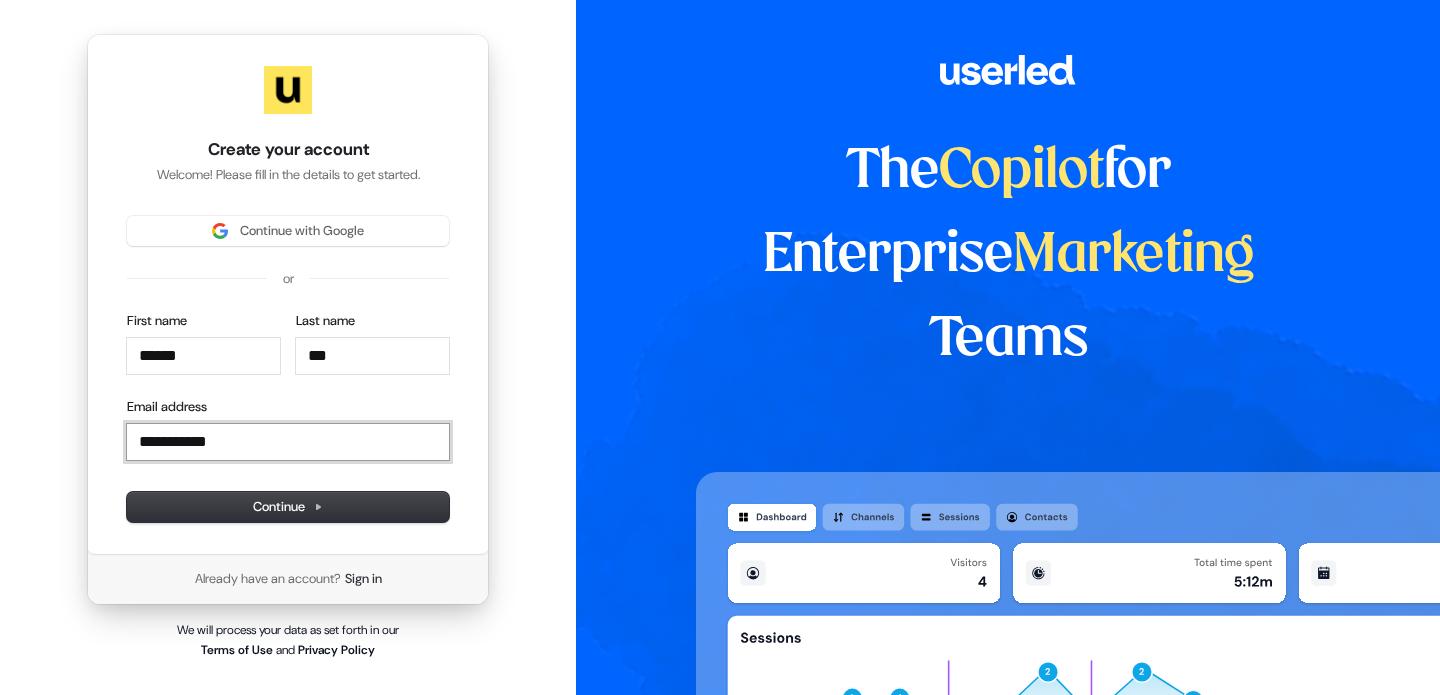type on "******" 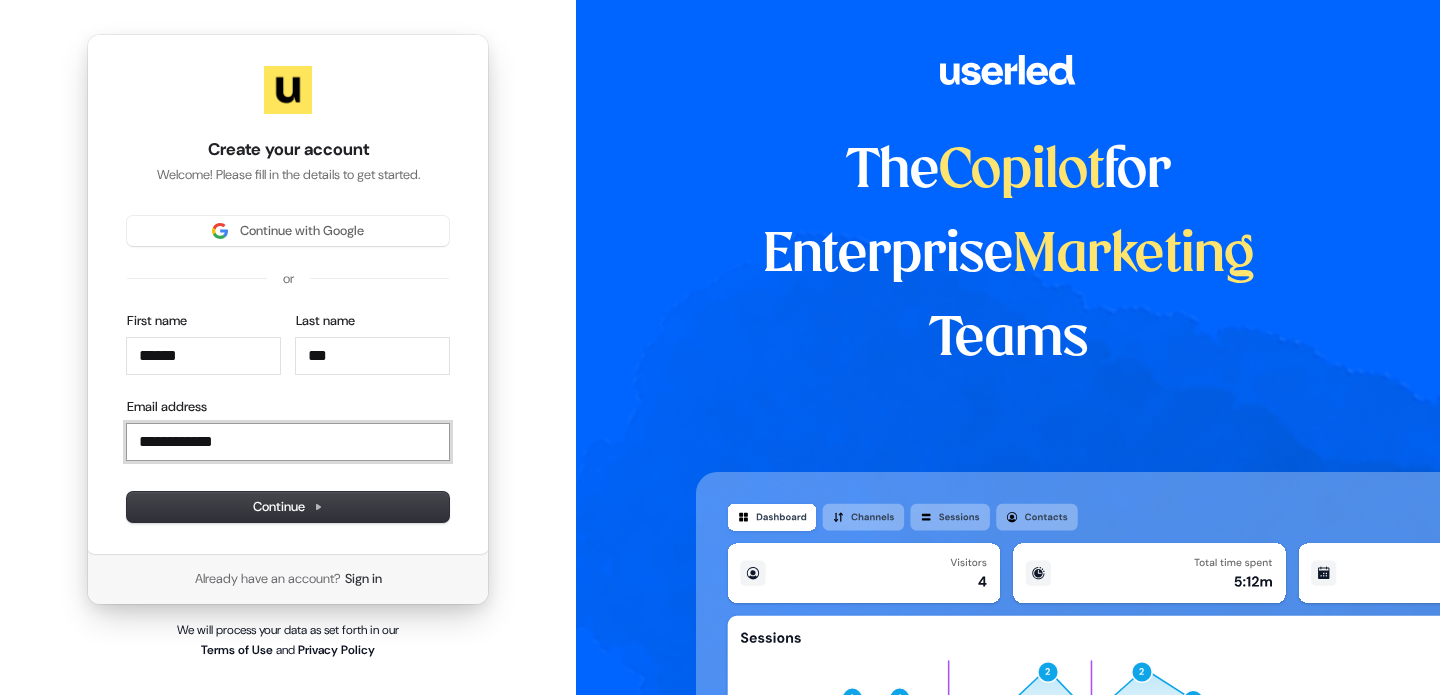type on "******" 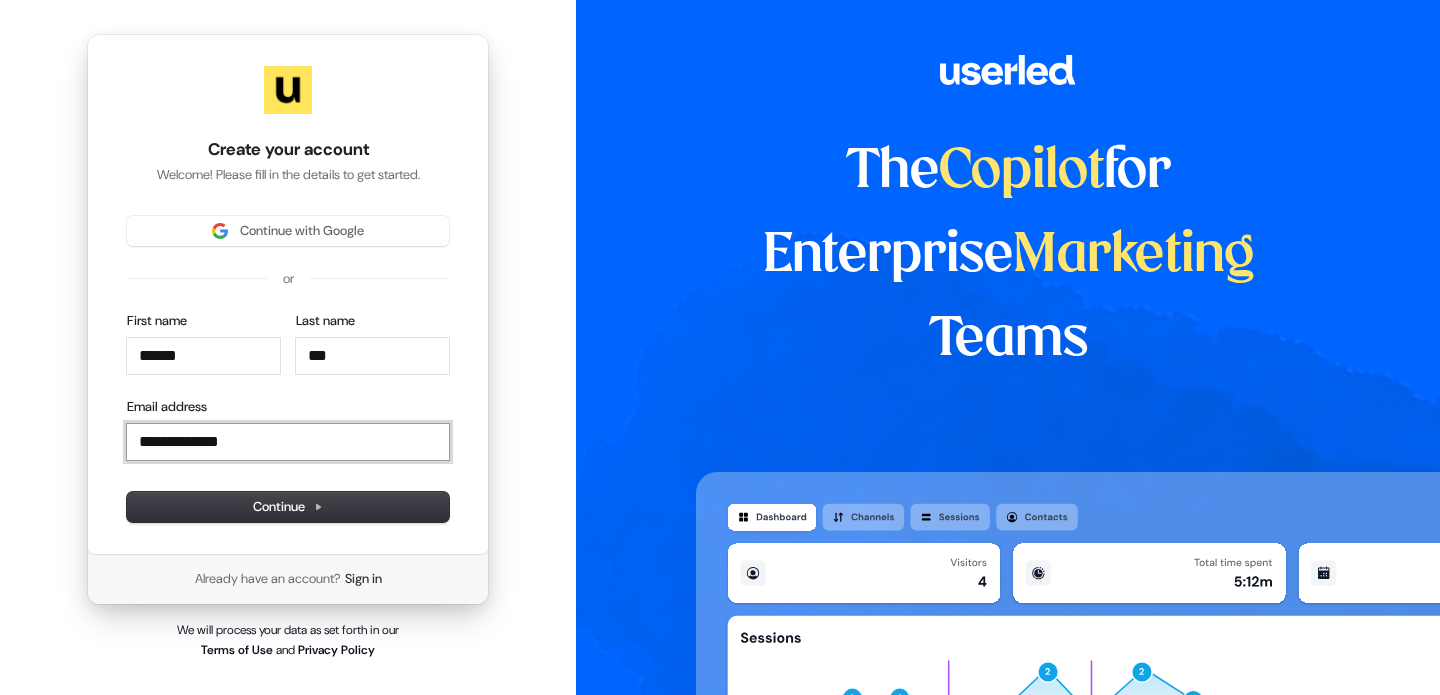 type on "******" 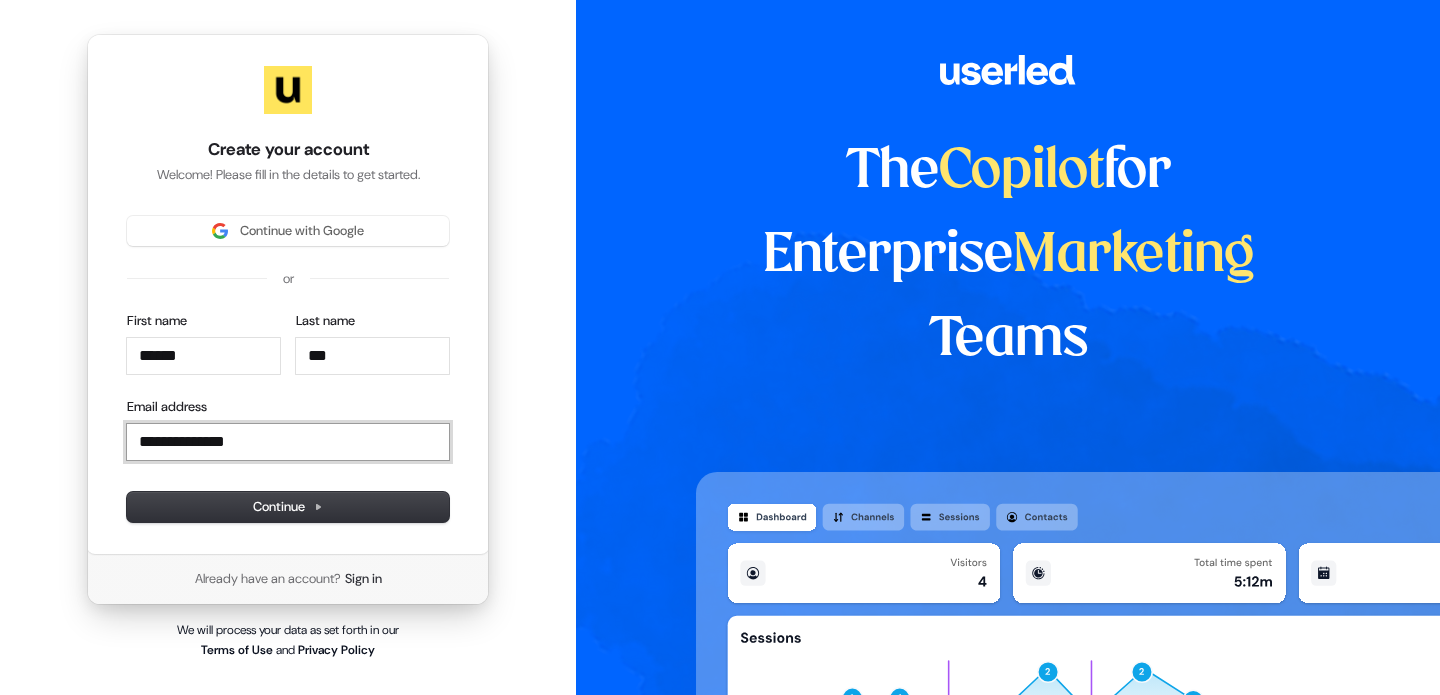 type on "******" 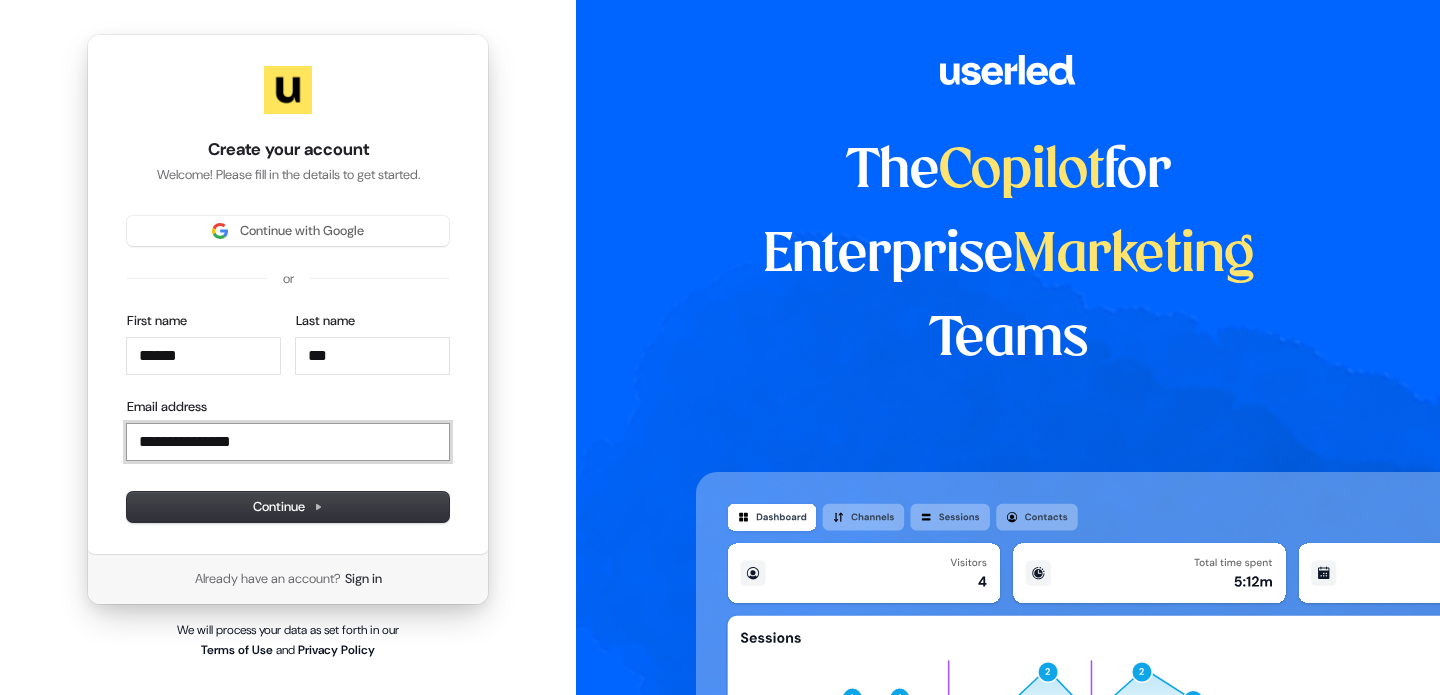 type on "******" 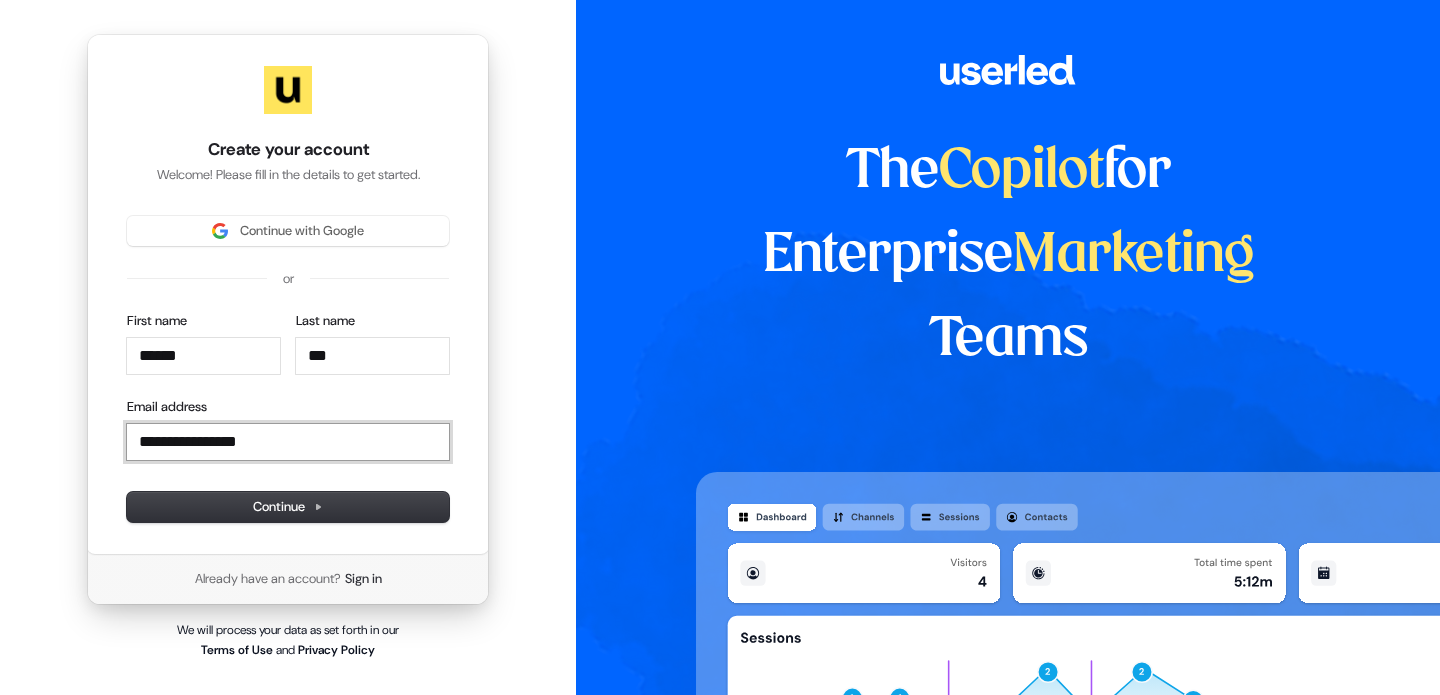 type on "******" 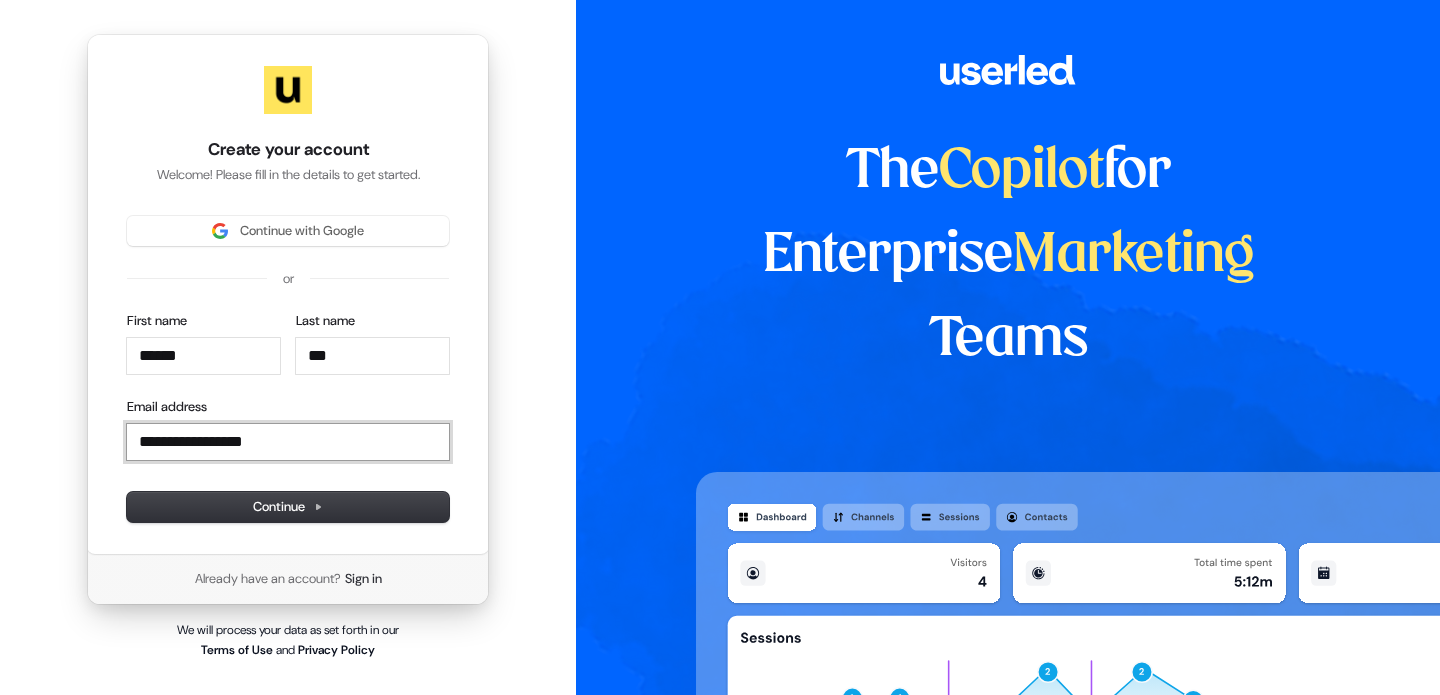 type on "******" 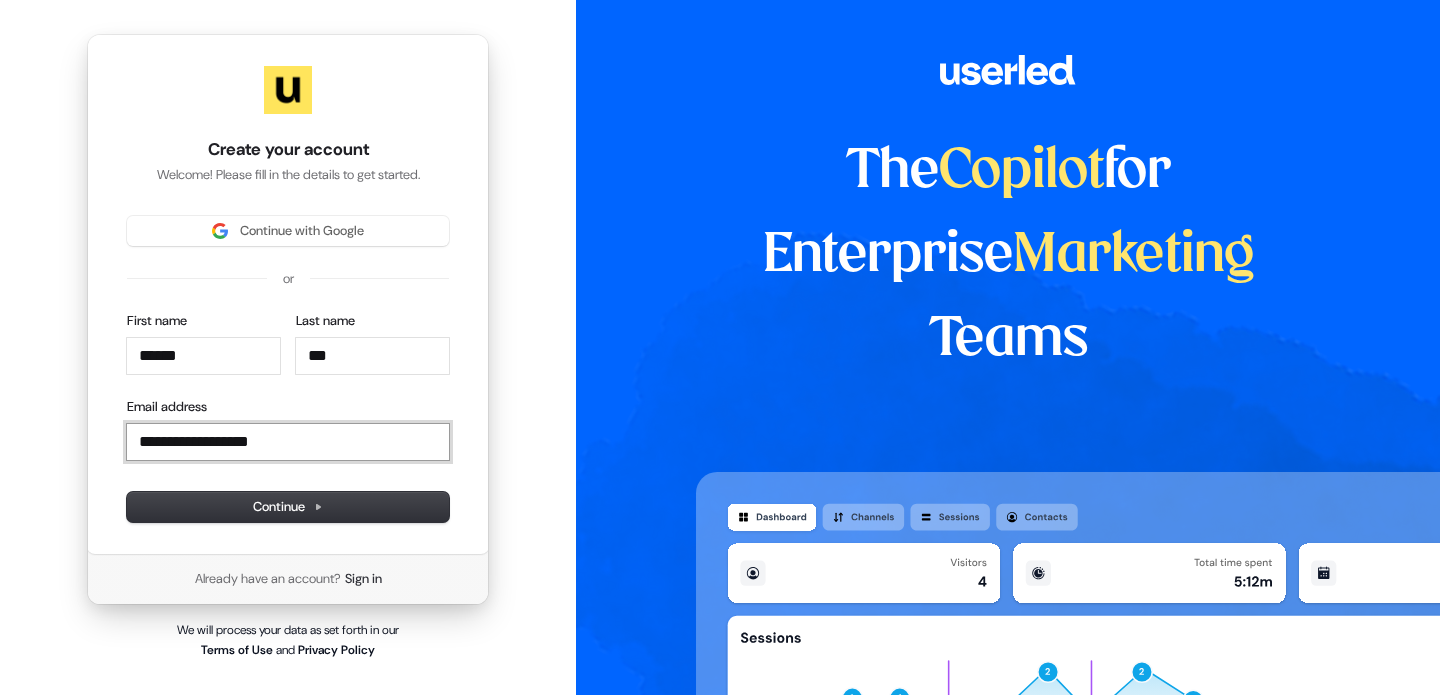 type on "******" 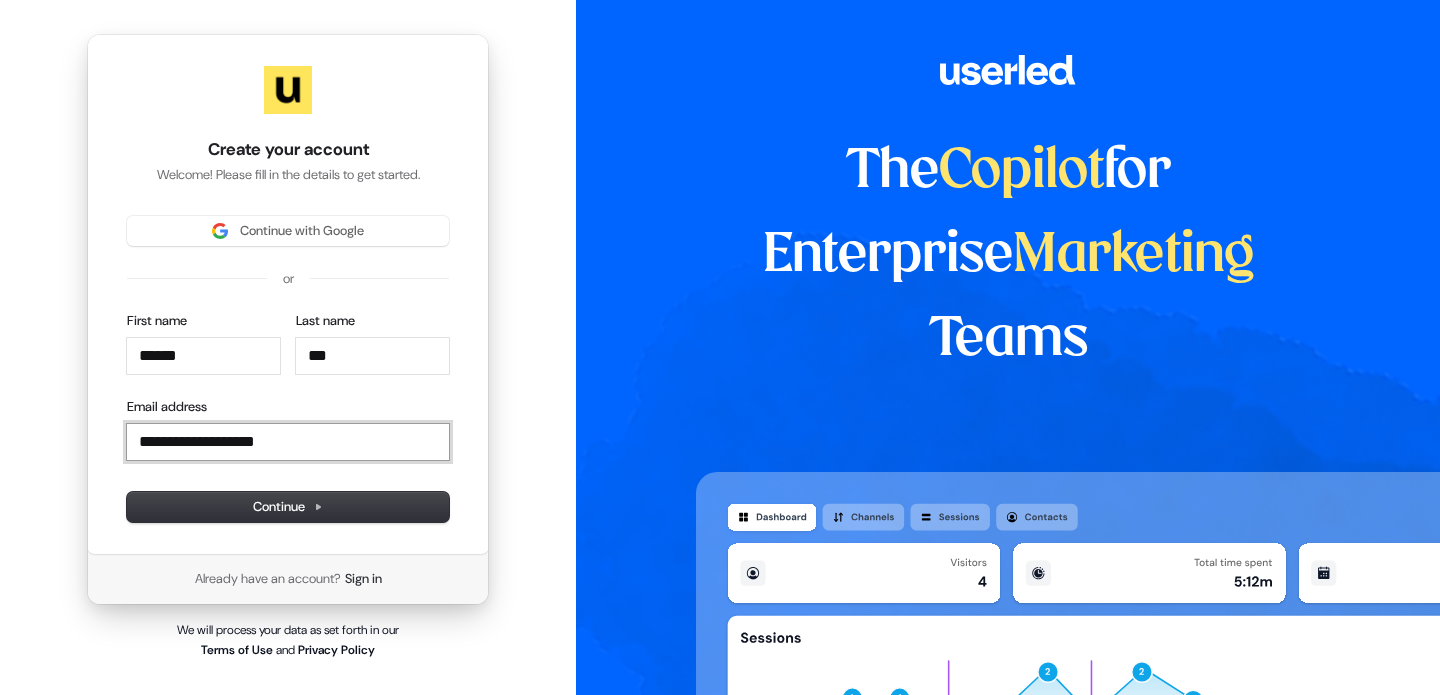 type on "******" 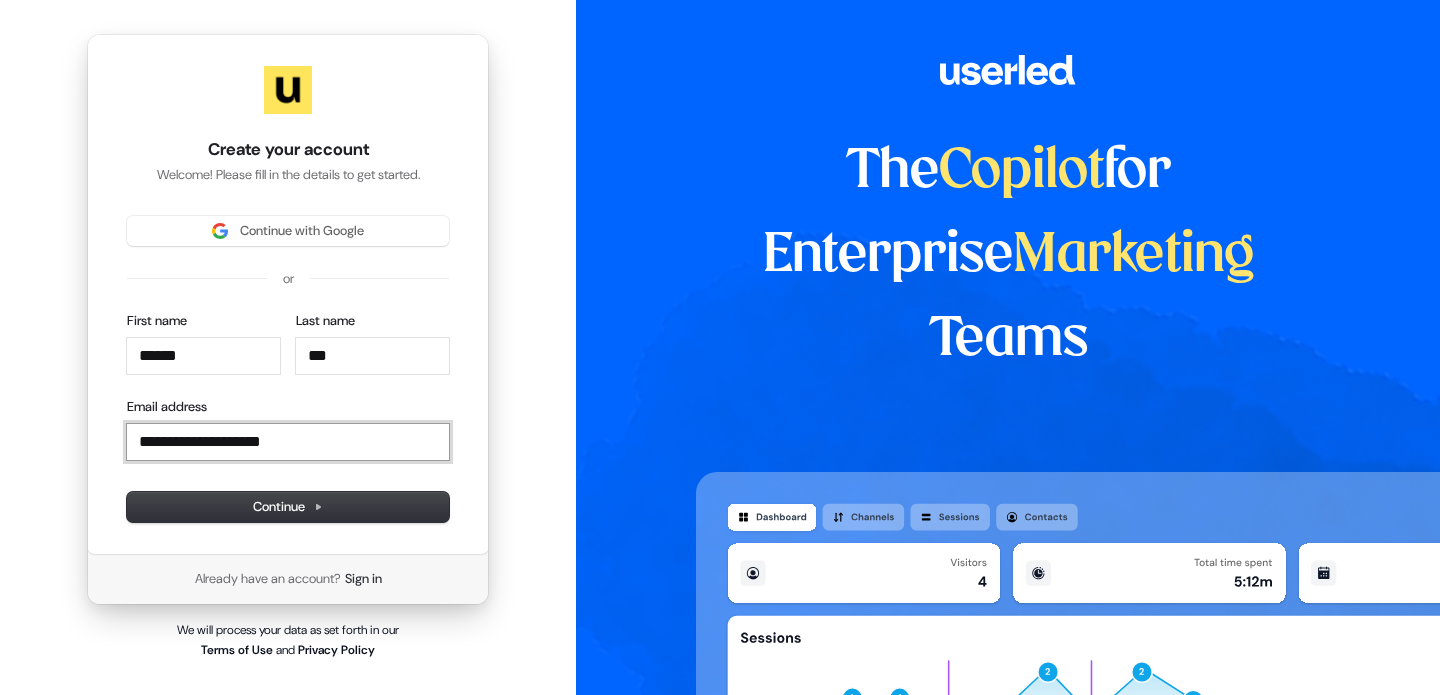 type on "******" 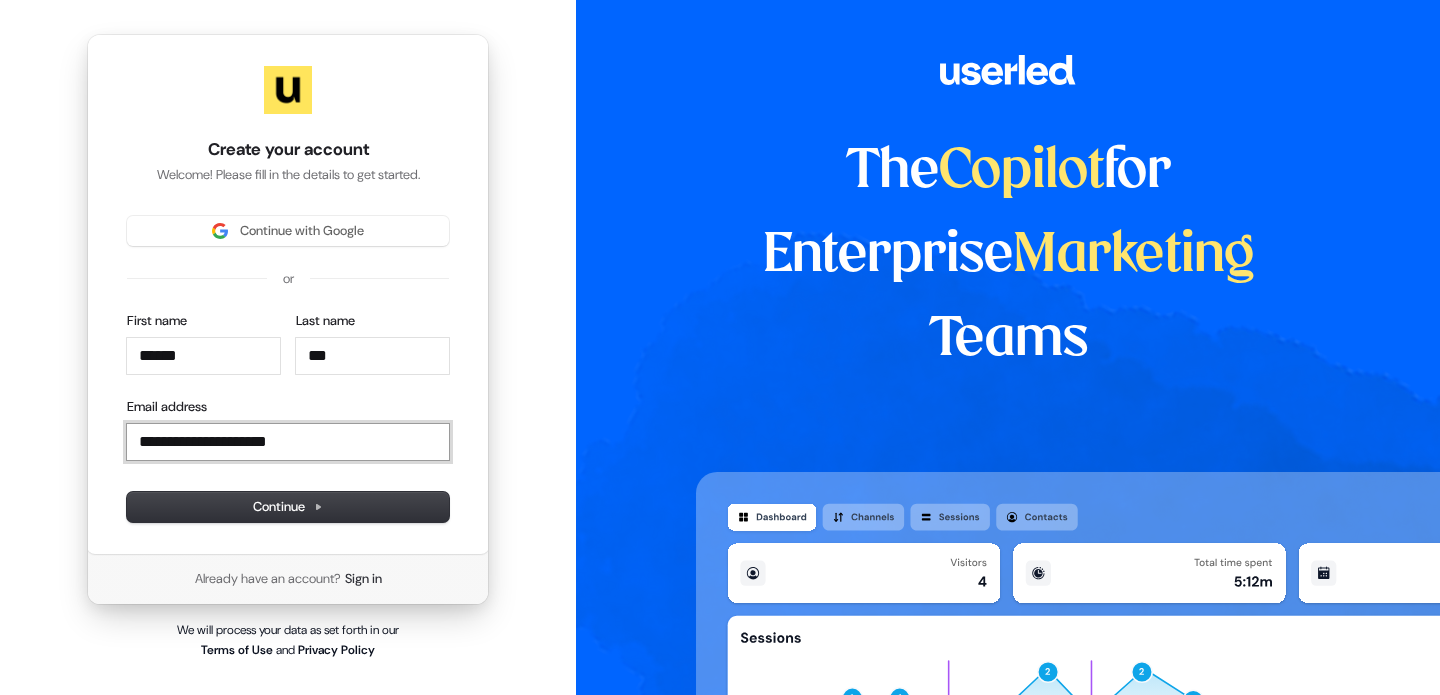type on "**********" 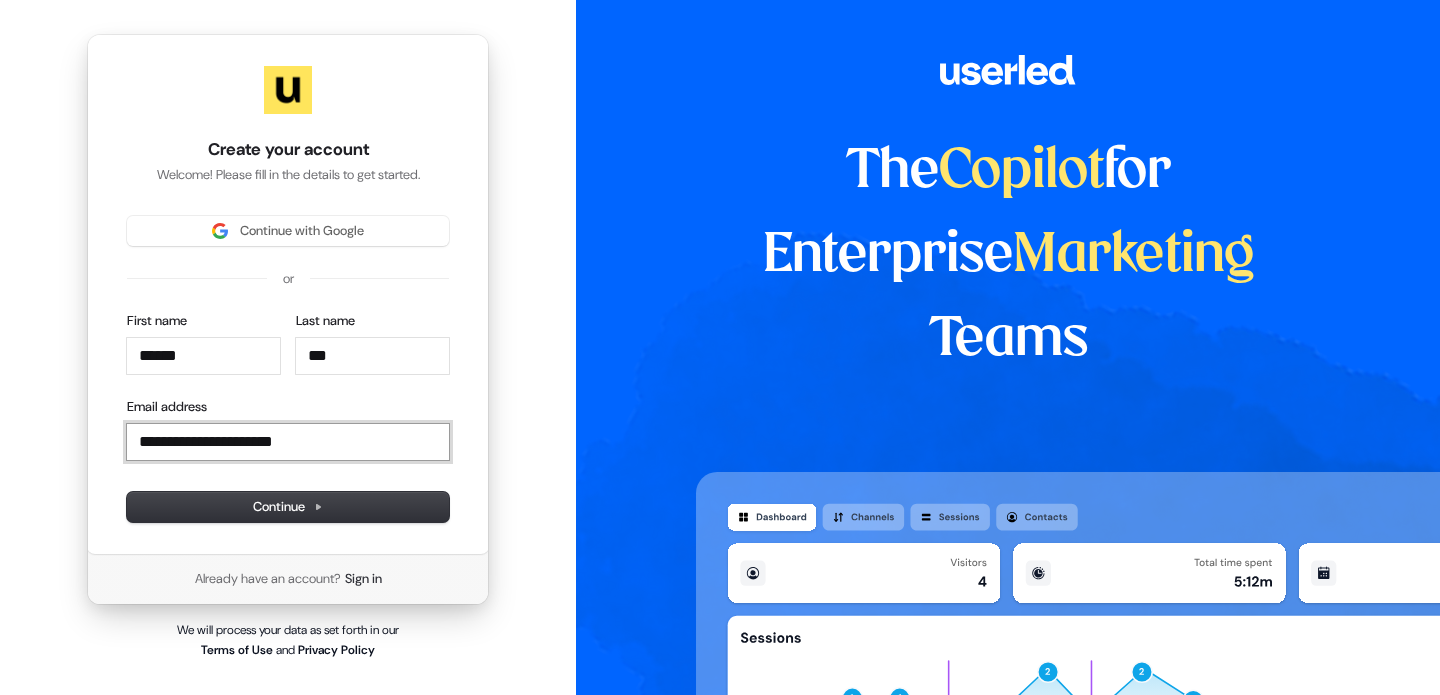 type on "******" 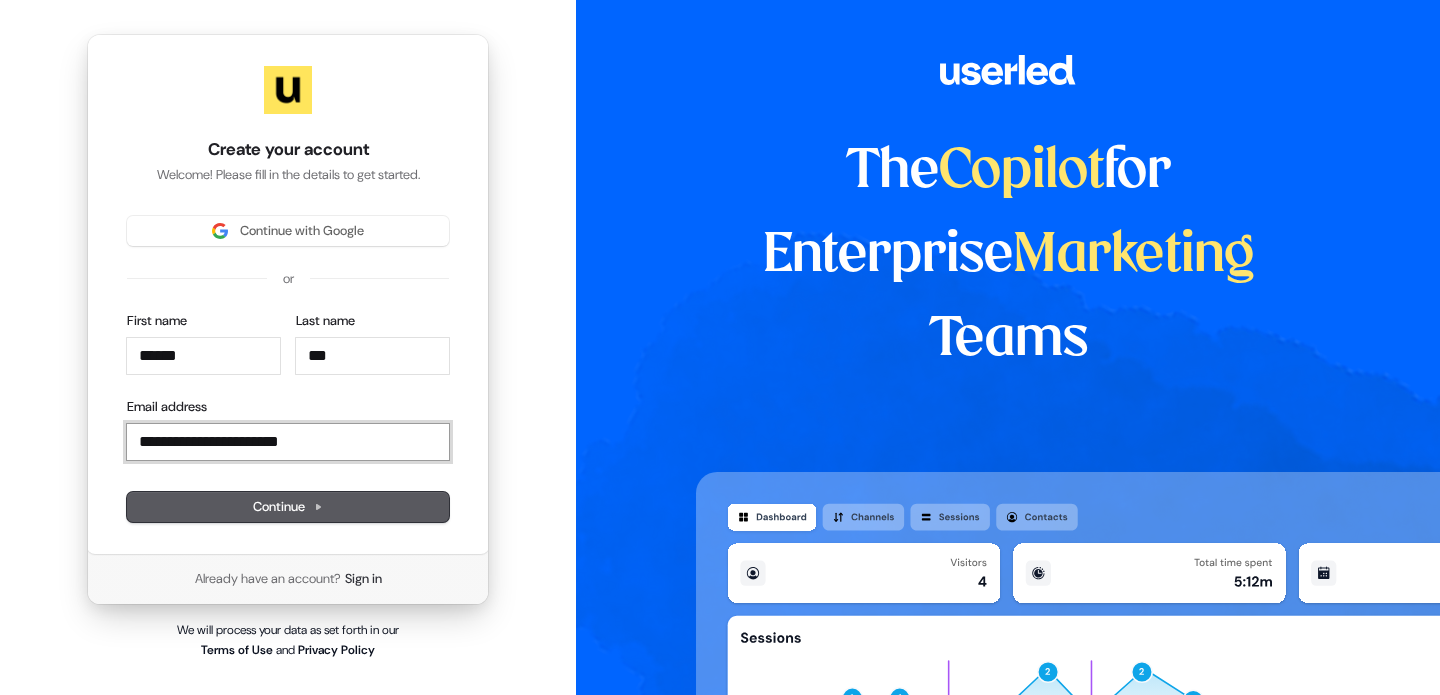 type on "**********" 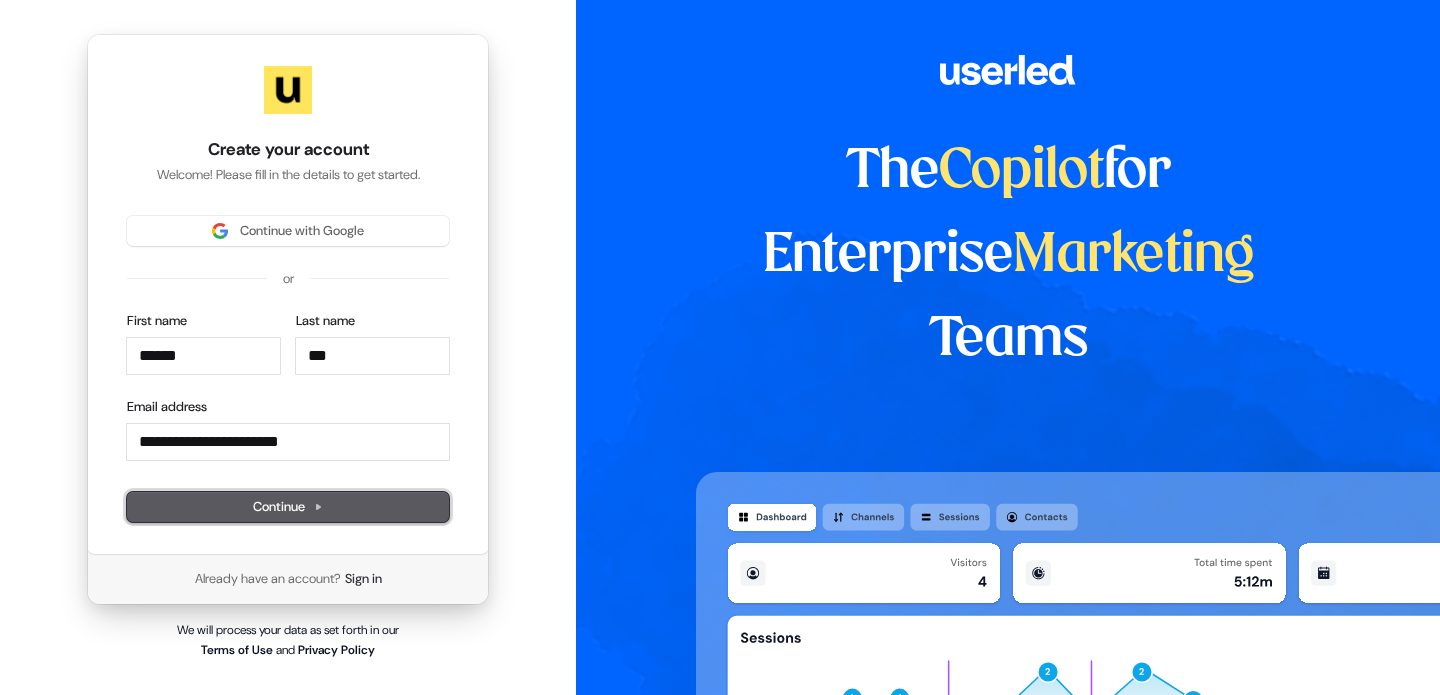 type on "******" 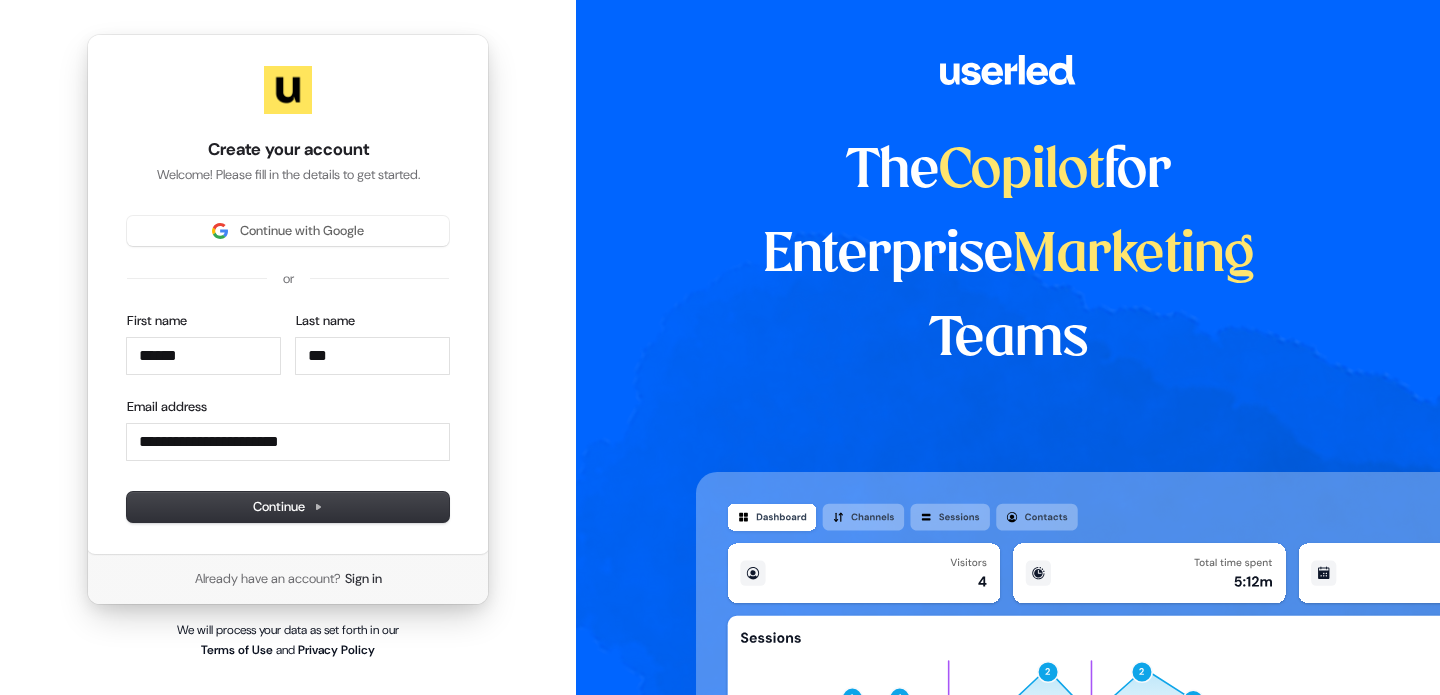 type on "******" 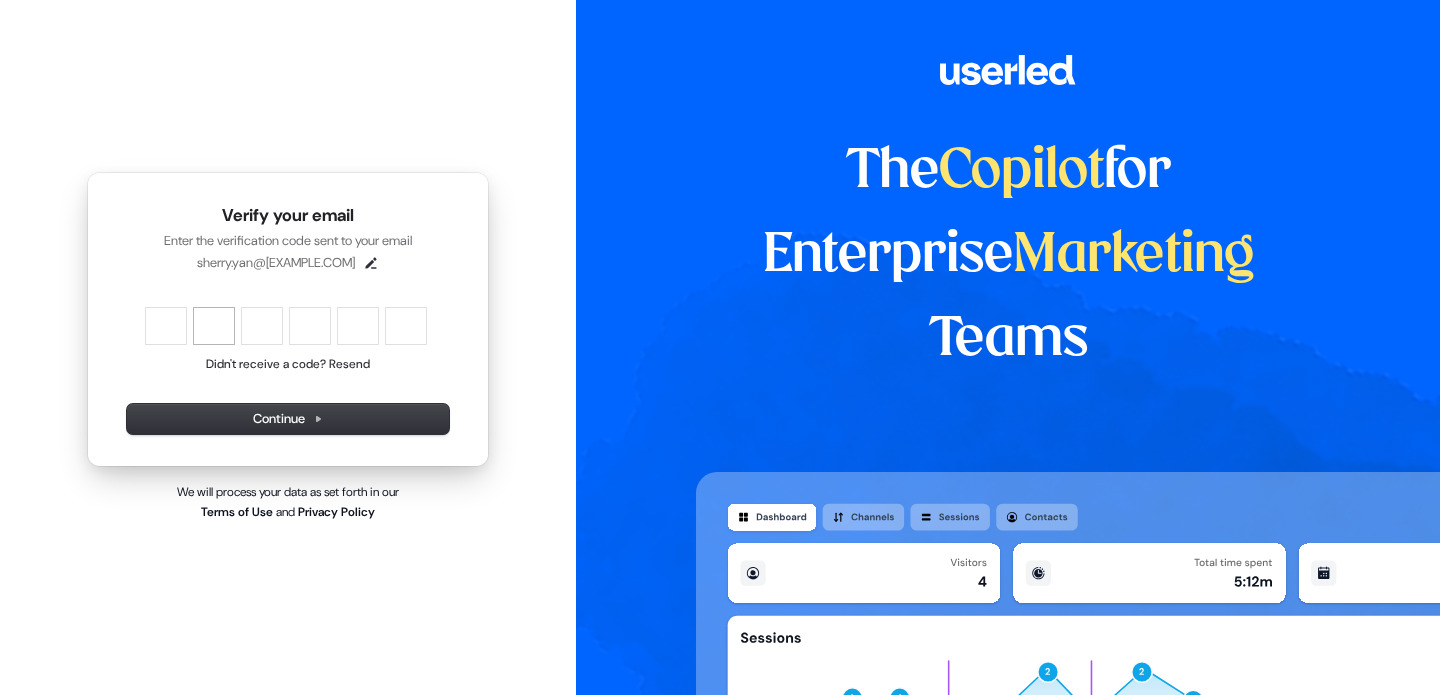 type on "******" 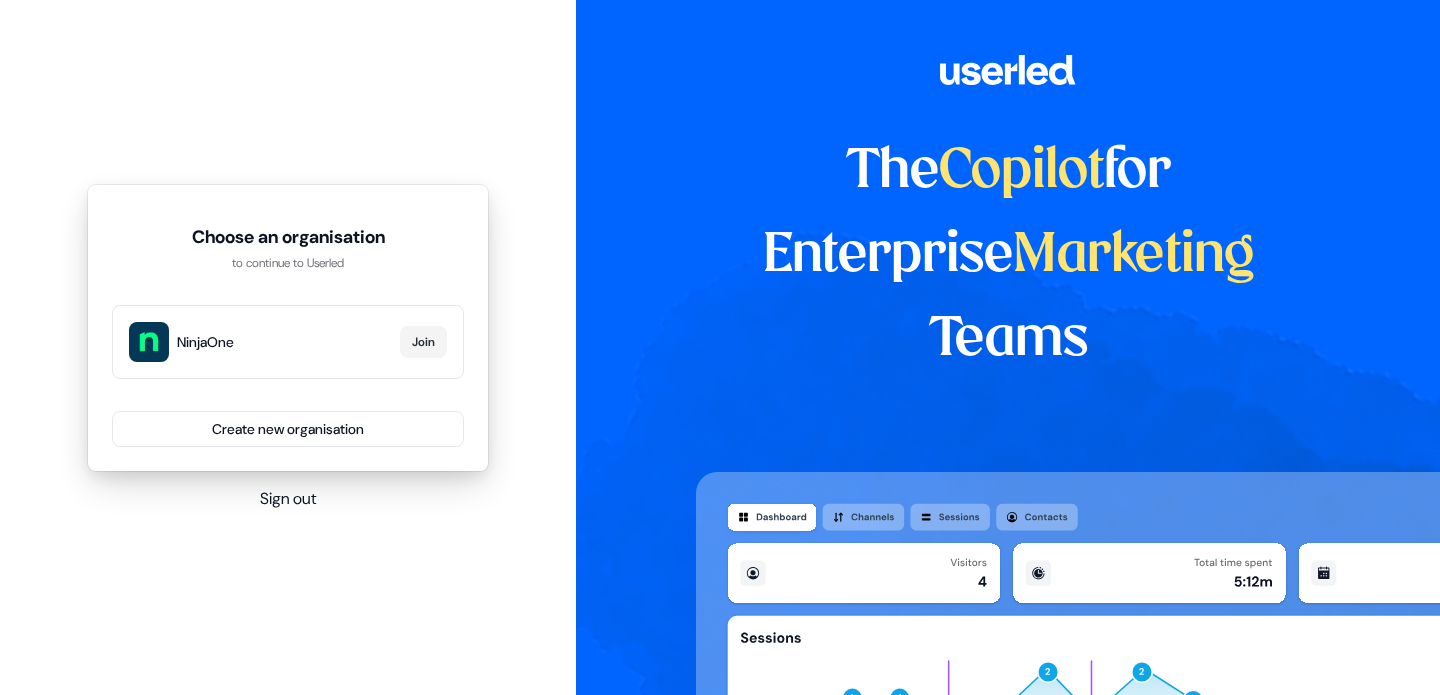 click on "NinjaOne" at bounding box center [284, 342] 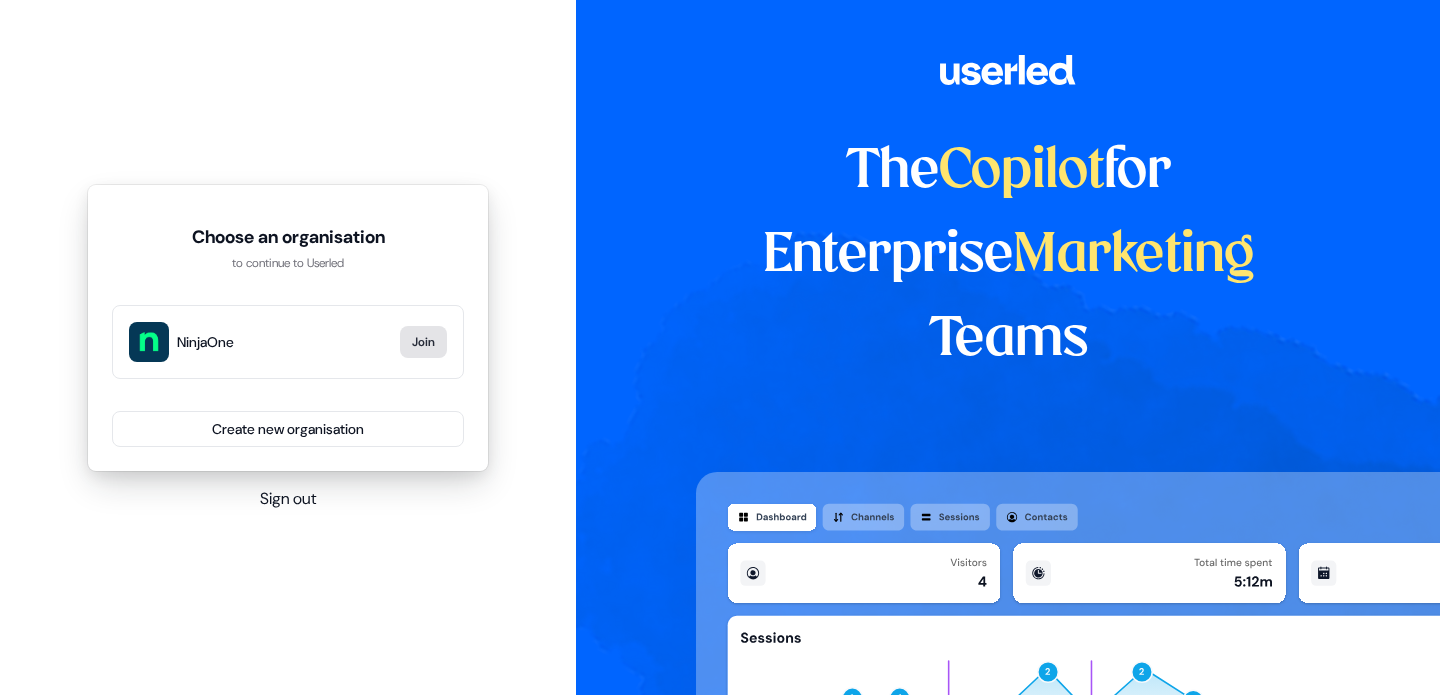 click on "Join" at bounding box center (423, 342) 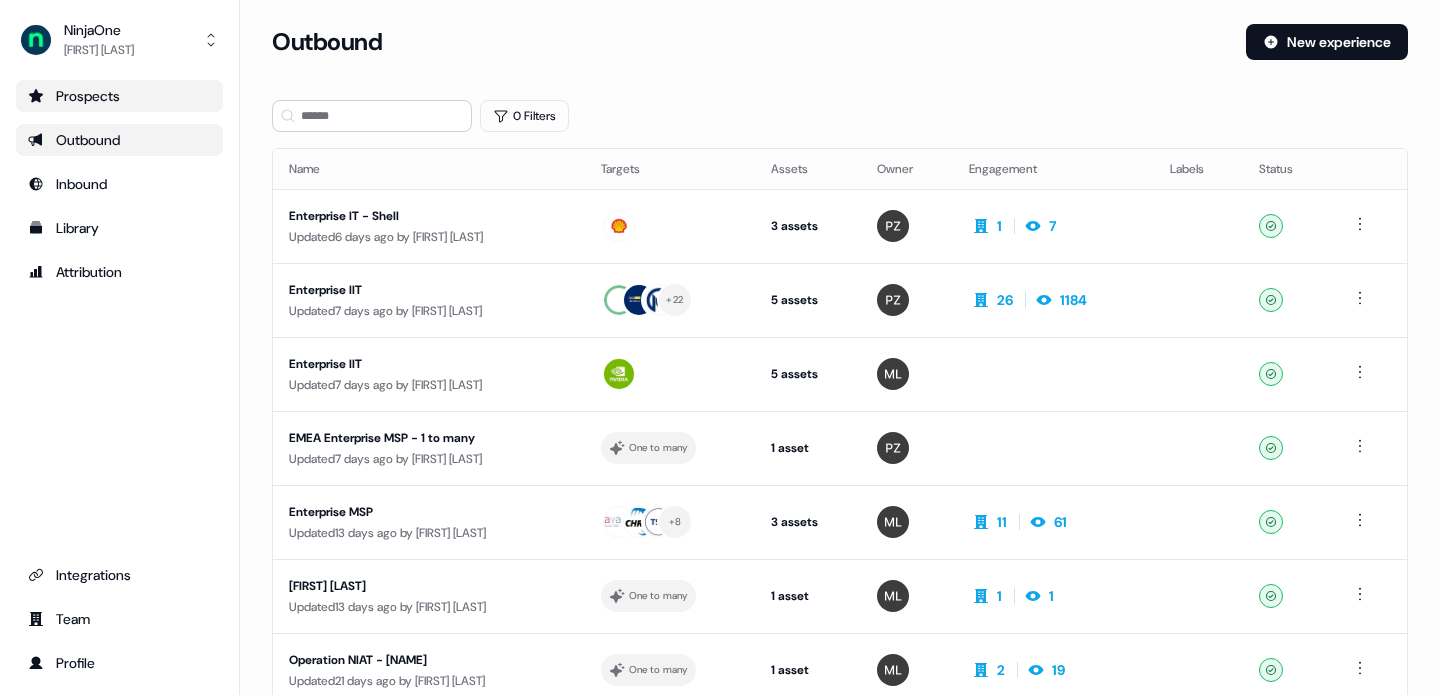 click on "Prospects" at bounding box center (119, 96) 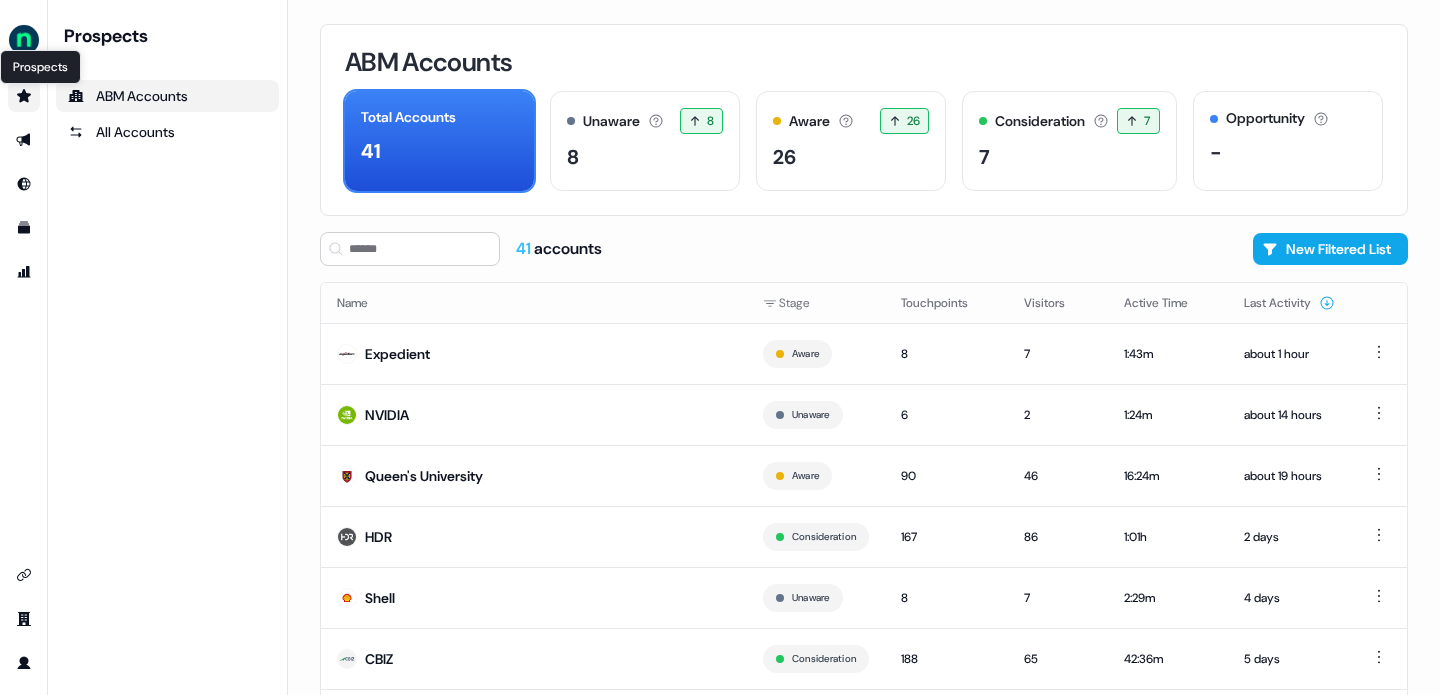 click 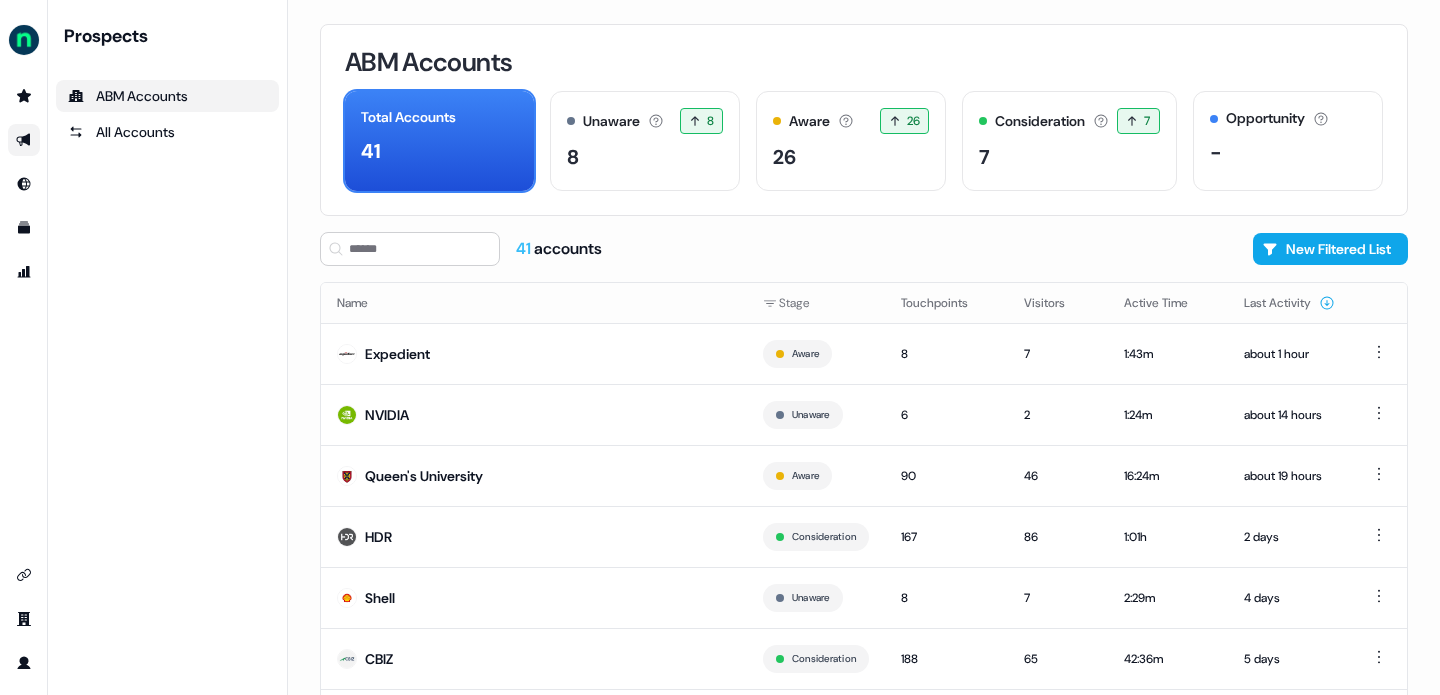 click at bounding box center [24, 140] 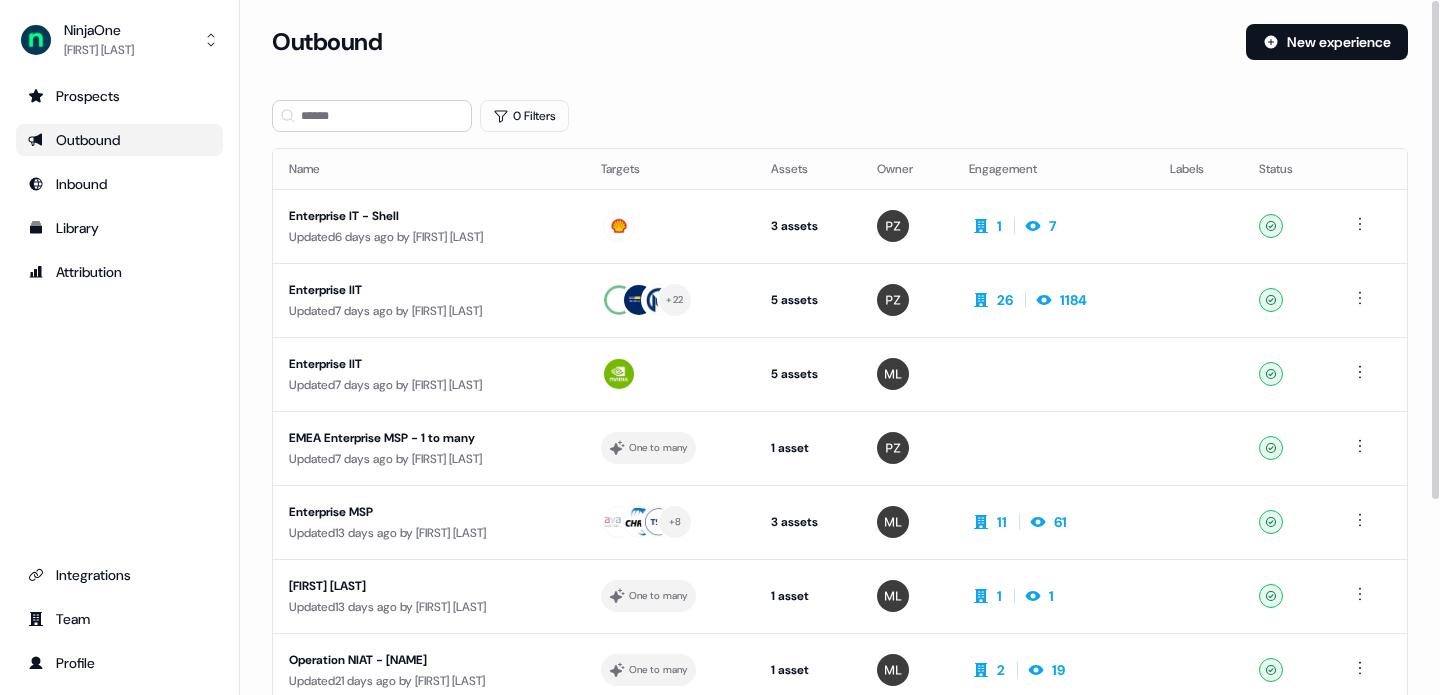 click on "Outbound" at bounding box center [119, 140] 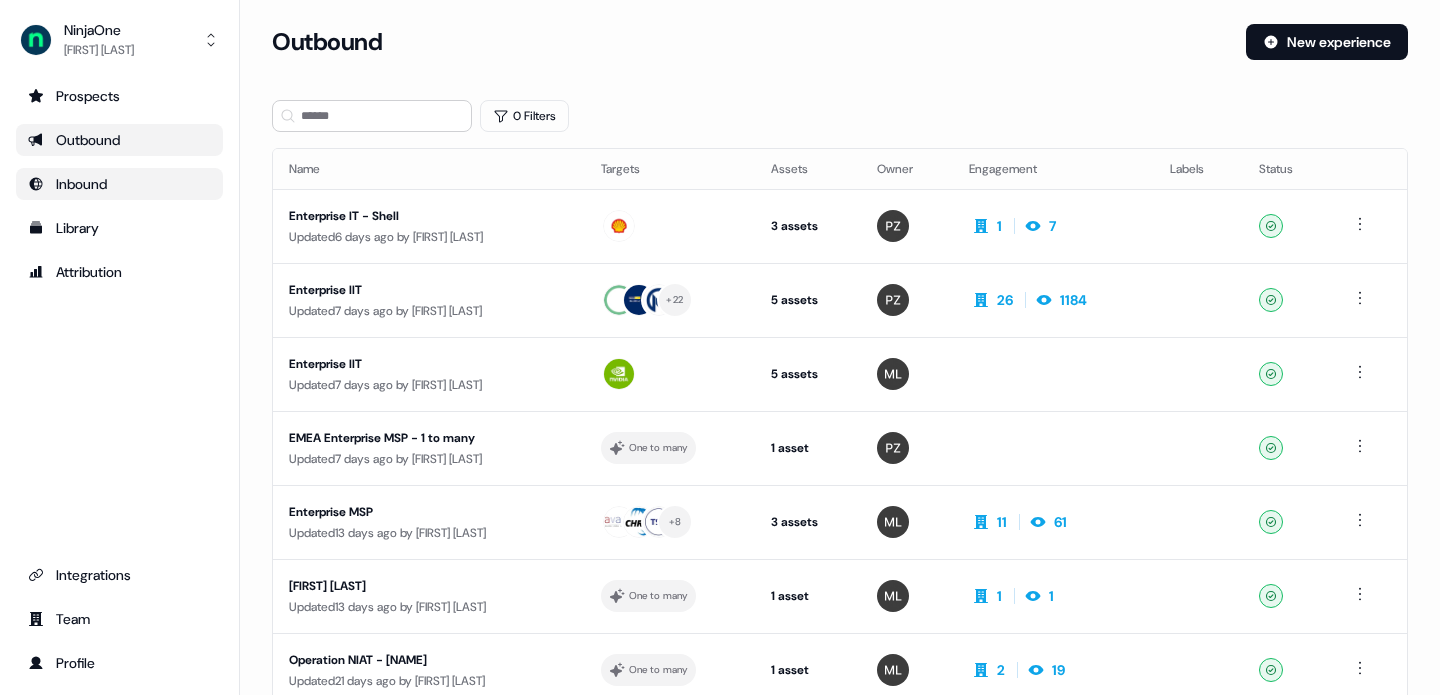 click on "Inbound" at bounding box center [119, 184] 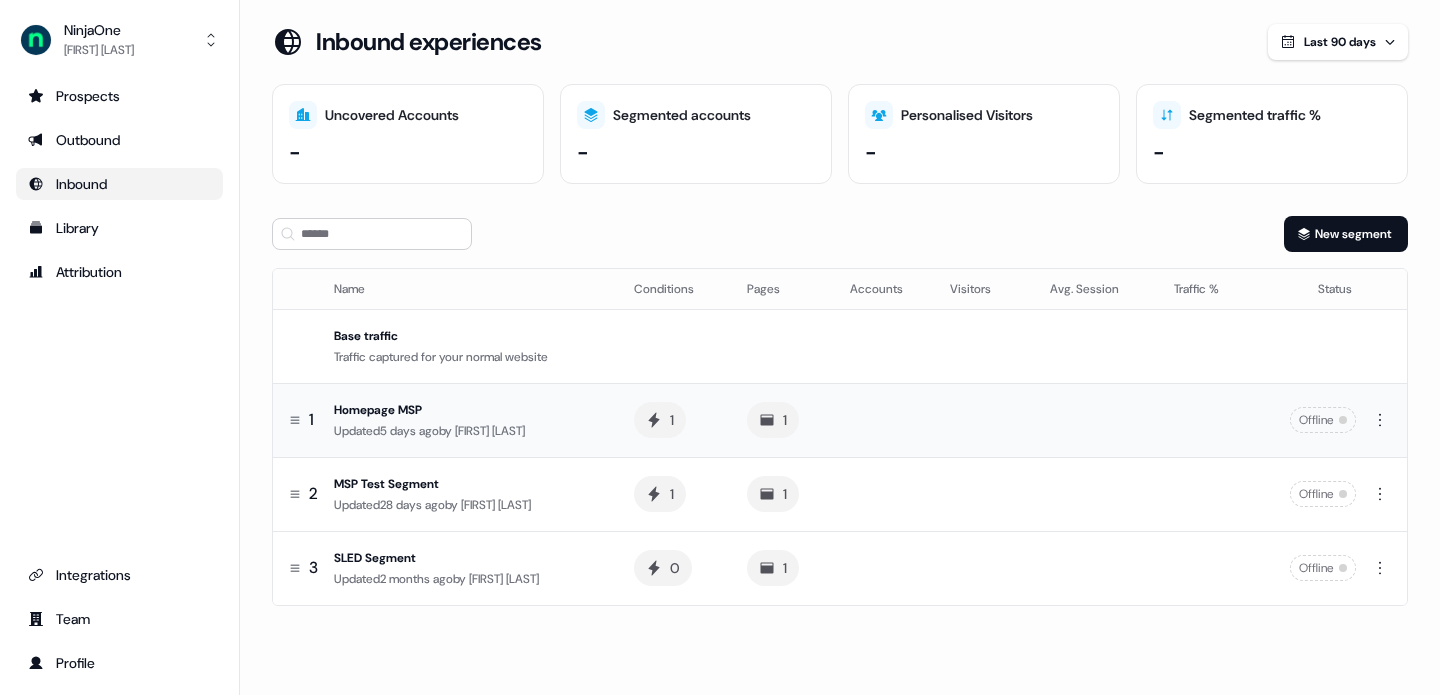 click on "[FIRST] [LAST]" at bounding box center [490, 431] 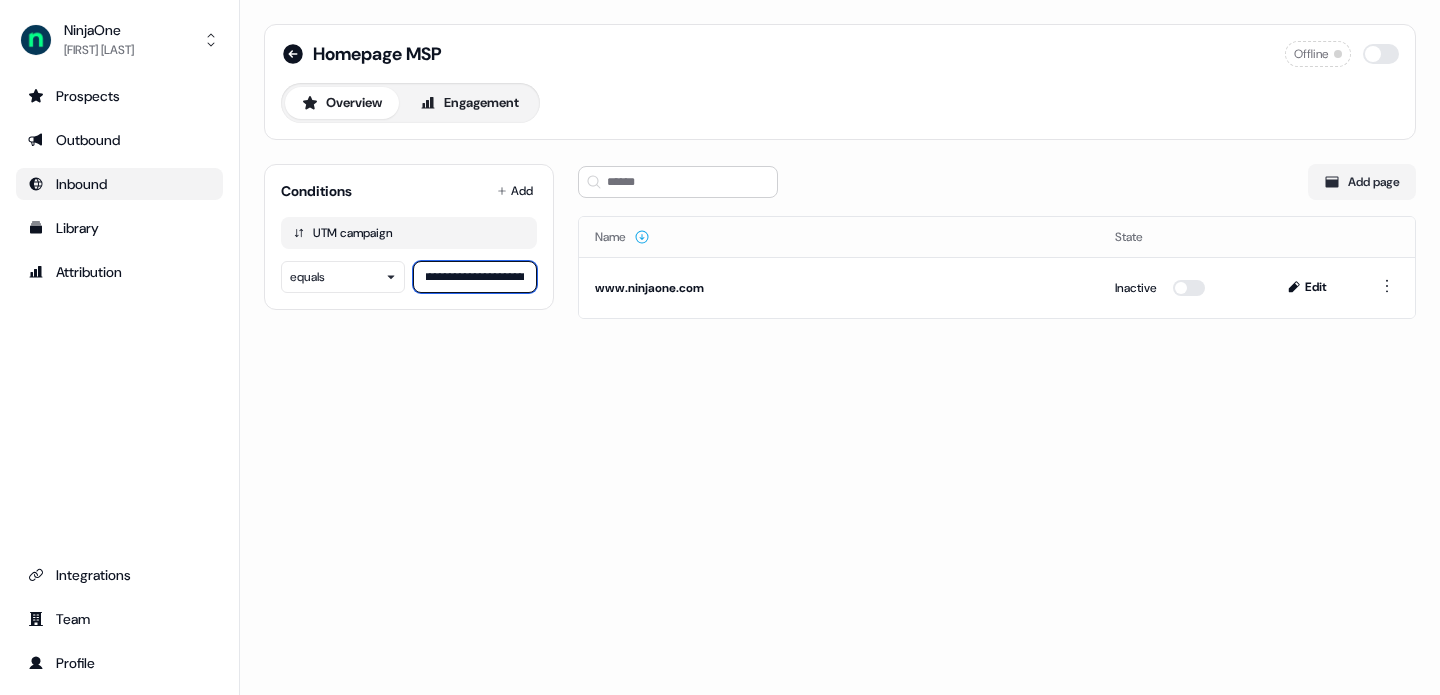 drag, startPoint x: 442, startPoint y: 280, endPoint x: 520, endPoint y: 281, distance: 78.00641 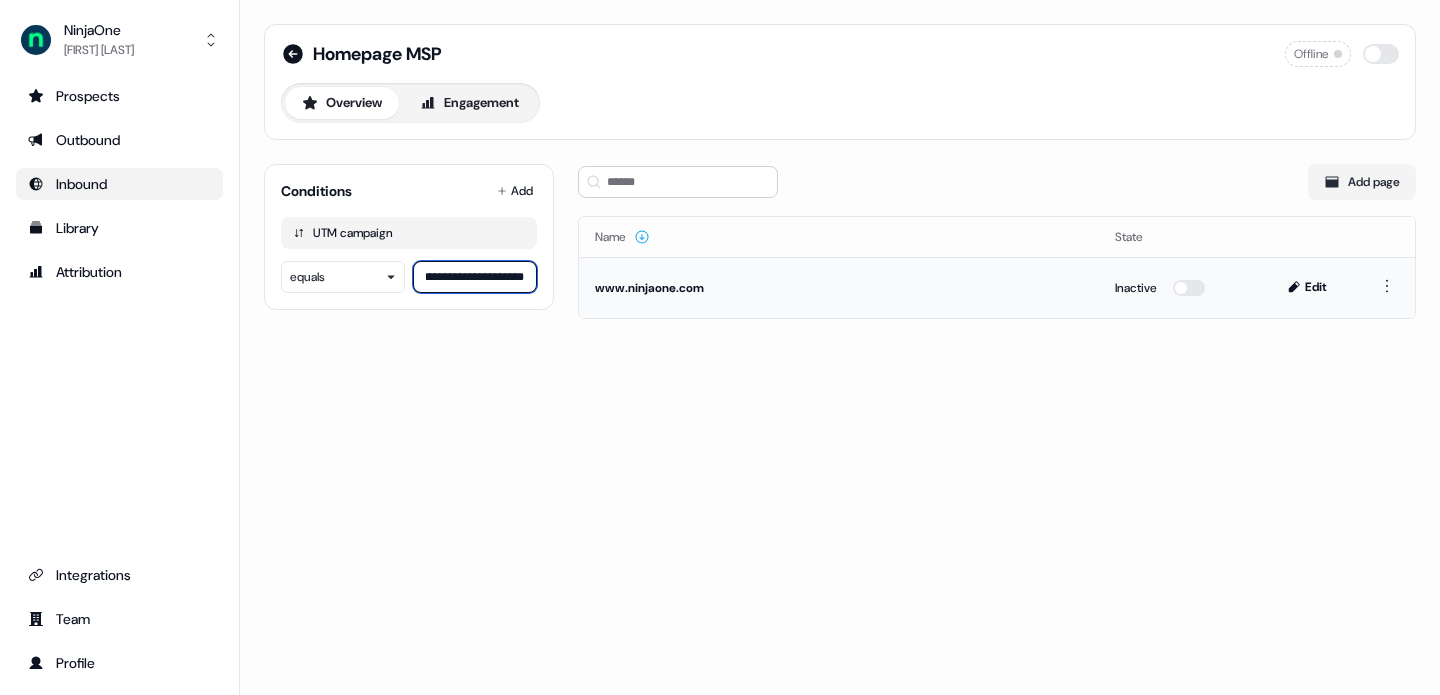 scroll, scrollTop: 0, scrollLeft: 1198, axis: horizontal 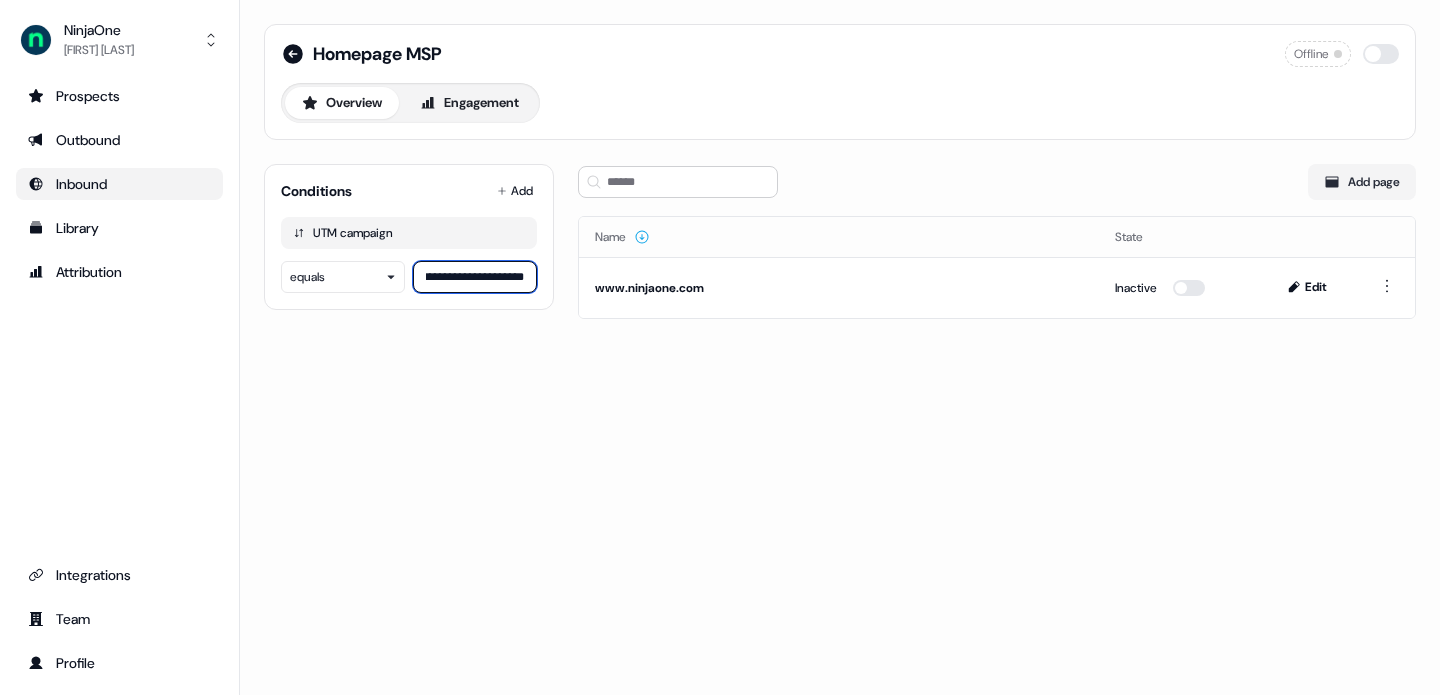 click on "**********" at bounding box center (475, 277) 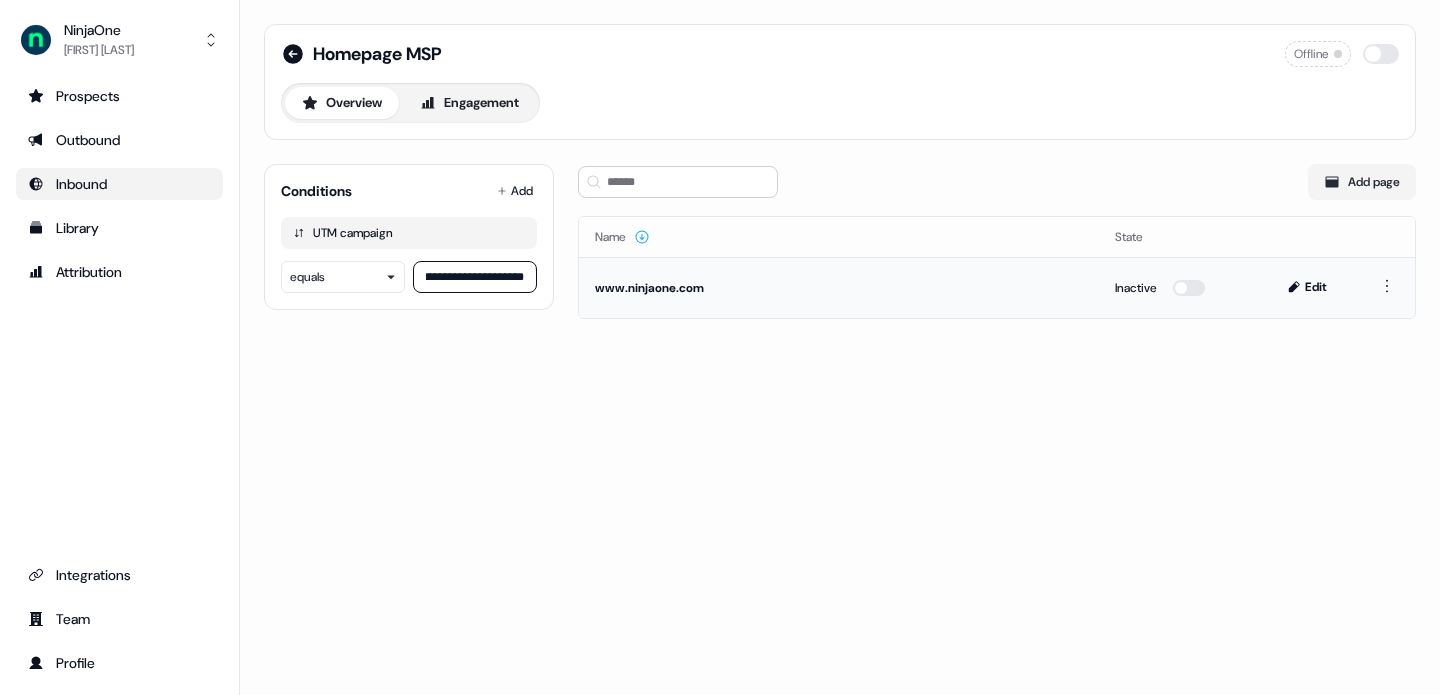 click on "www.ninjaone.com" at bounding box center (839, 287) 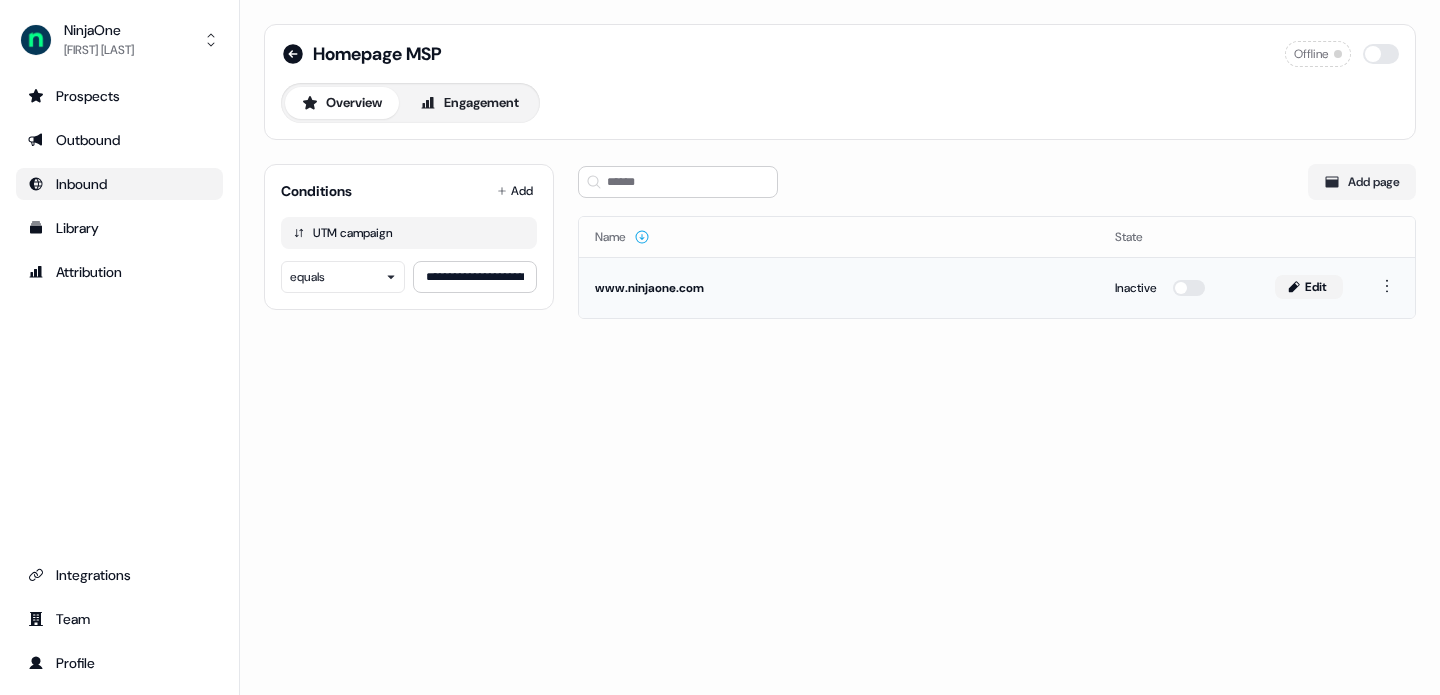click on "Edit" at bounding box center (1309, 287) 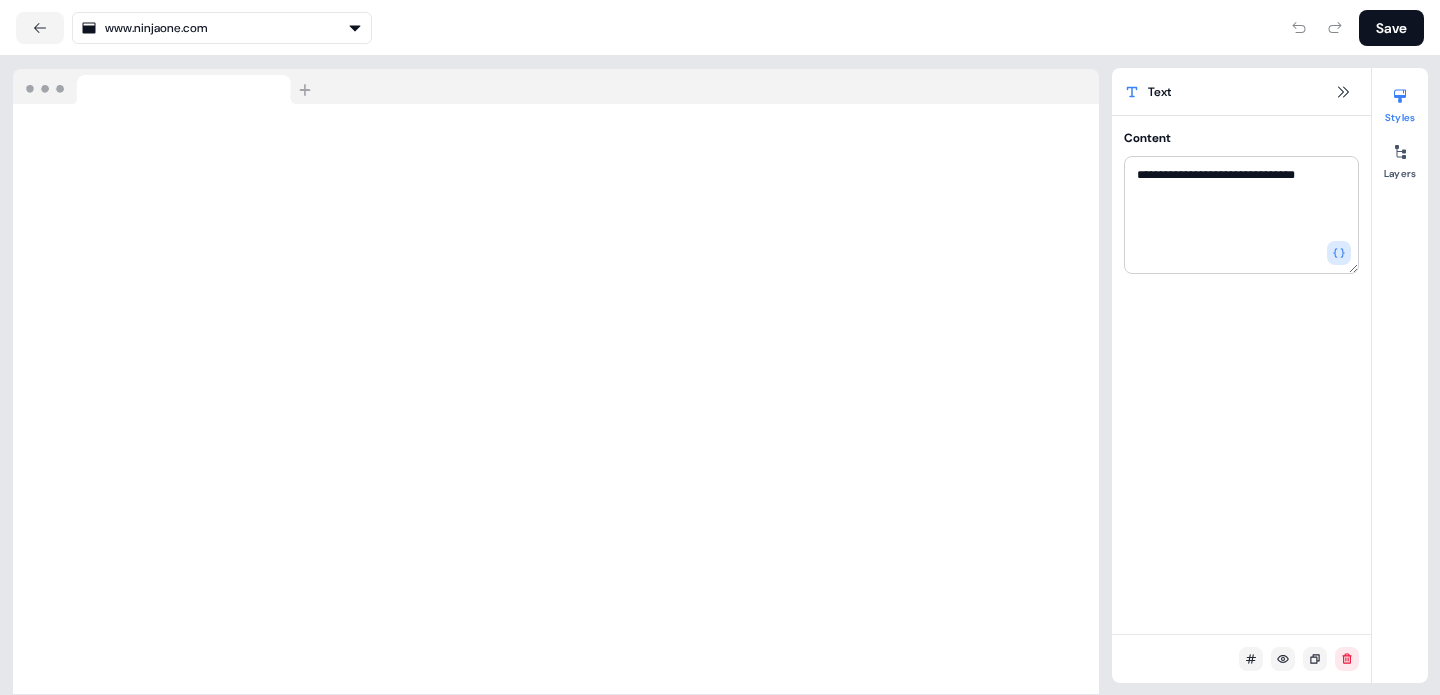 drag, startPoint x: 1335, startPoint y: 174, endPoint x: 1103, endPoint y: 174, distance: 232 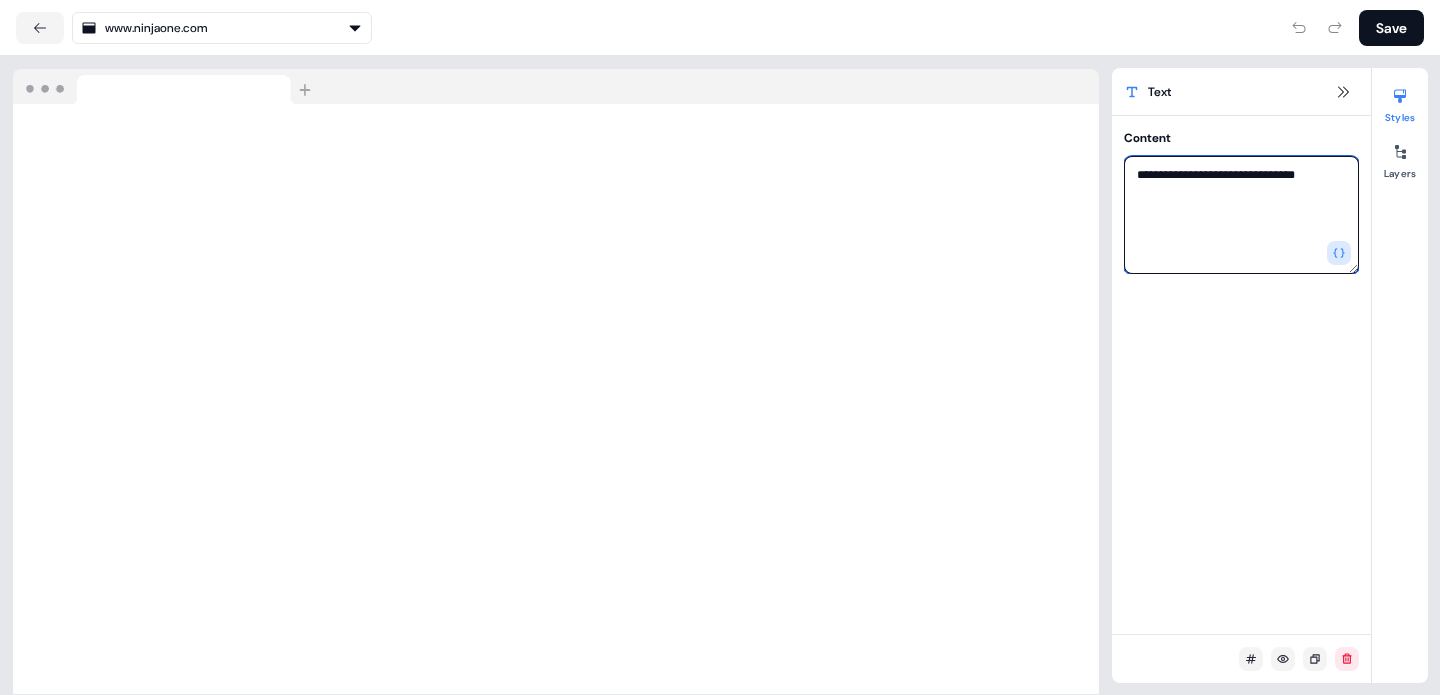 drag, startPoint x: 1322, startPoint y: 179, endPoint x: 1155, endPoint y: 170, distance: 167.24234 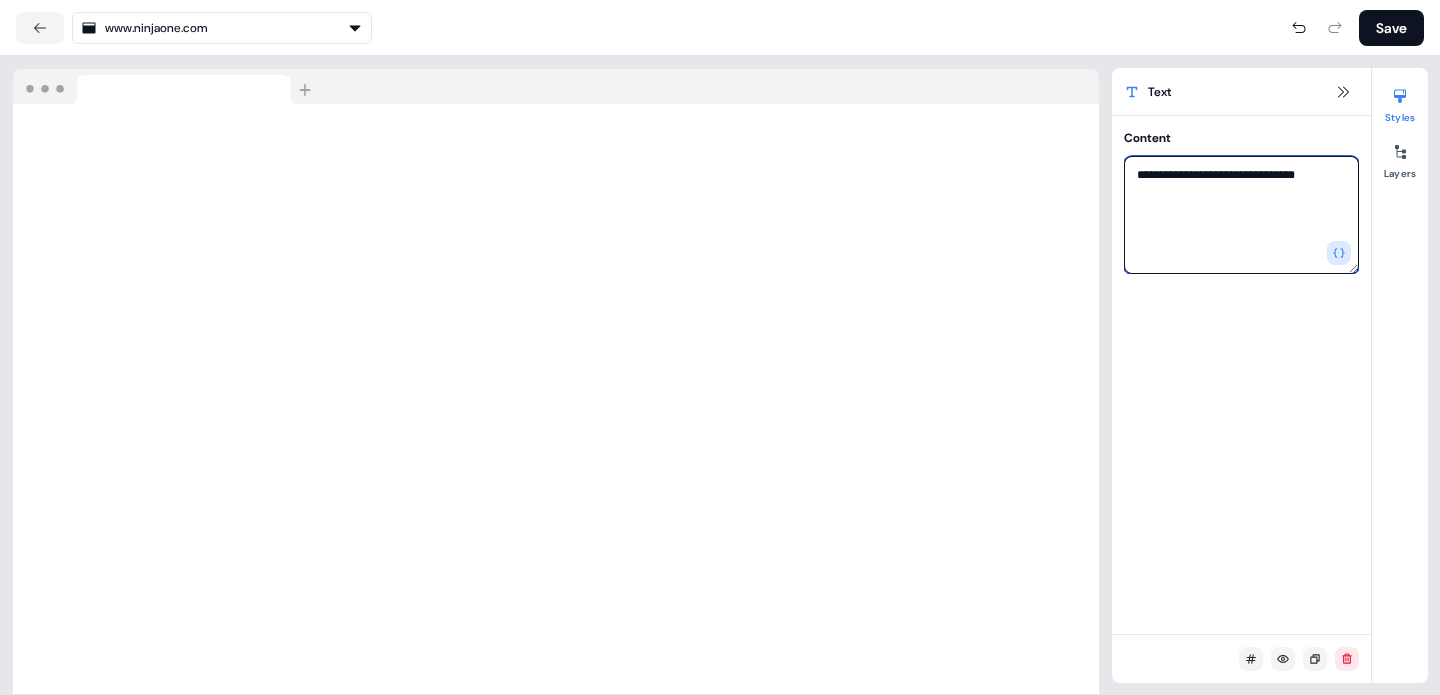 drag, startPoint x: 1228, startPoint y: 173, endPoint x: 1328, endPoint y: 179, distance: 100.17984 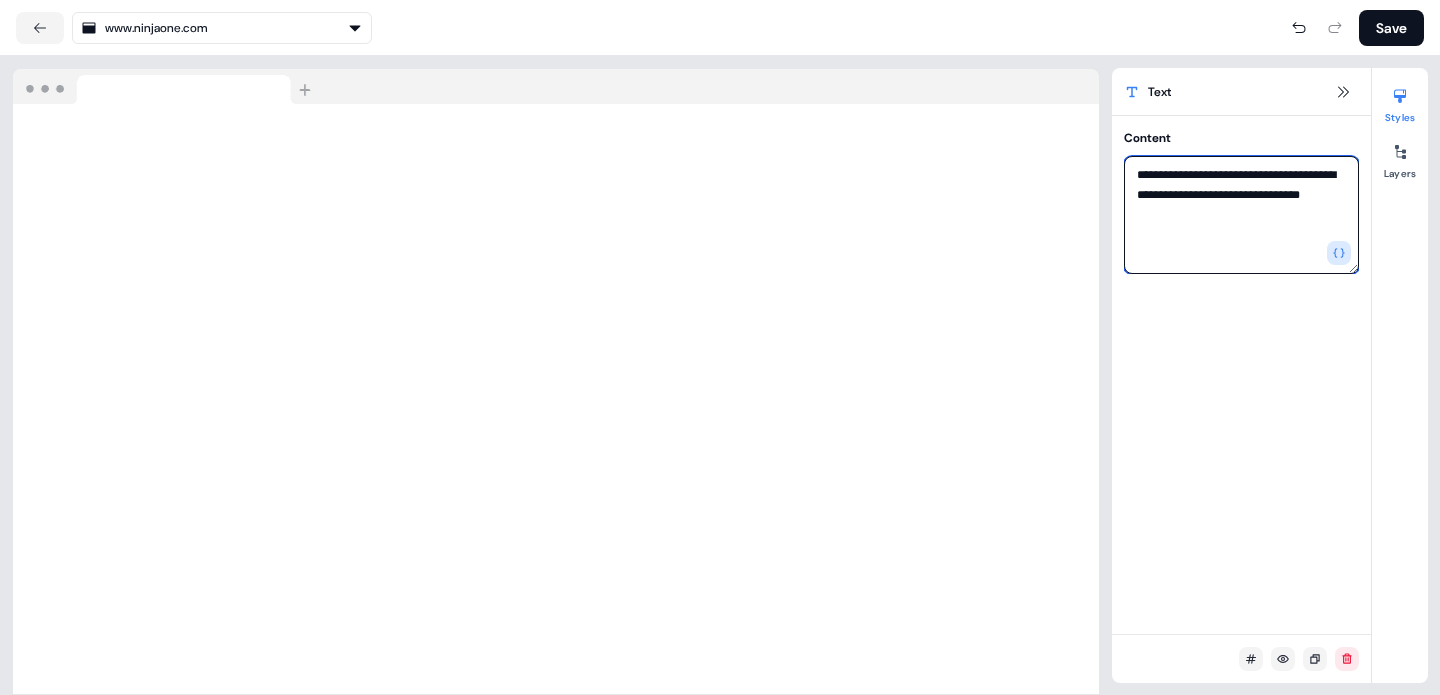 click on "**********" at bounding box center (1241, 215) 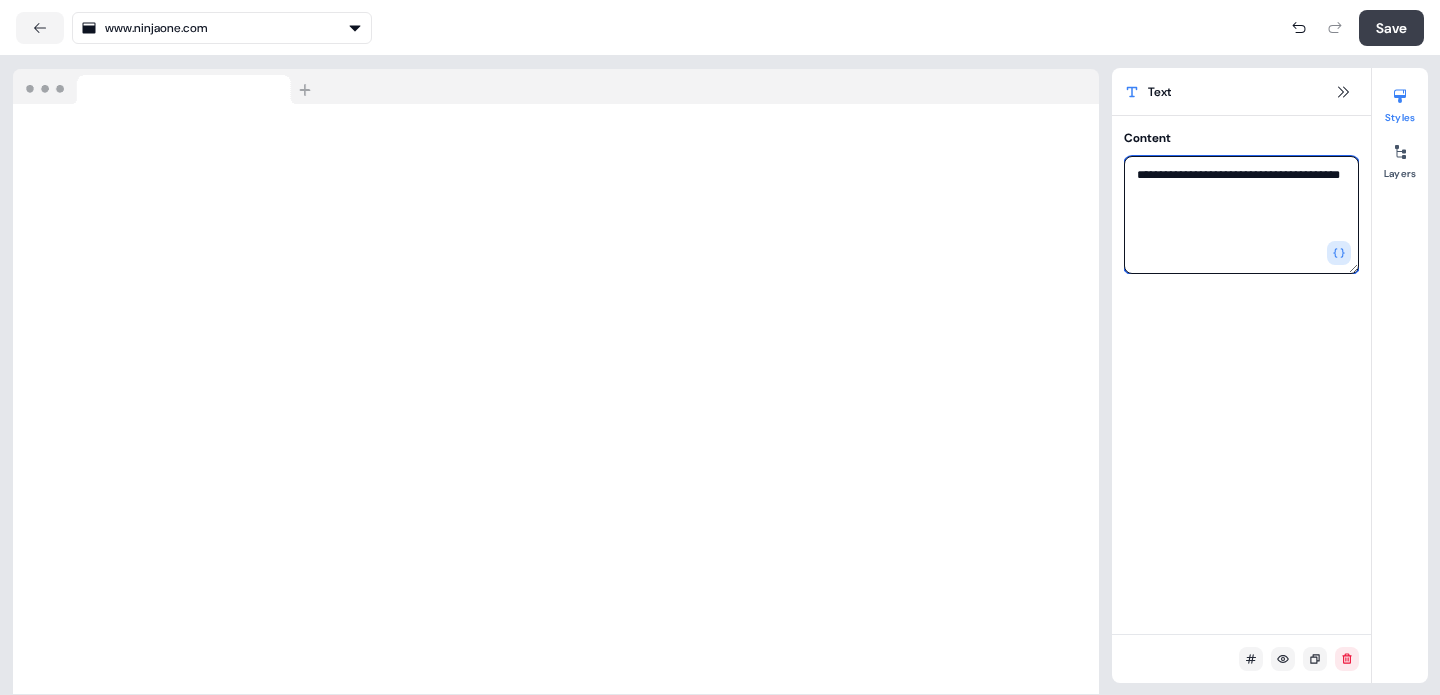 type on "**********" 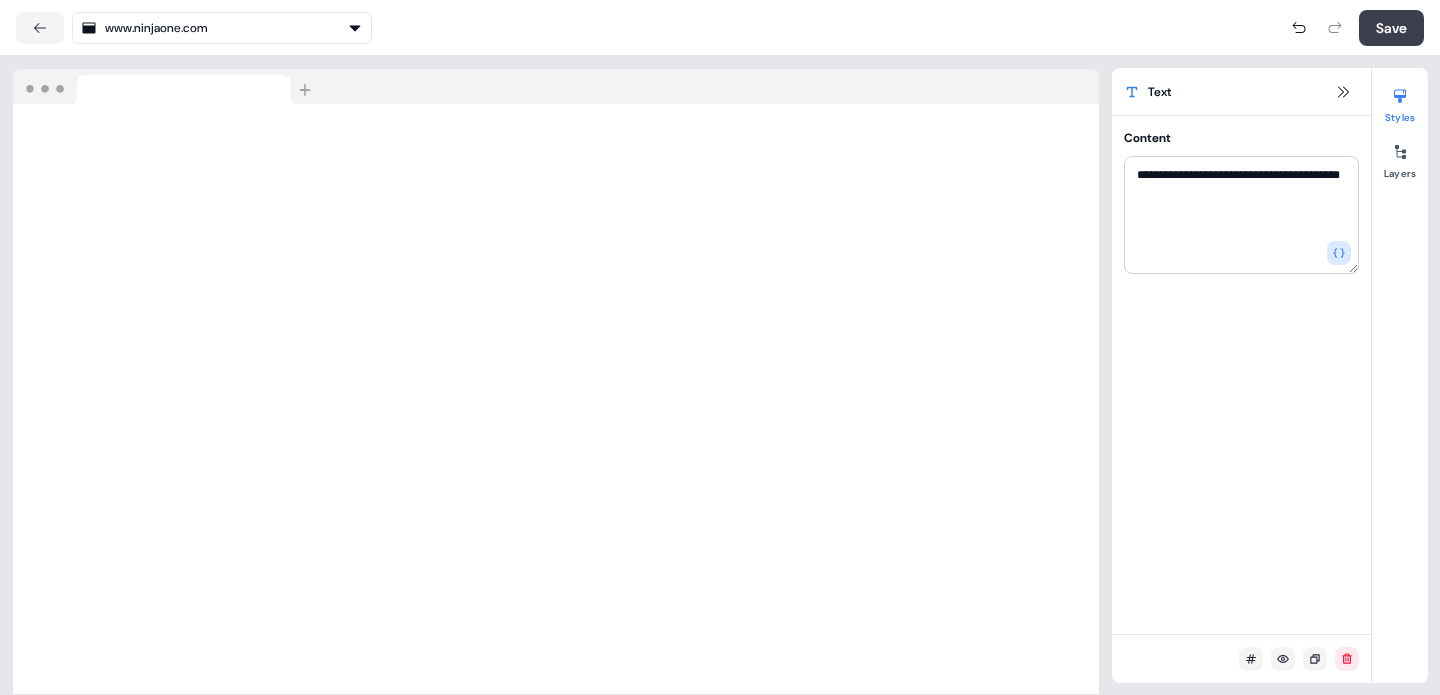 click on "Save" at bounding box center [1391, 28] 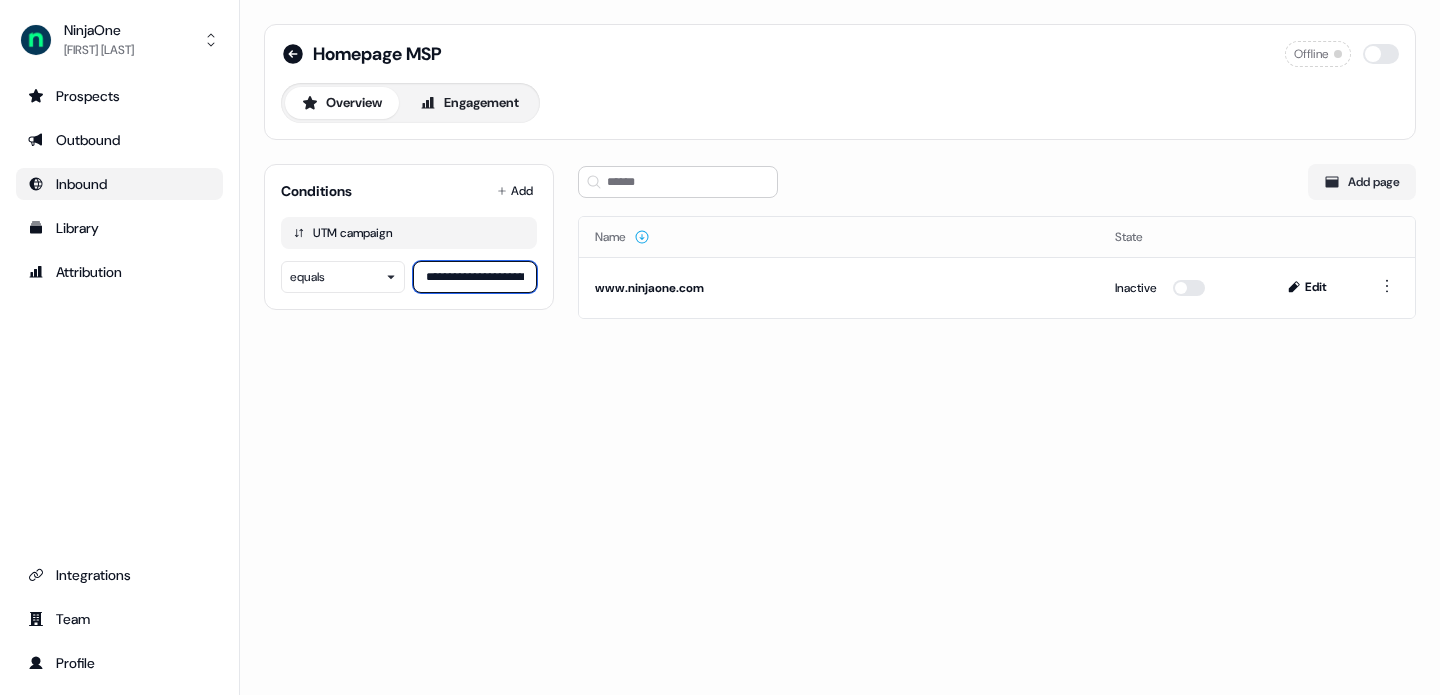 click on "**********" at bounding box center (475, 277) 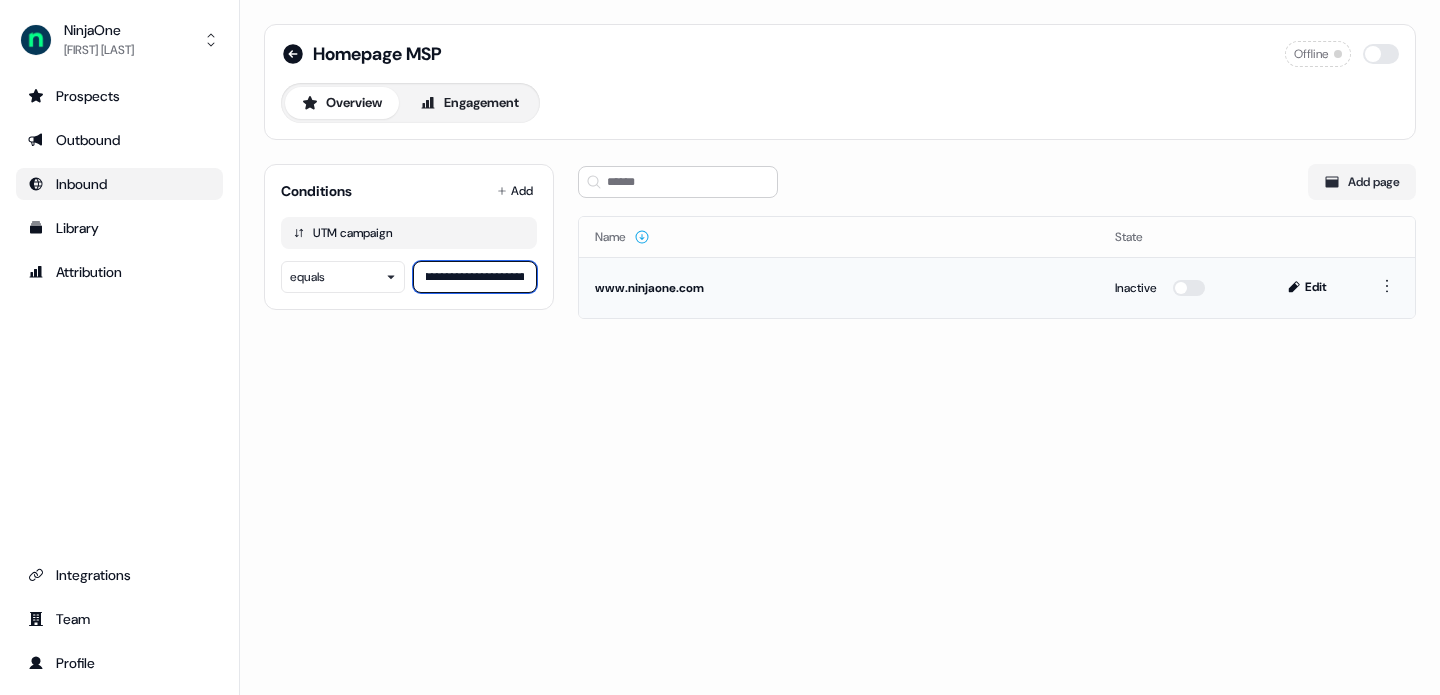 scroll, scrollTop: 0, scrollLeft: 1198, axis: horizontal 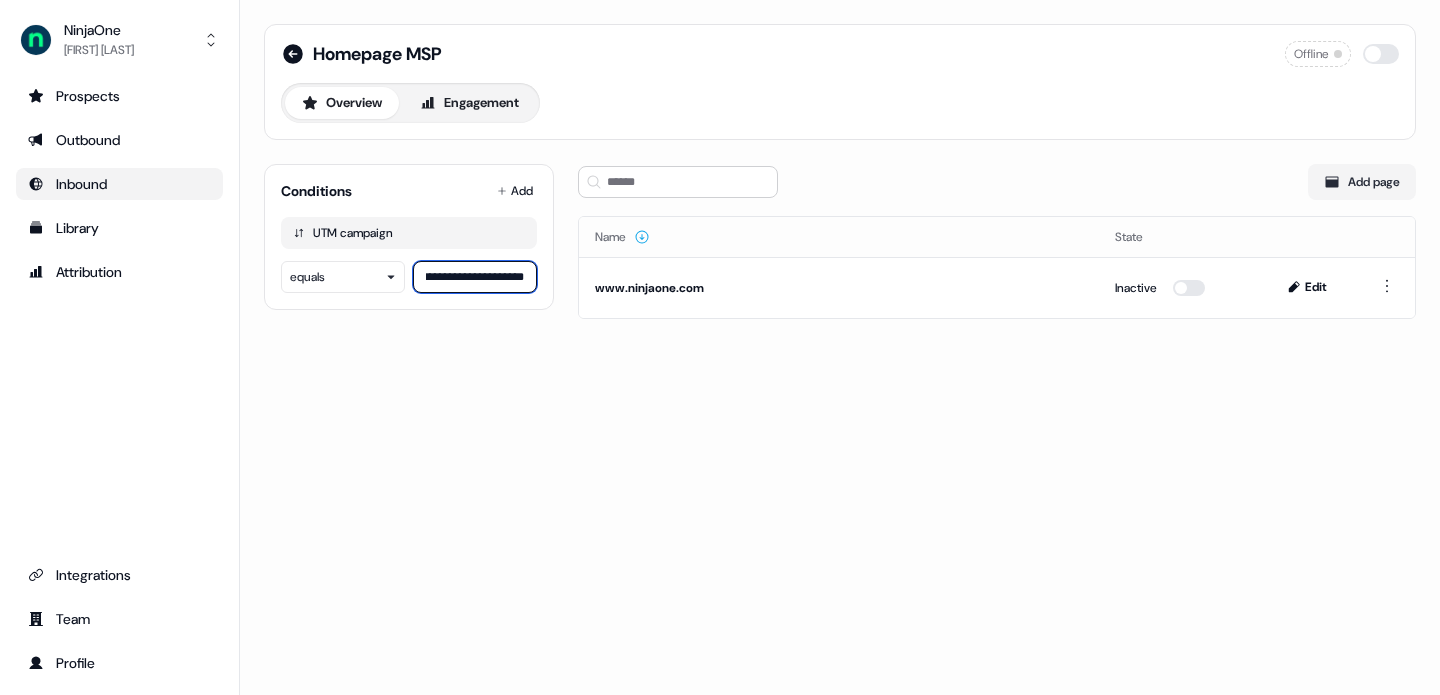 drag, startPoint x: 427, startPoint y: 276, endPoint x: 501, endPoint y: 285, distance: 74.54529 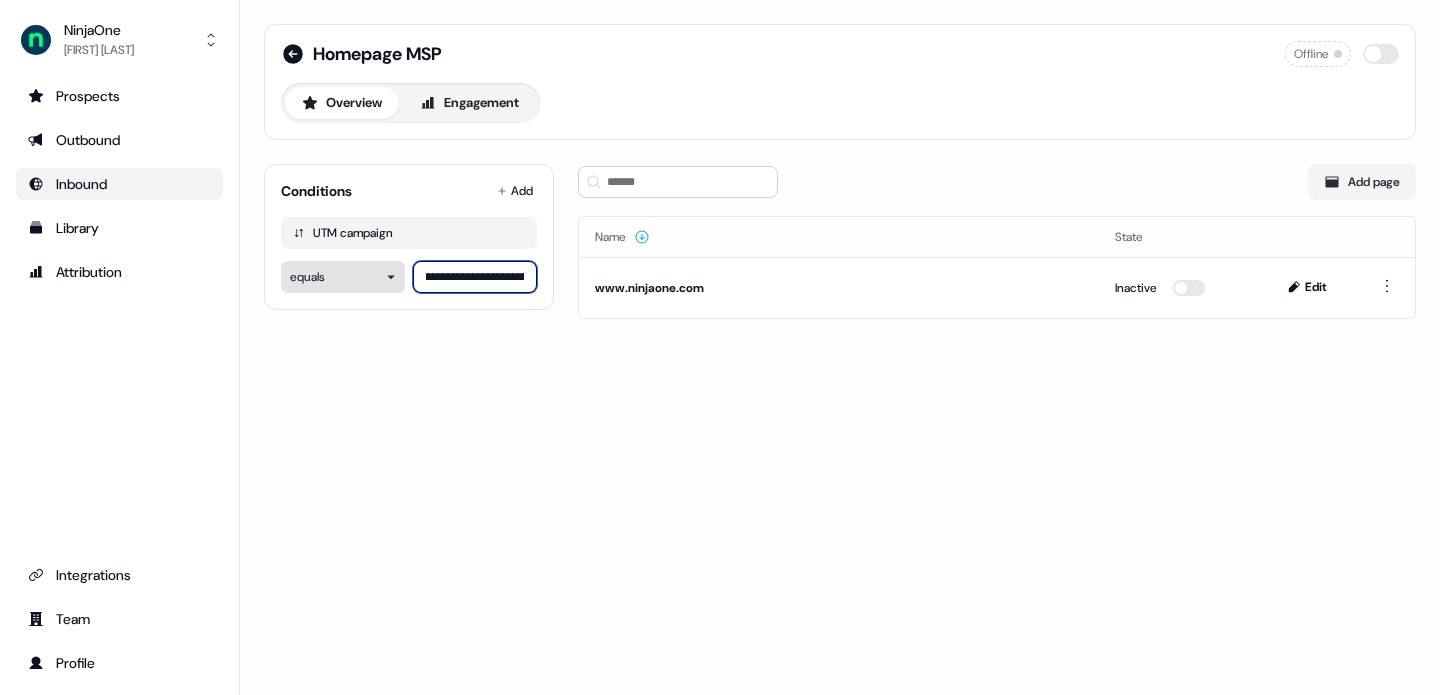 scroll, scrollTop: 0, scrollLeft: 0, axis: both 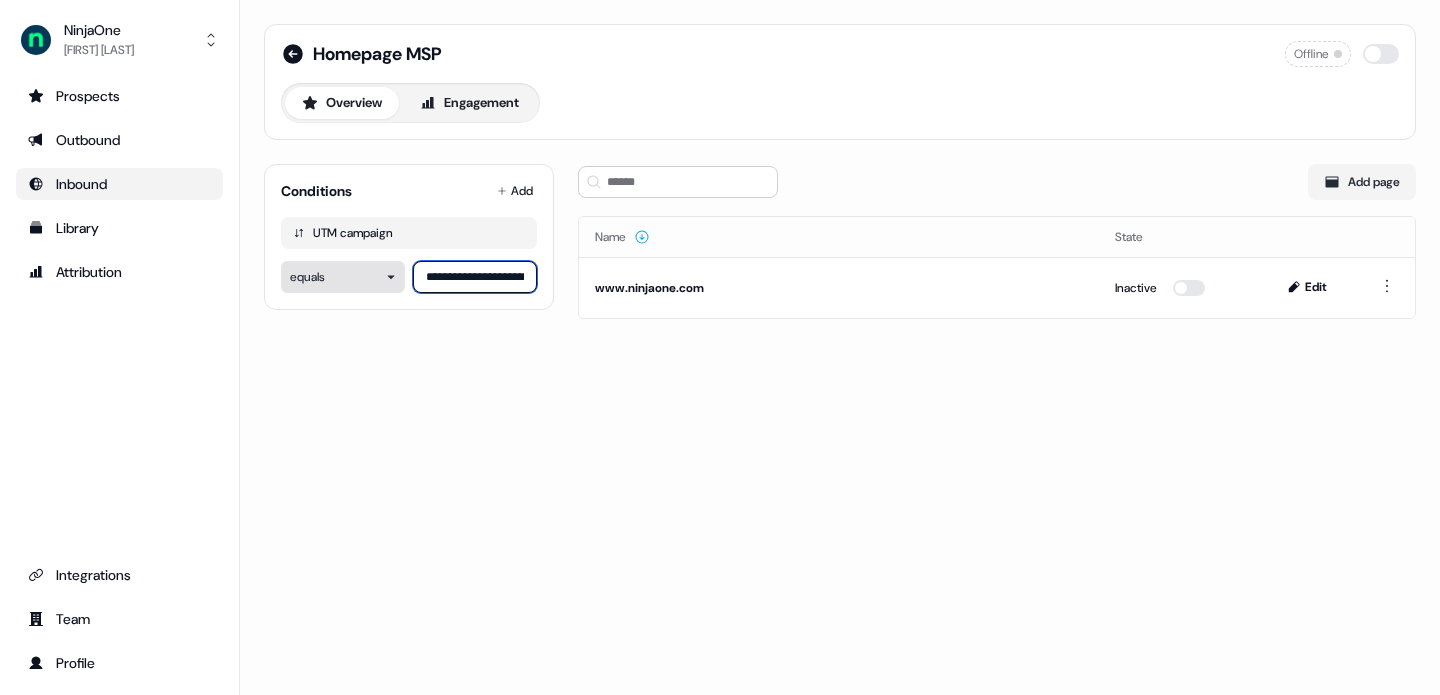 drag, startPoint x: 437, startPoint y: 278, endPoint x: 404, endPoint y: 280, distance: 33.06055 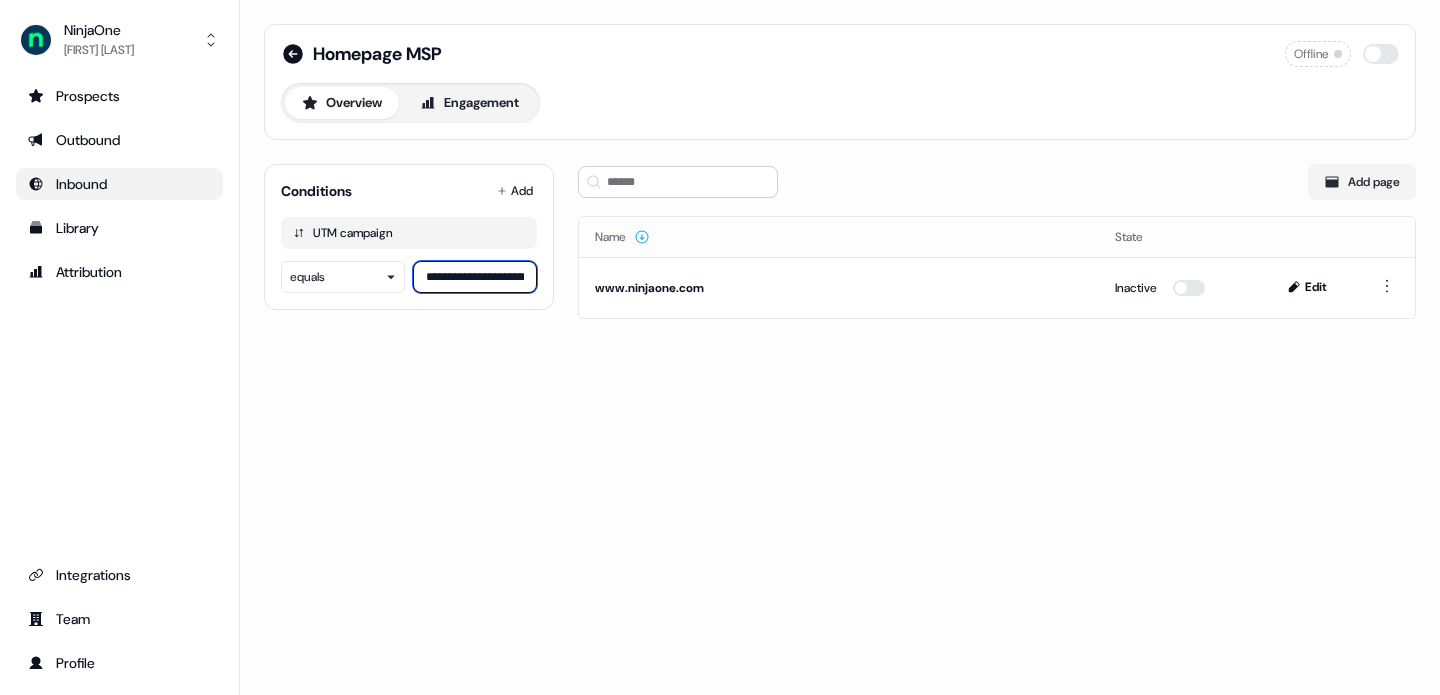type on "**********" 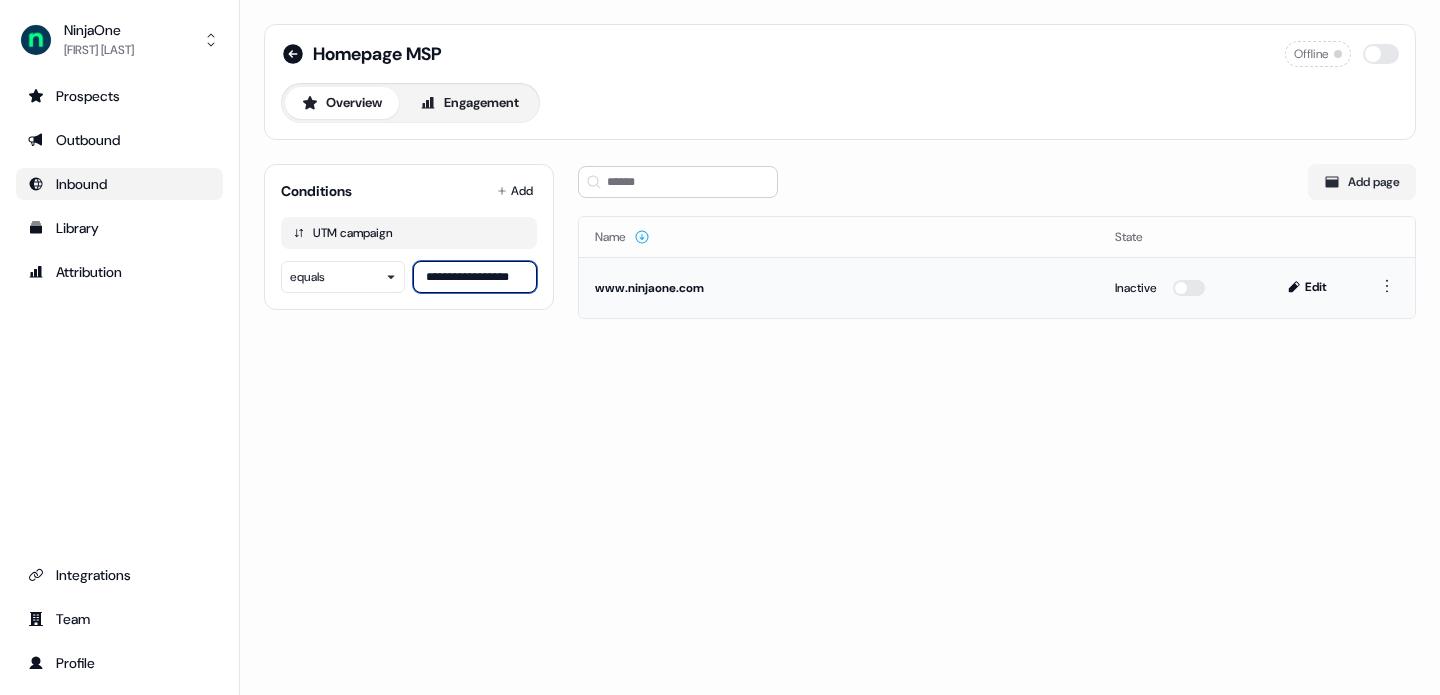 scroll, scrollTop: 0, scrollLeft: 4, axis: horizontal 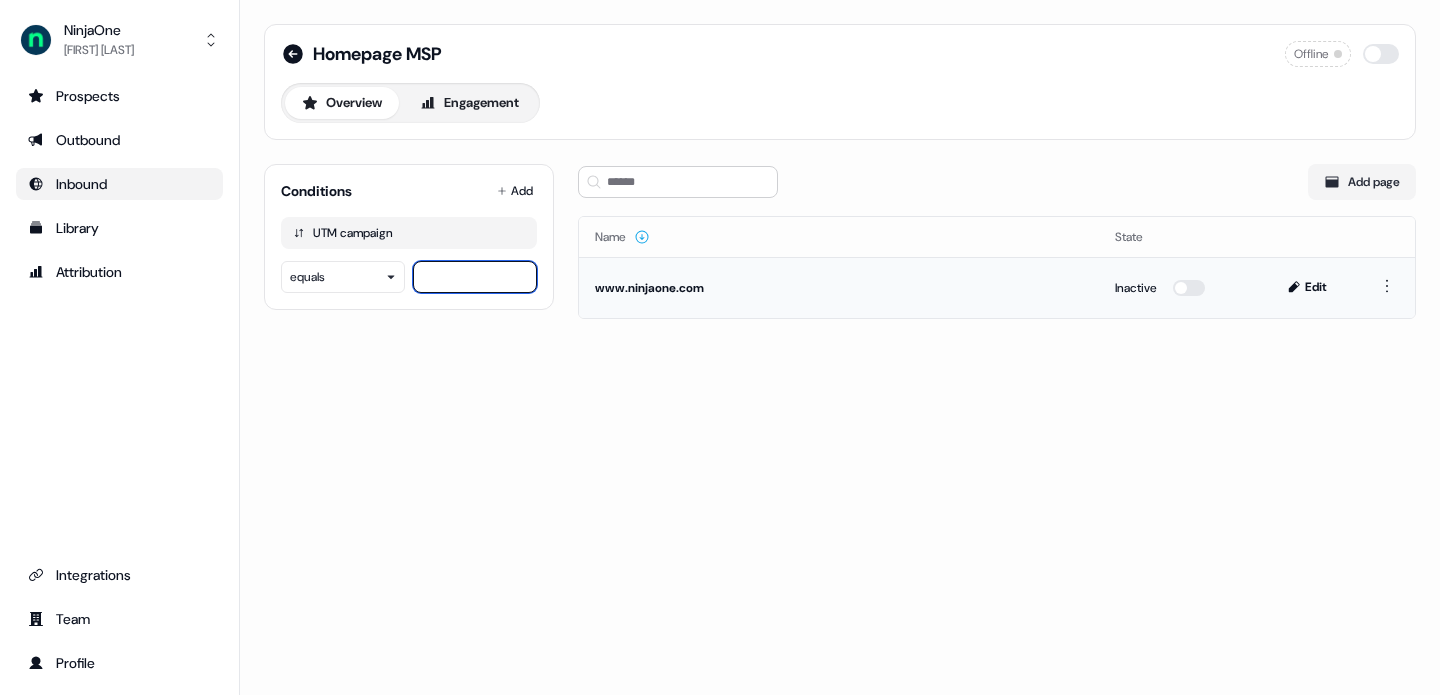 paste on "**********" 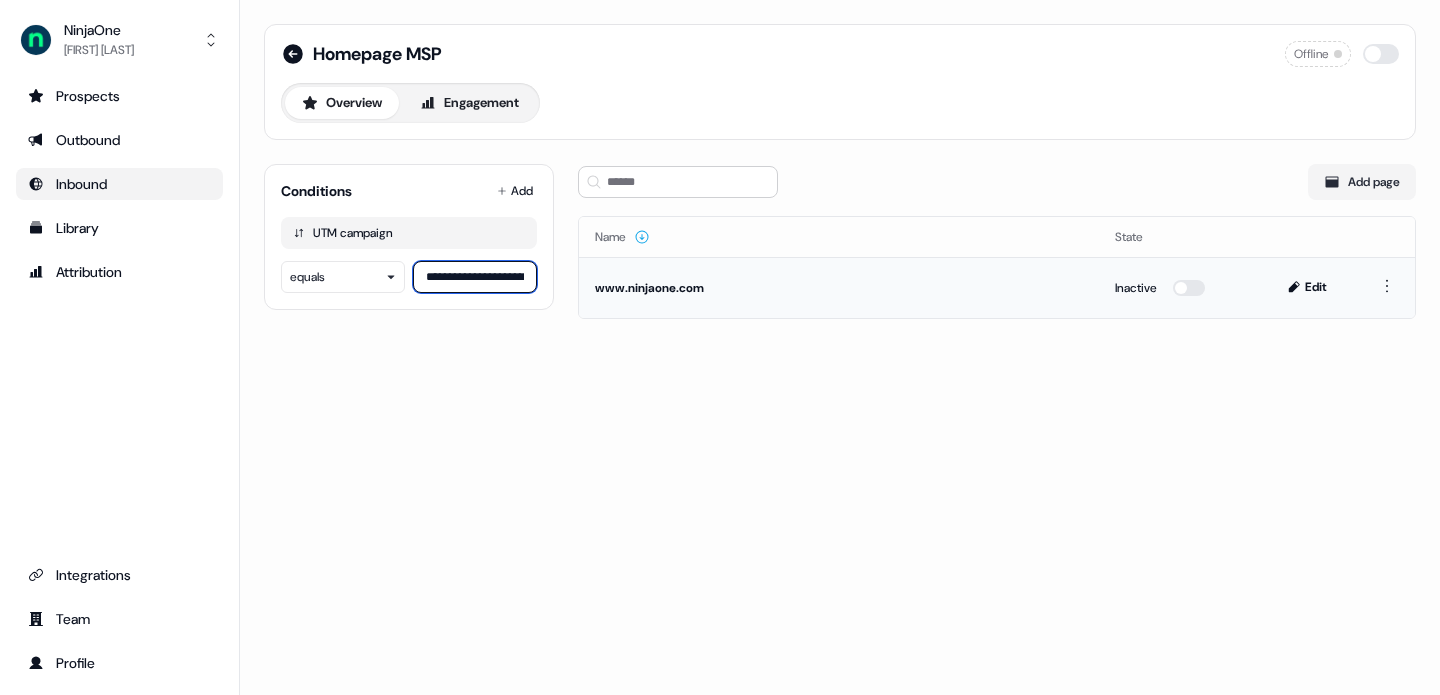 scroll, scrollTop: 0, scrollLeft: 1616, axis: horizontal 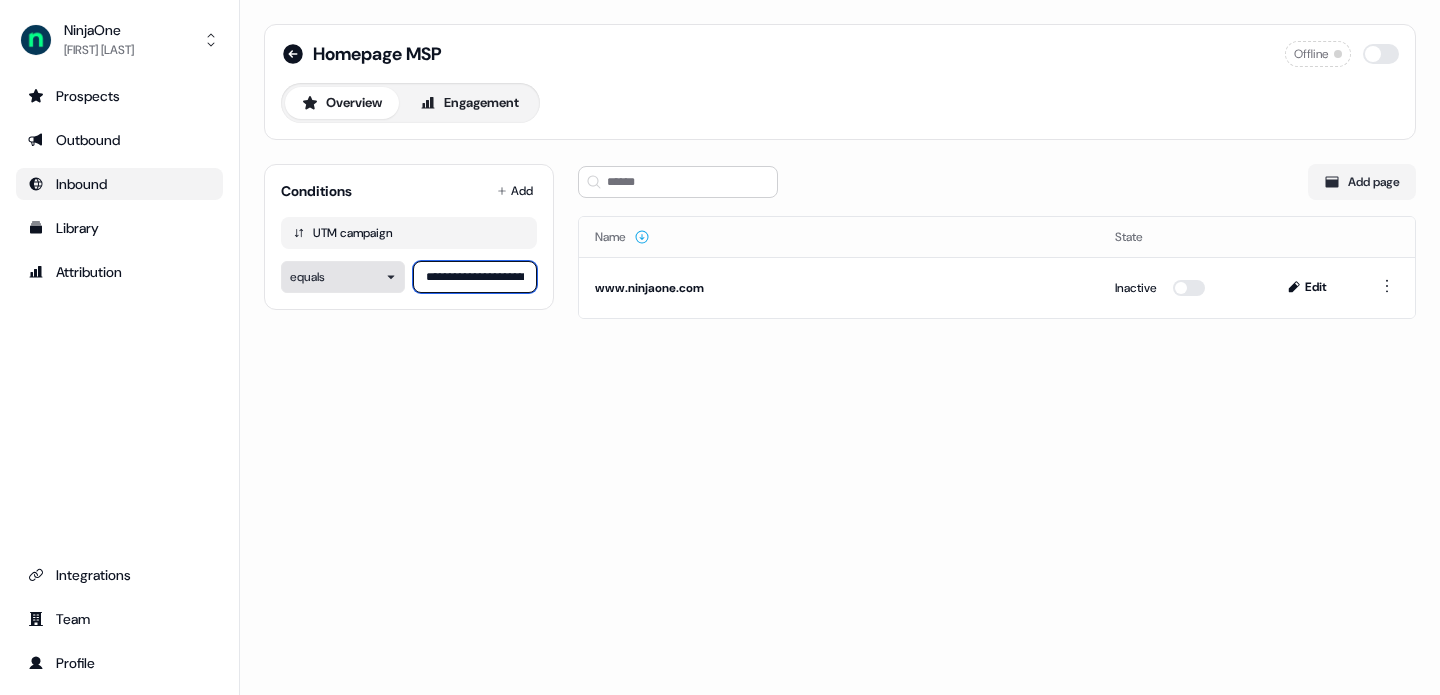drag, startPoint x: 518, startPoint y: 276, endPoint x: 316, endPoint y: 275, distance: 202.00247 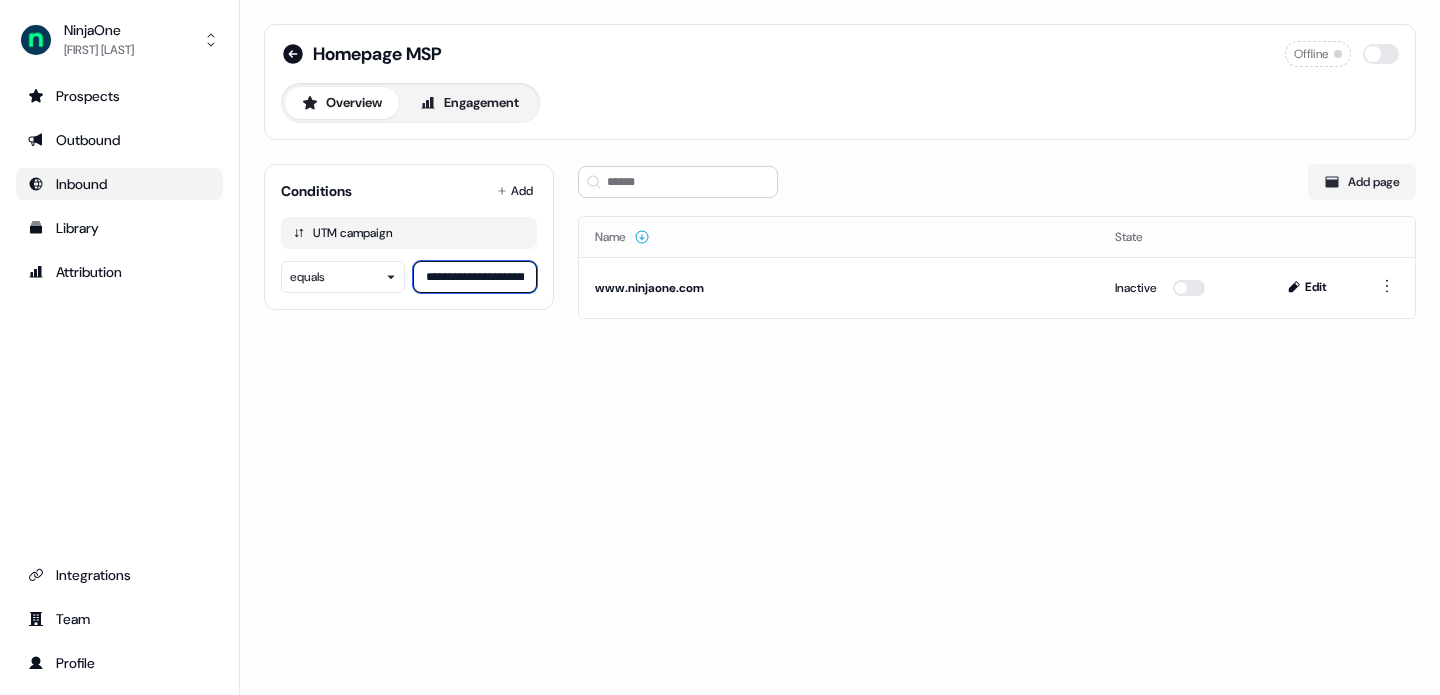 type on "*" 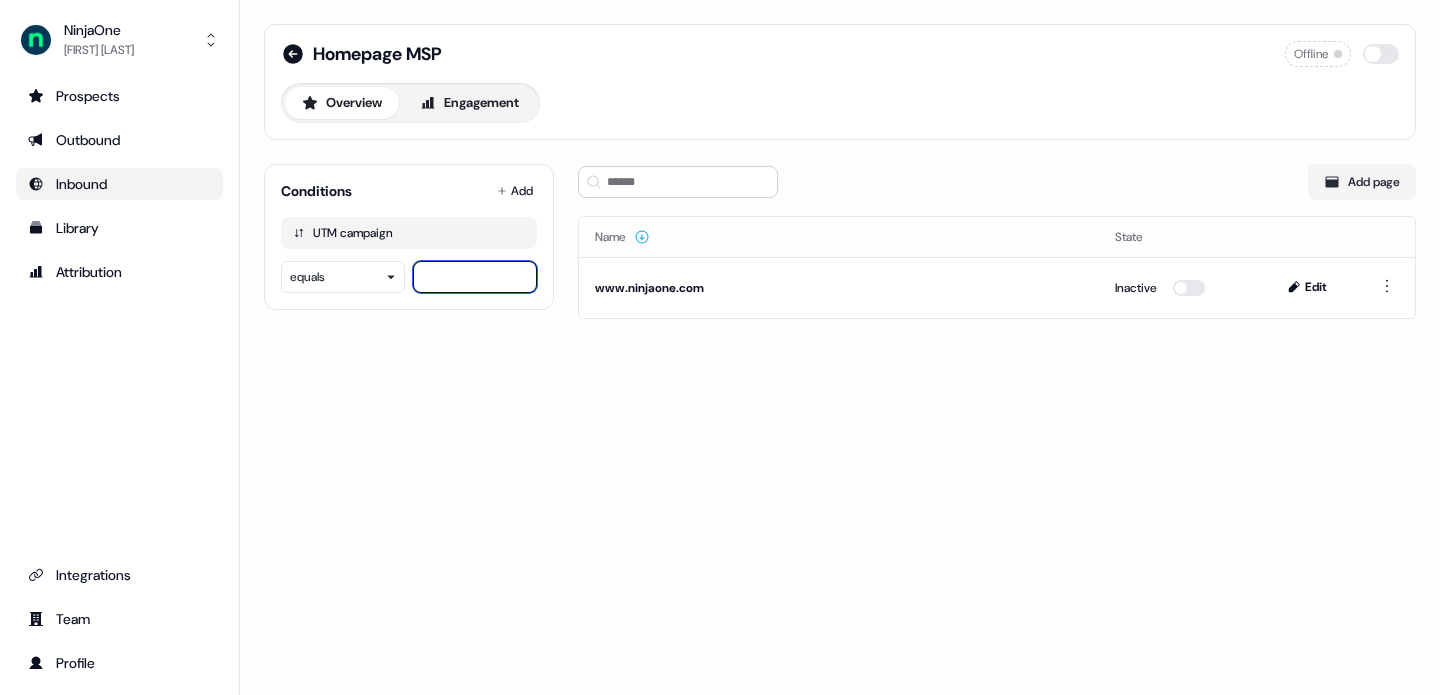 paste on "**********" 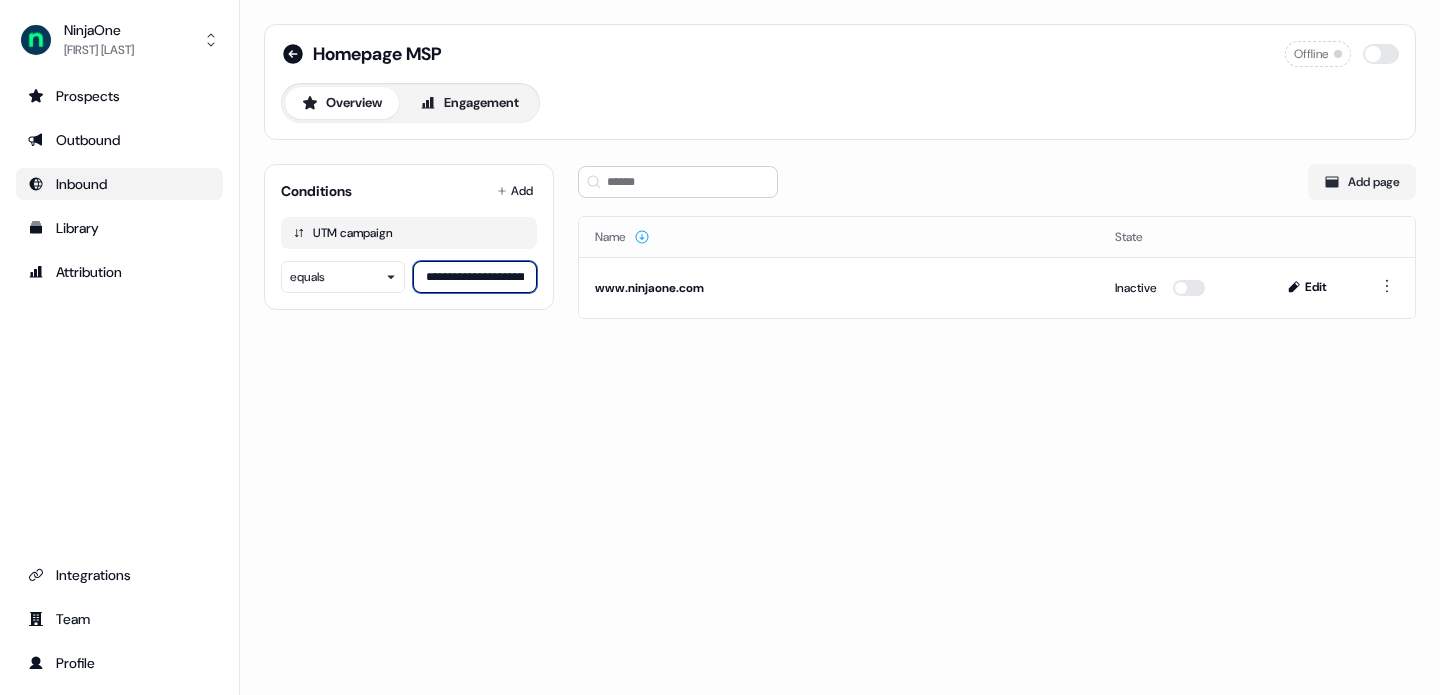 scroll, scrollTop: 0, scrollLeft: 1222, axis: horizontal 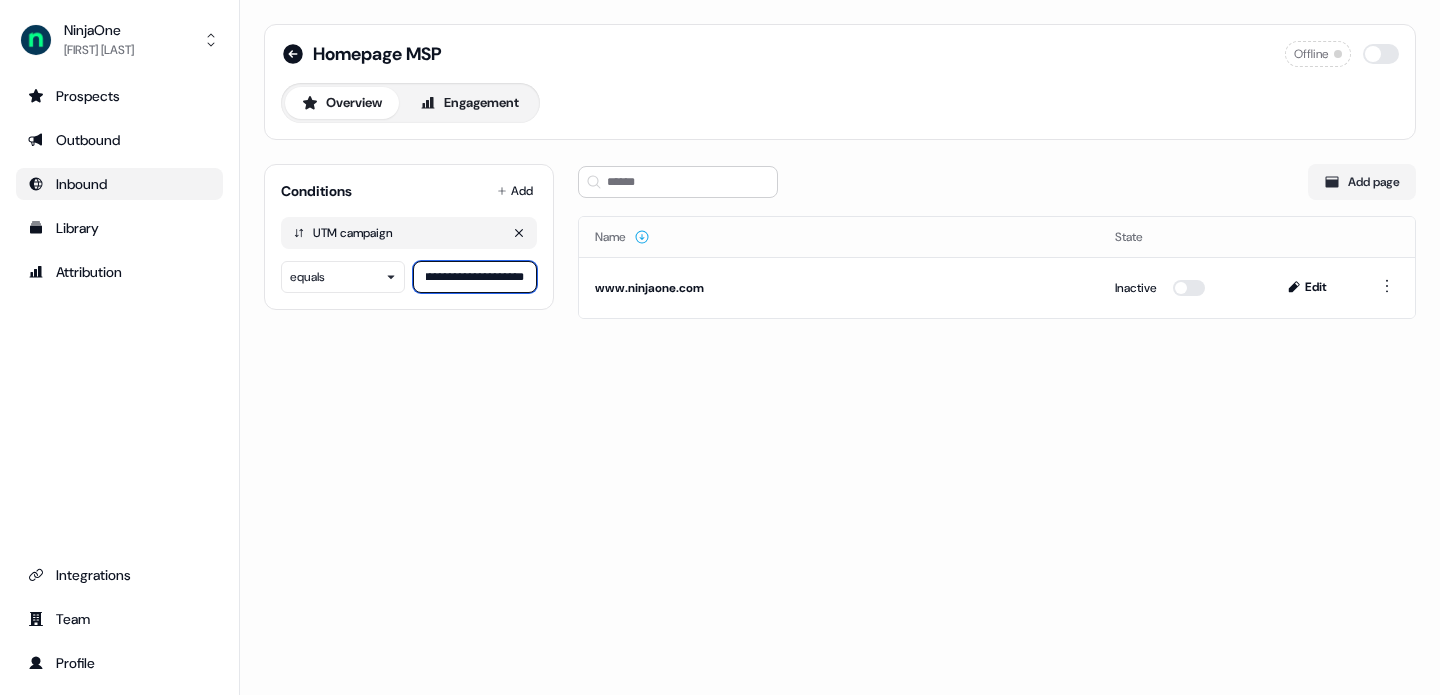 type on "**********" 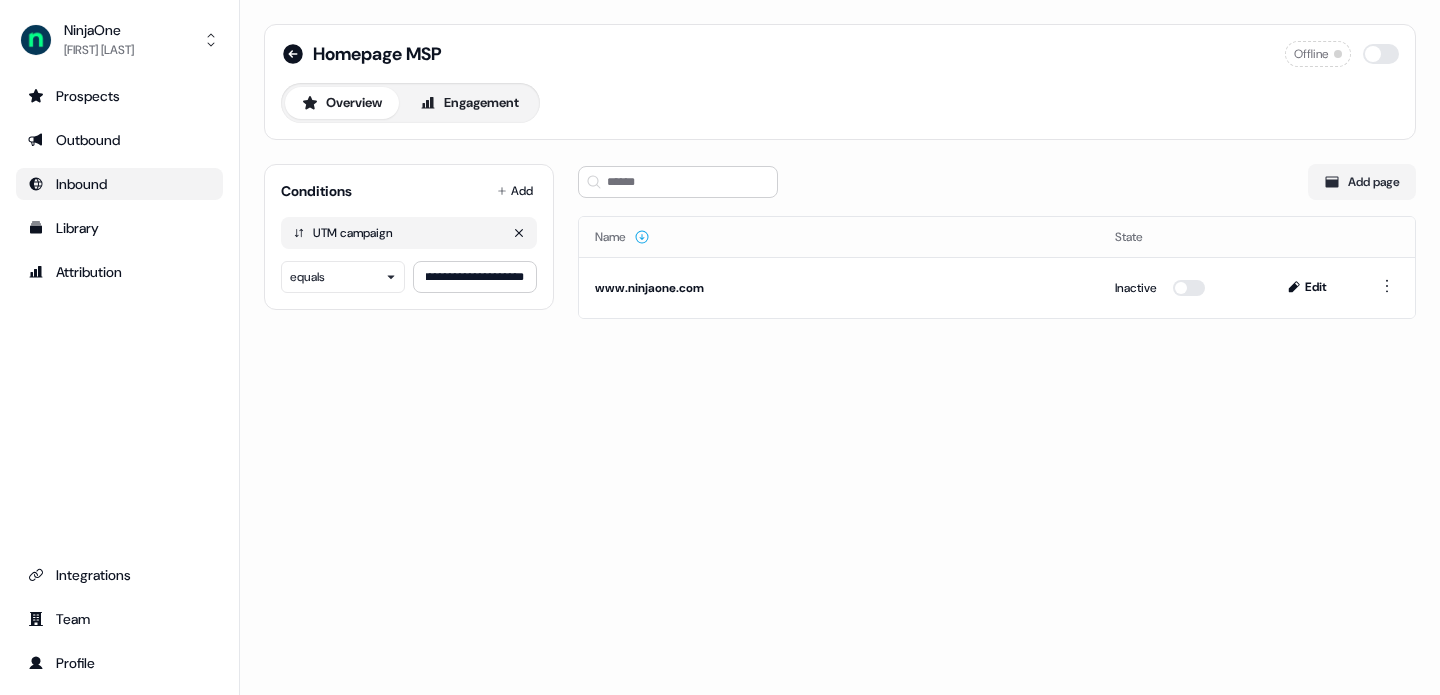 scroll, scrollTop: 0, scrollLeft: 0, axis: both 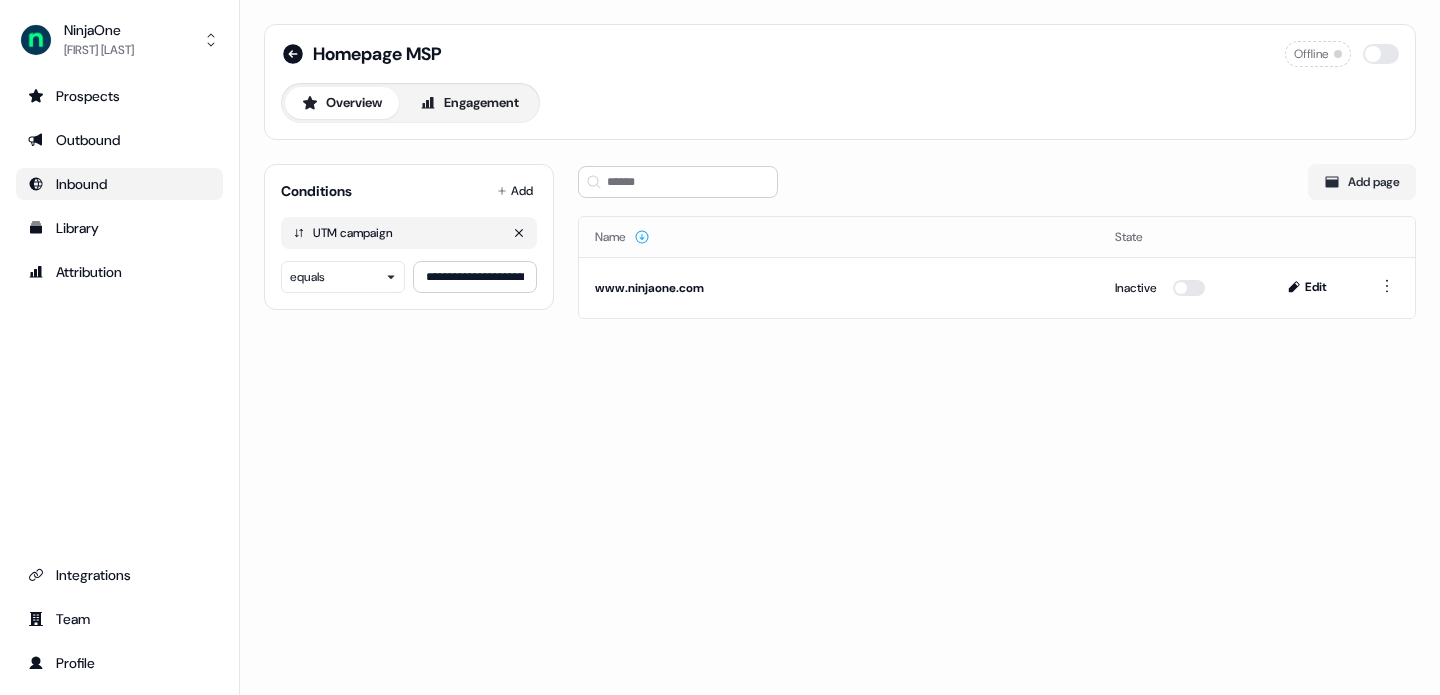 click on "UTM campaign" at bounding box center [353, 233] 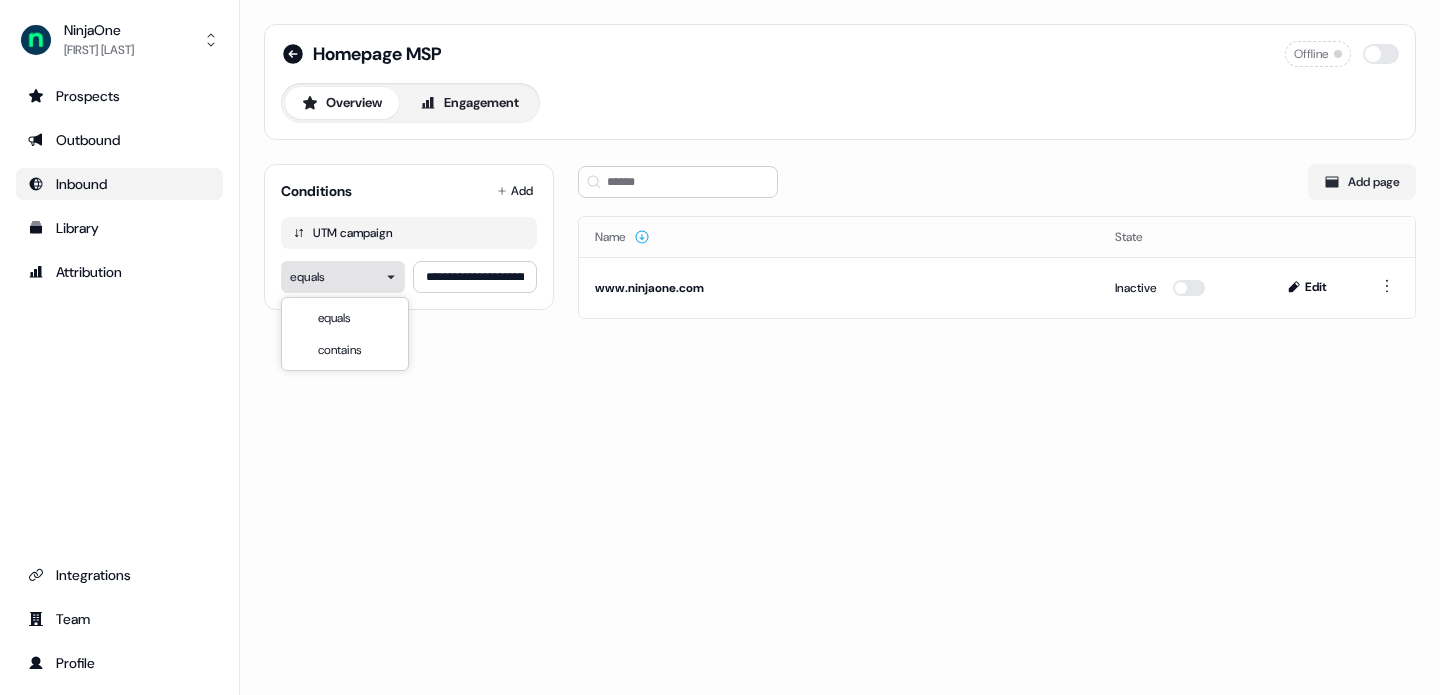 click on "**********" at bounding box center [720, 347] 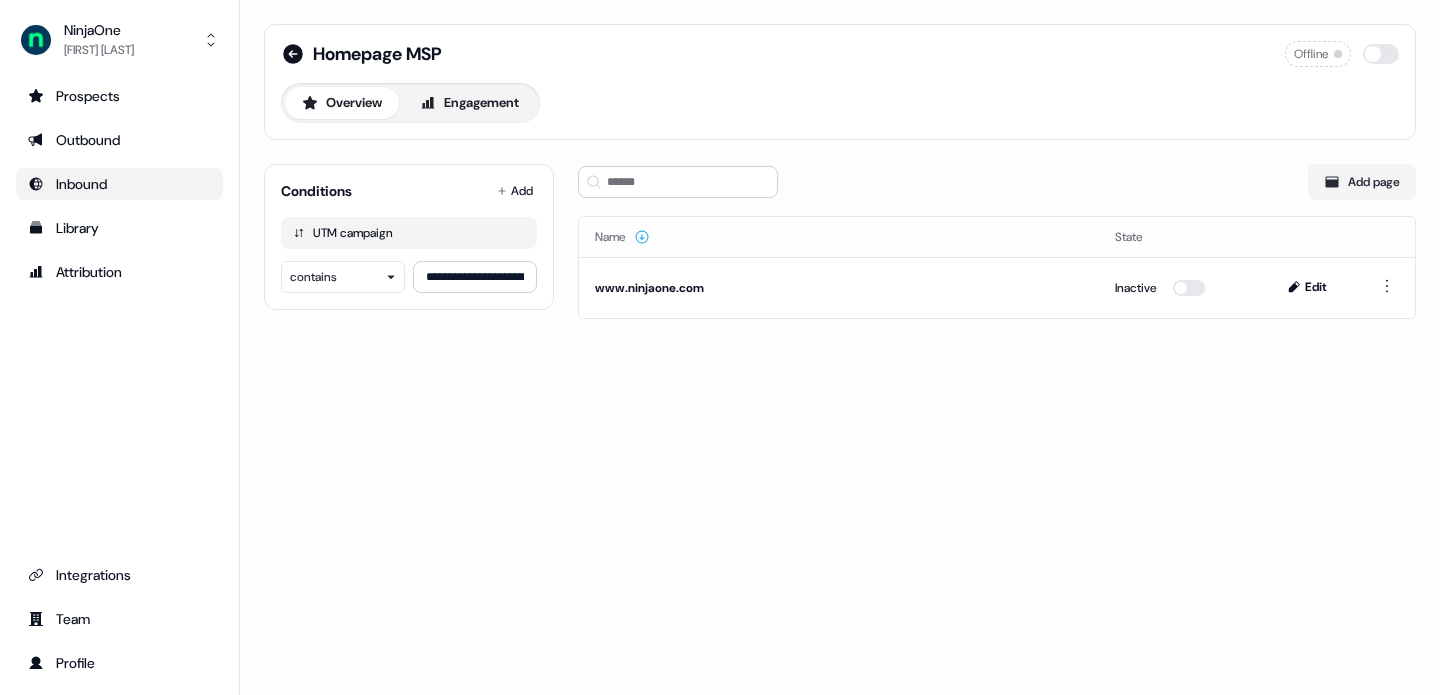 click on "**********" at bounding box center [840, 347] 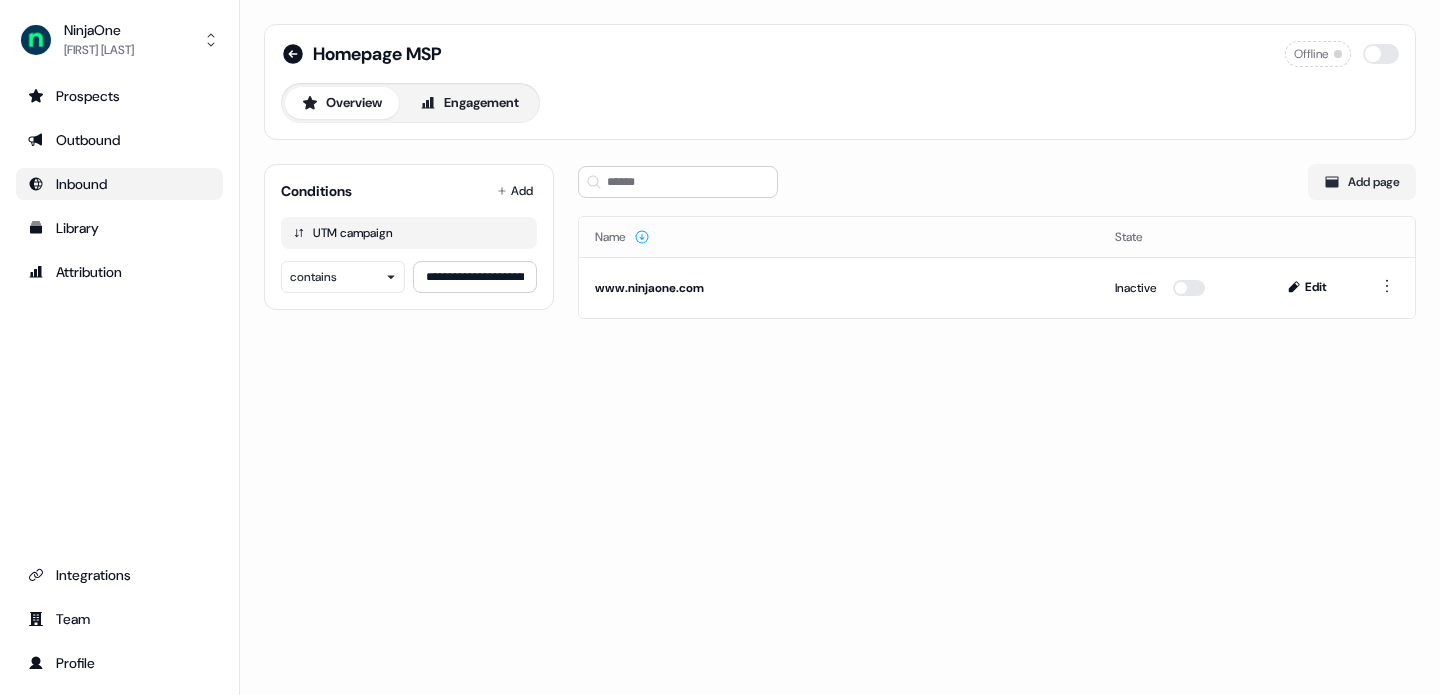 click on "**********" at bounding box center (840, 347) 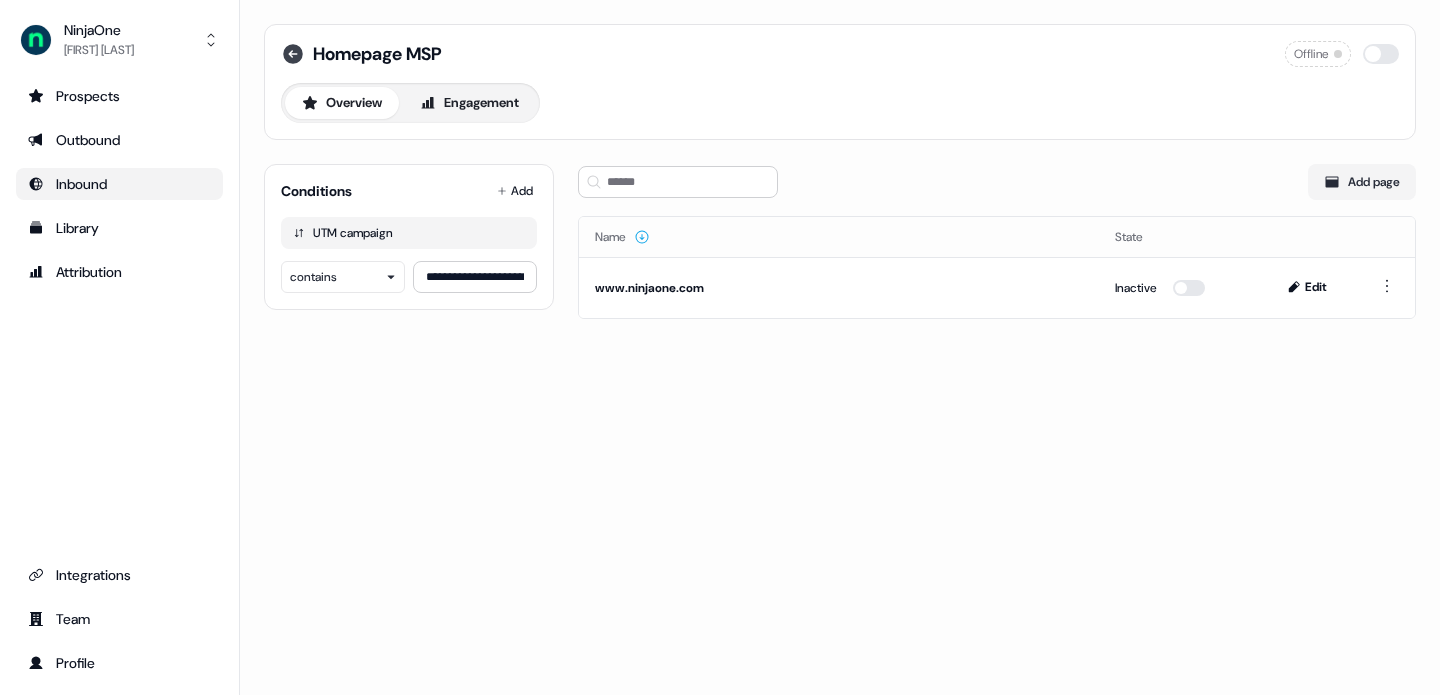 click 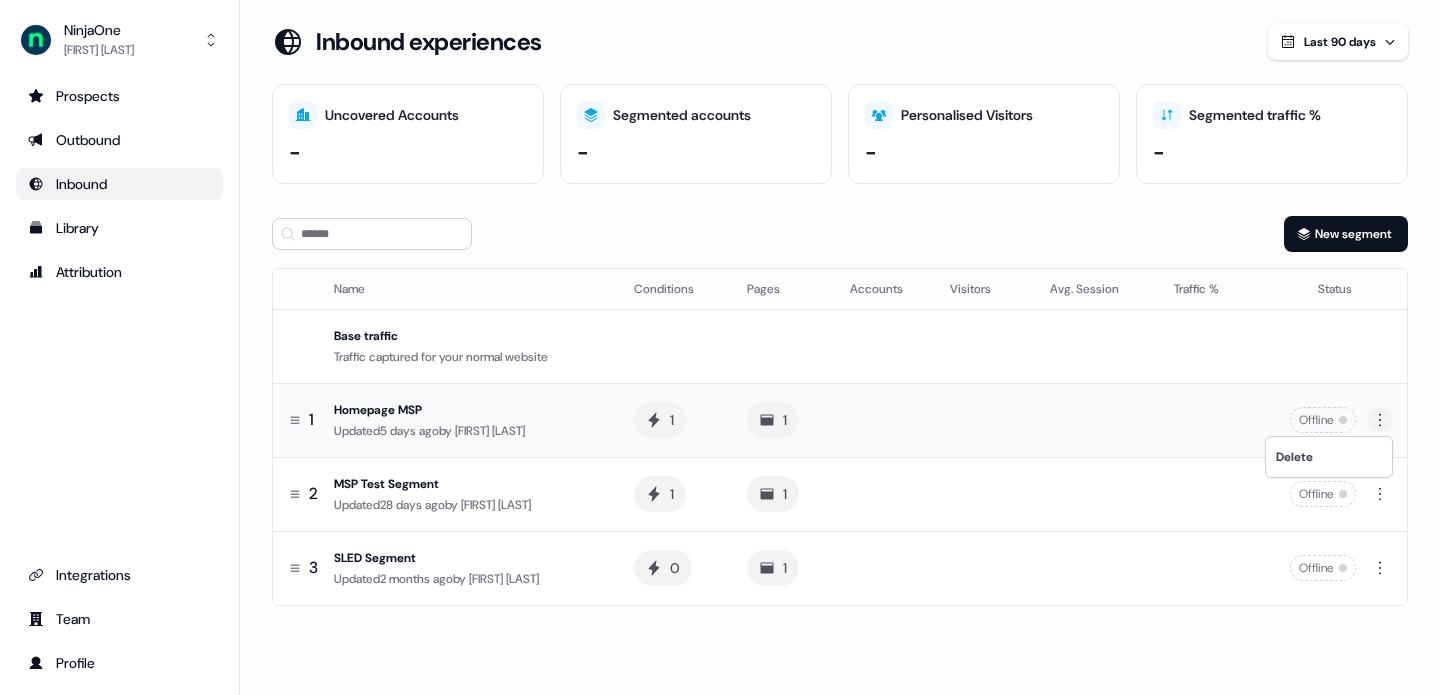 click on "Homepage MSP Updated  5 days ago  by   [FIRST] [LAST] 1 1 Offline 2 MSP Test Segment Updated  28 days ago  by   [FIRST] [LAST] 1 1 Offline 3 SLED Segment Updated  2 months ago  by   [FIRST] [LAST] 0 1 Offline
To pick up a draggable item, press the space bar.
While dragging, use the arrow keys to move the item.
Press space again to drop the item in its new position, or press escape to cancel.
Delete" at bounding box center [720, 347] 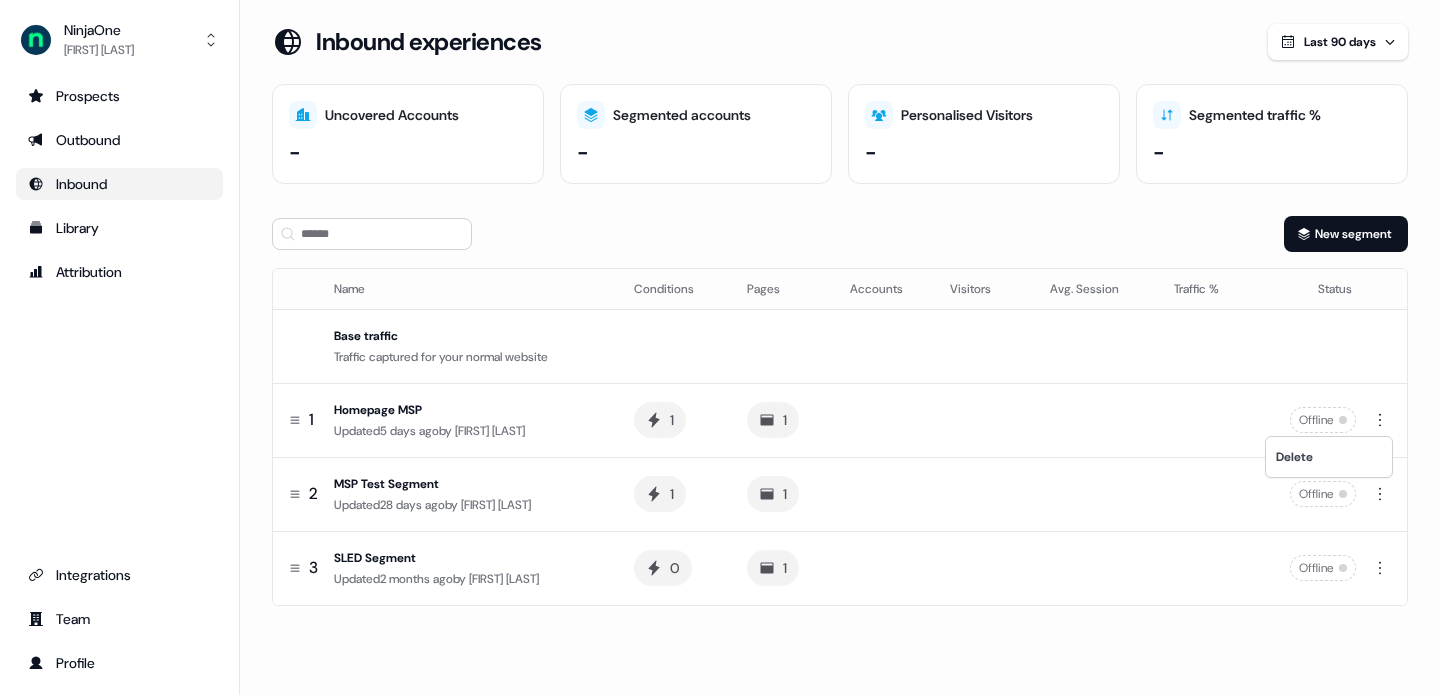 click on "Homepage MSP Updated  5 days ago  by   [FIRST] [LAST] 1 1 Offline 2 MSP Test Segment Updated  28 days ago  by   [FIRST] [LAST] 1 1 Offline 3 SLED Segment Updated  2 months ago  by   [FIRST] [LAST] 0 1 Offline
To pick up a draggable item, press the space bar.
While dragging, use the arrow keys to move the item.
Press space again to drop the item in its new position, or press escape to cancel.
Delete" at bounding box center (720, 347) 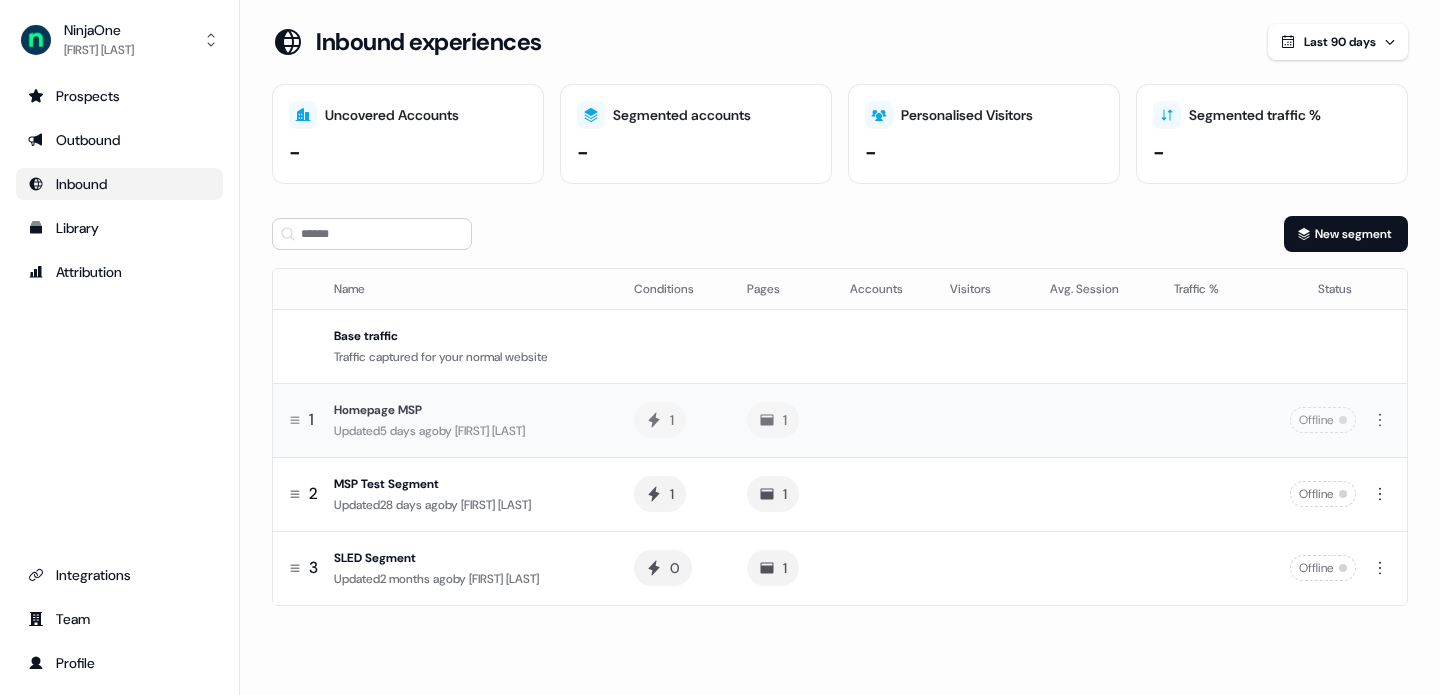 click 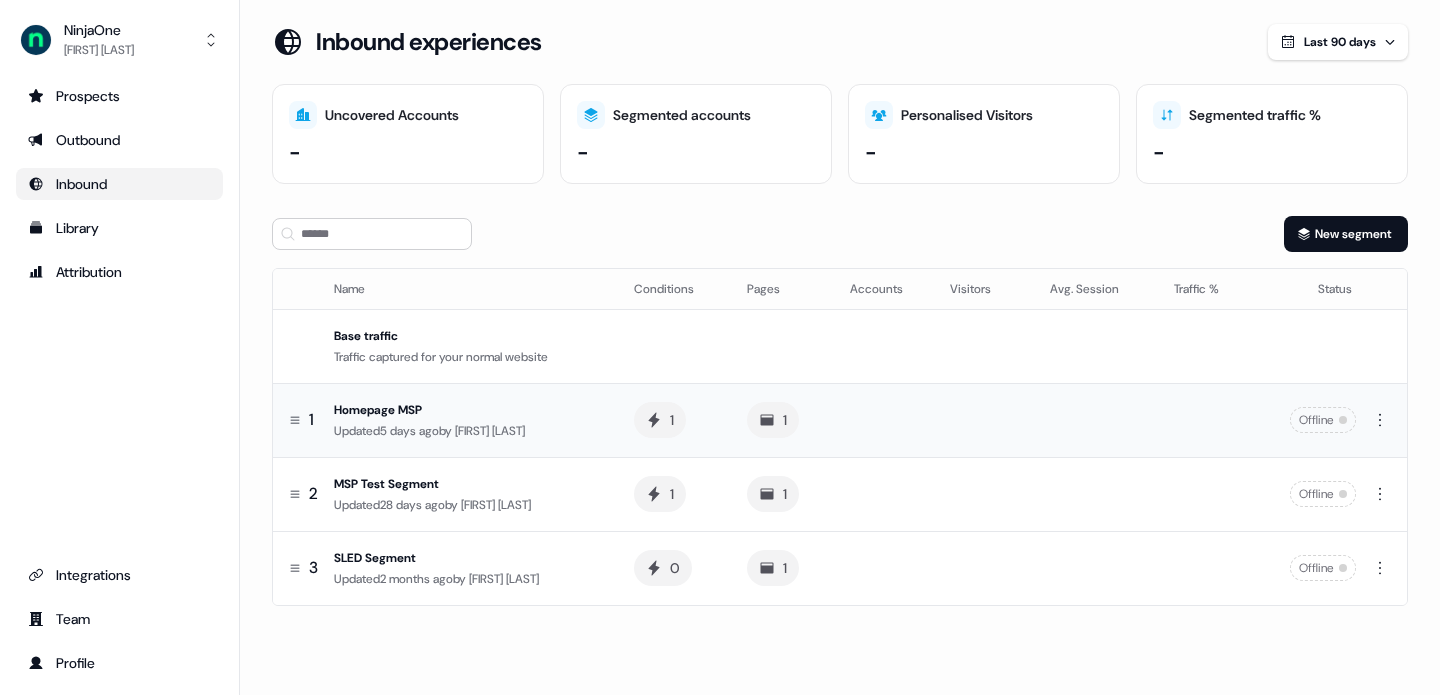 click 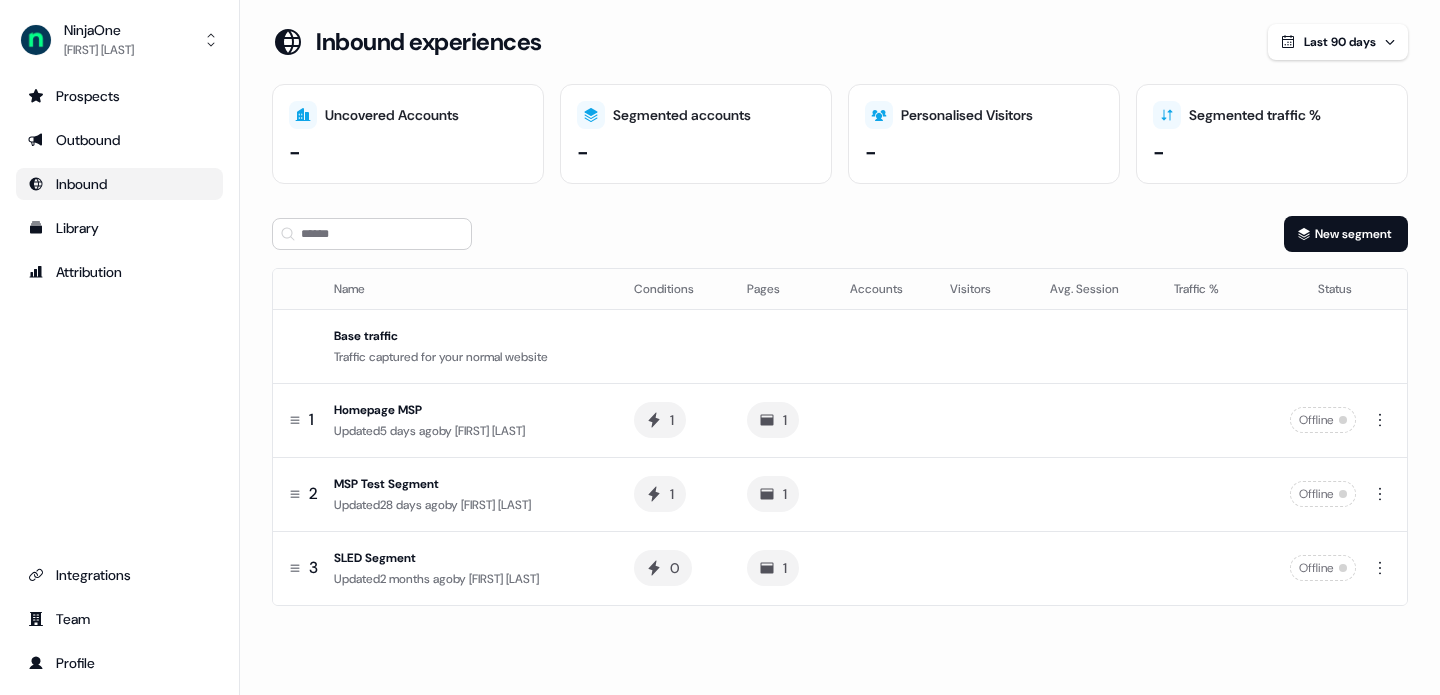 click on "New segment" at bounding box center [840, 234] 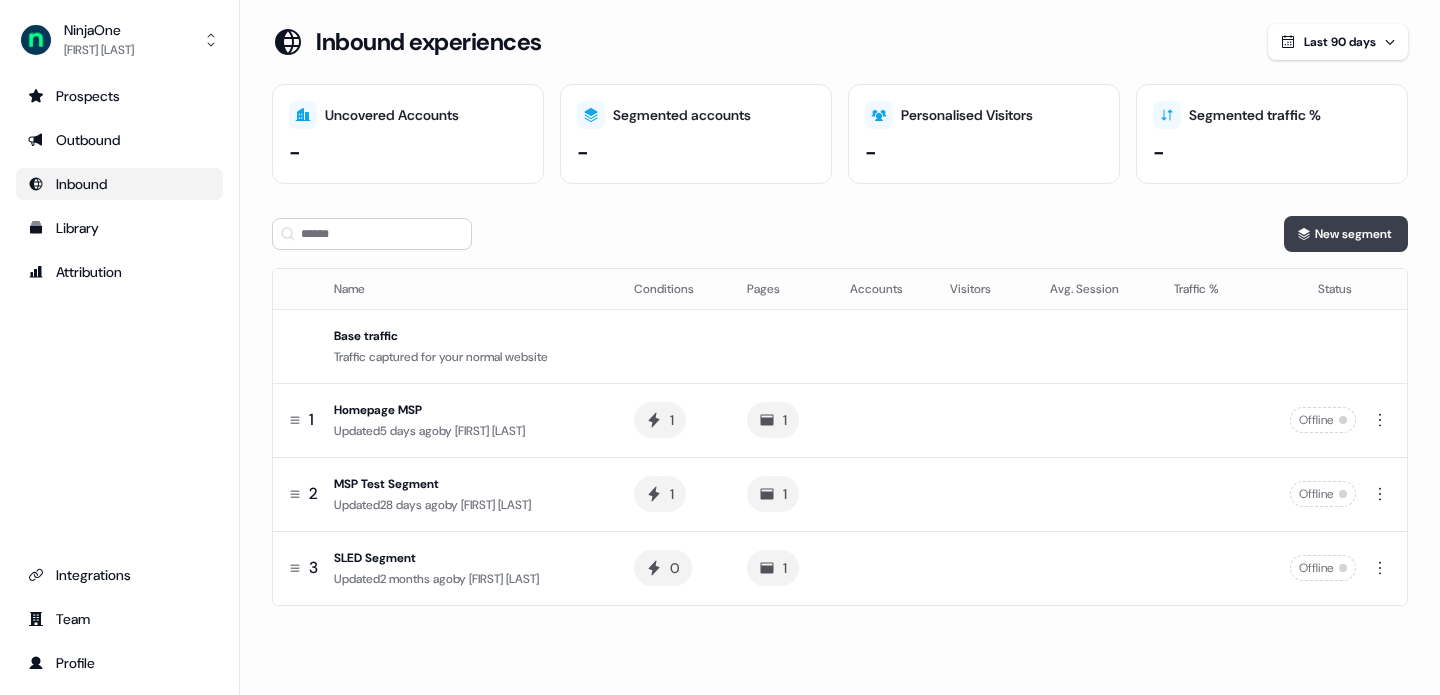 click on "New segment" at bounding box center (1346, 234) 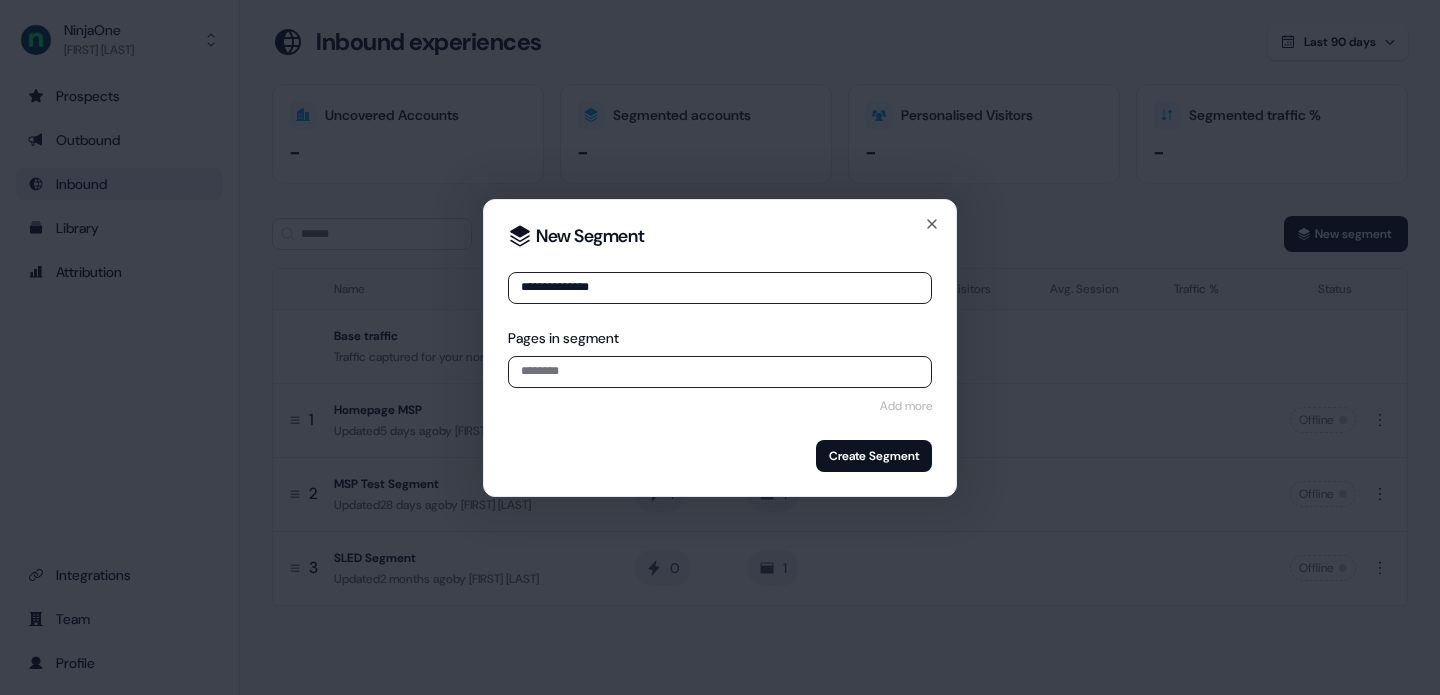 type on "**********" 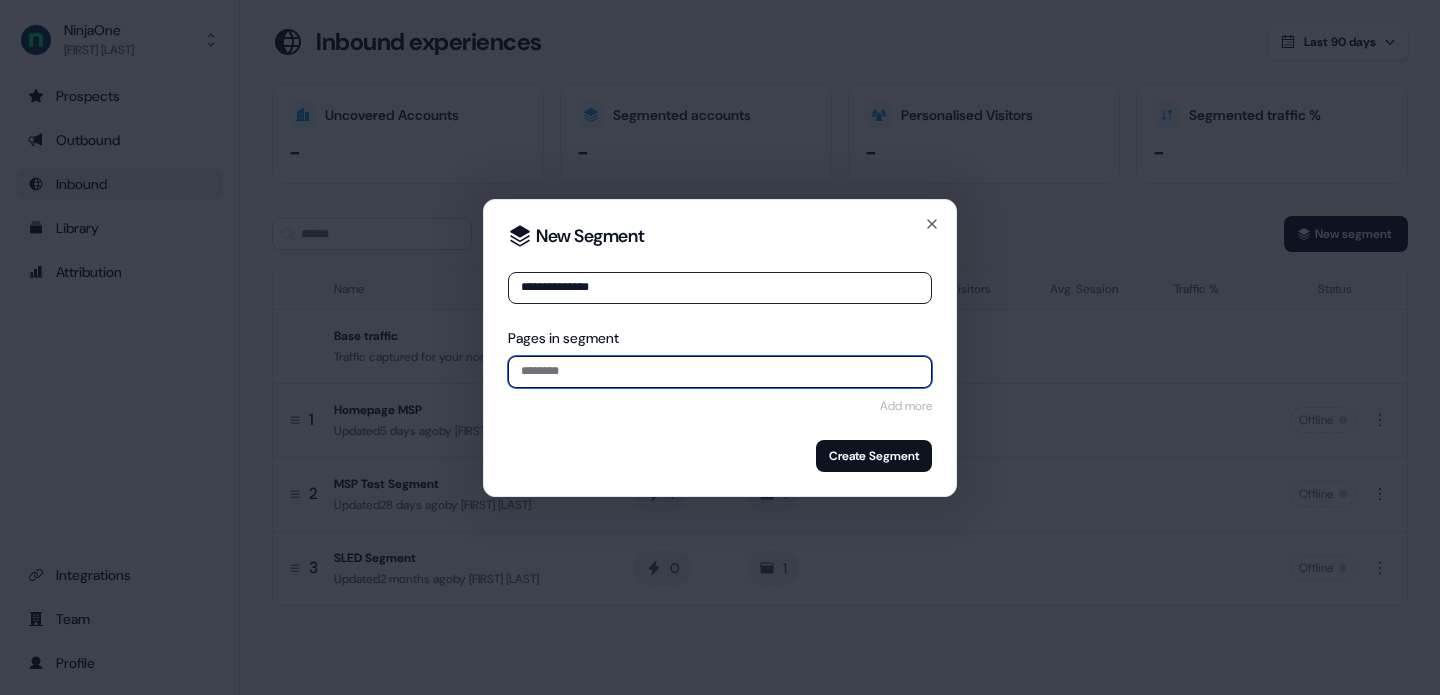 click at bounding box center (720, 372) 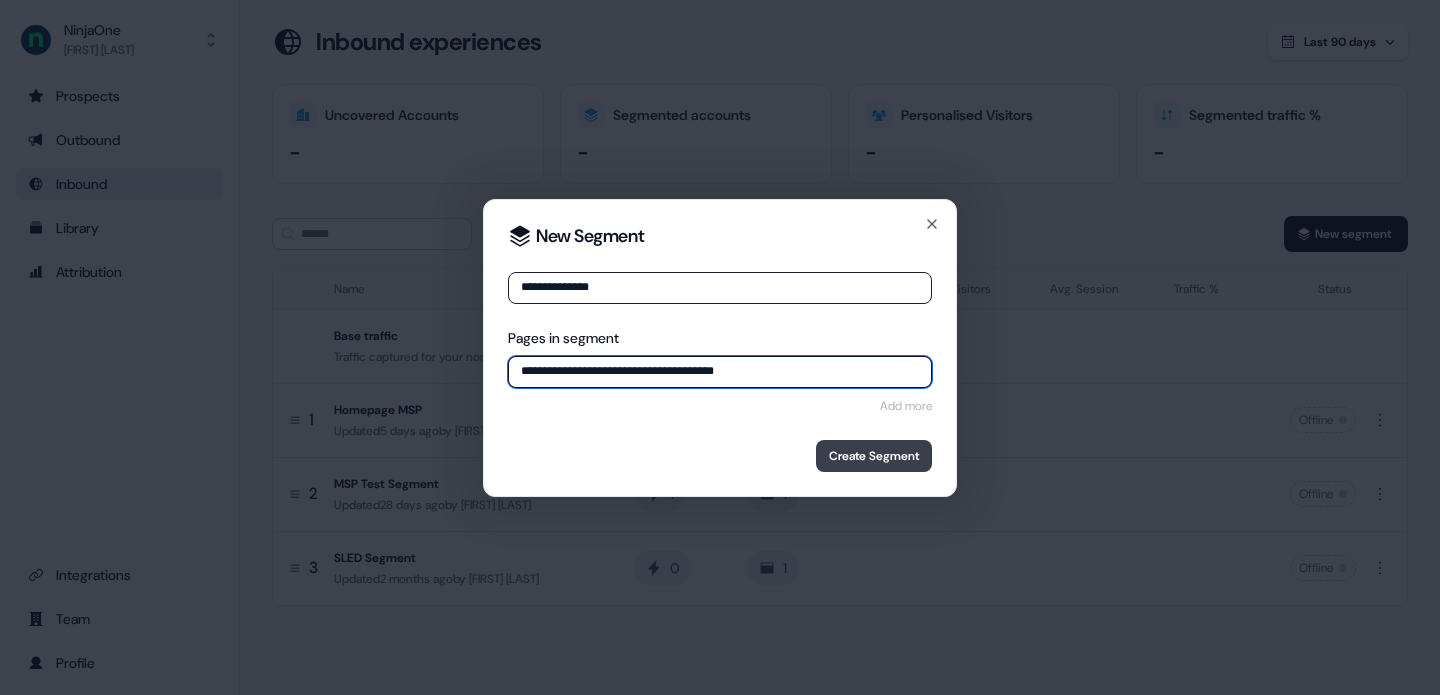 type on "**********" 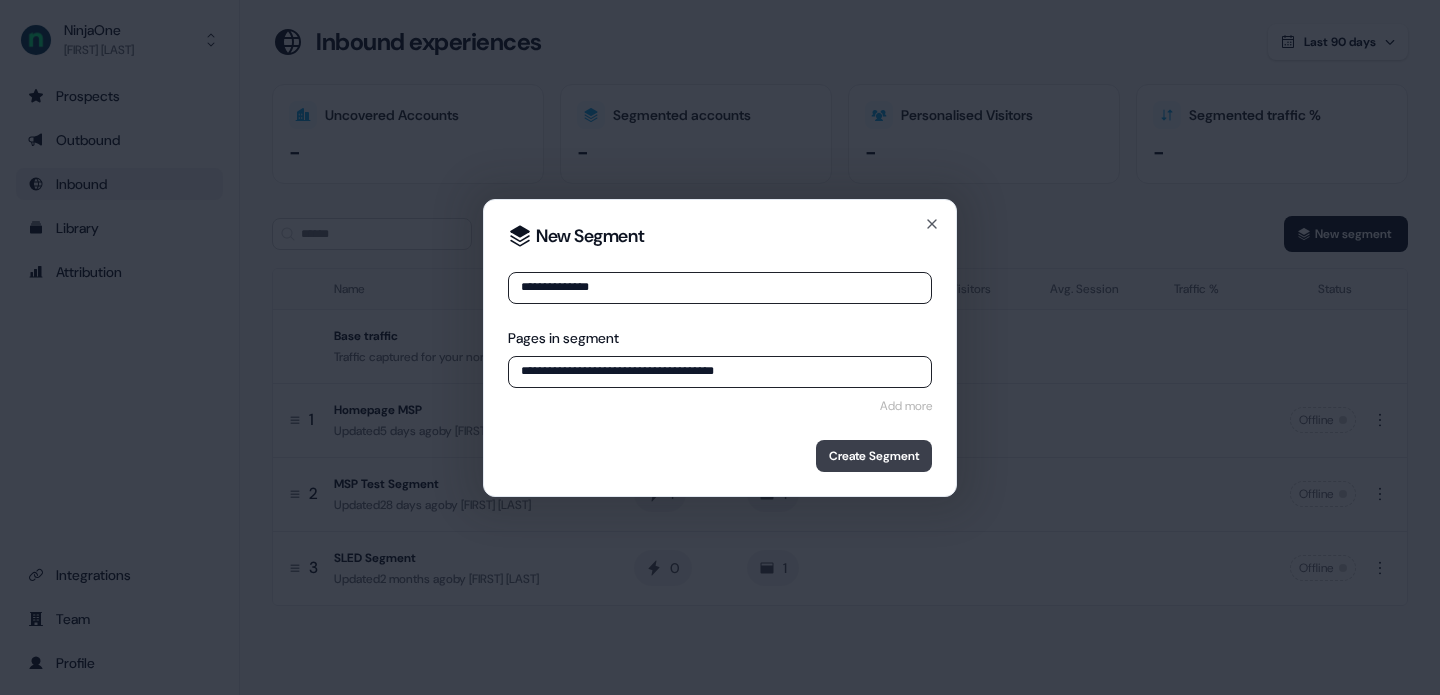 click on "Create Segment" at bounding box center [874, 456] 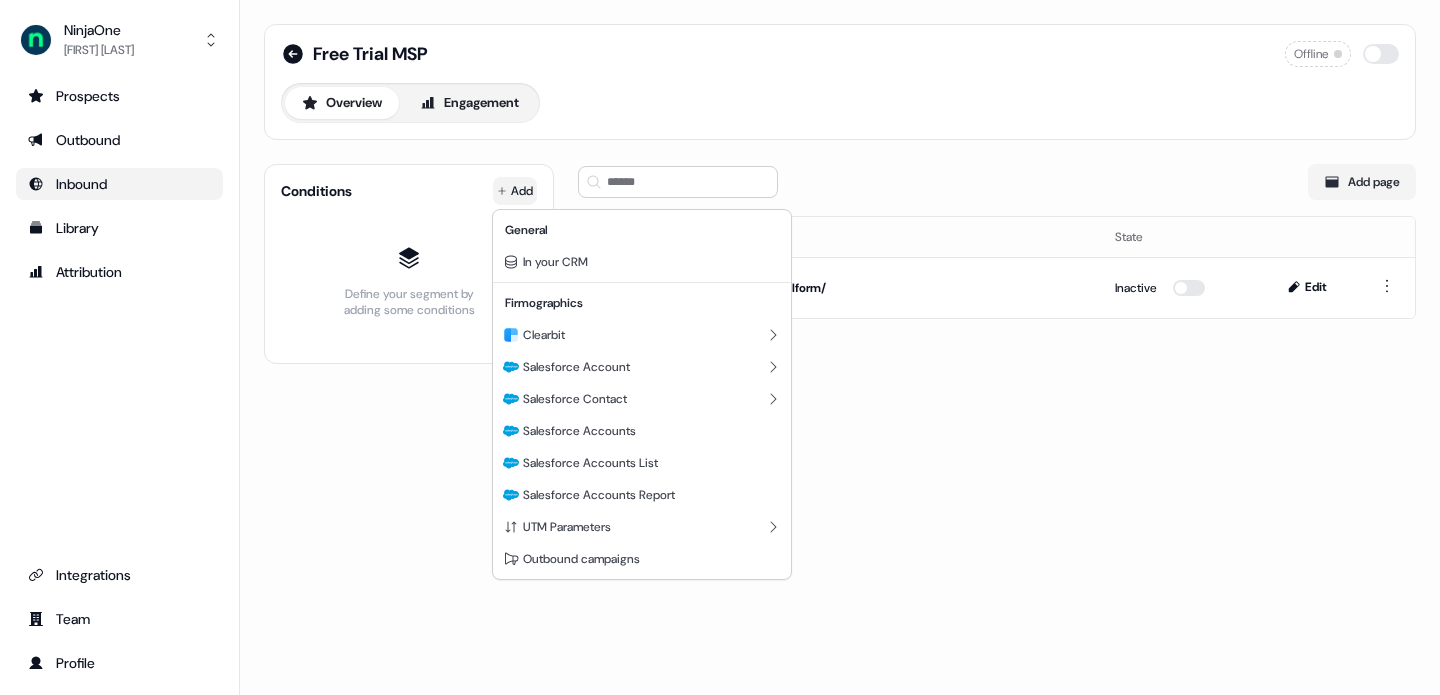 click on "For the best experience switch devices to a bigger screen. Go to Userled.io NinjaOne Xinrui Yan Prospects Outbound Inbound Library Attribution Integrations Team Profile Free Trial MSP Offline Overview Engagement Conditions Add Define your segment by adding some conditions Add page Name State https://www.ninjaone.com/freetrialform/ Inactive Edit General In your CRM Firmographics Clearbit Salesforce Account Salesforce Contact Salesforce Accounts Salesforce Accounts List Salesforce Accounts Report UTM Parameters Outbound campaigns" at bounding box center (720, 347) 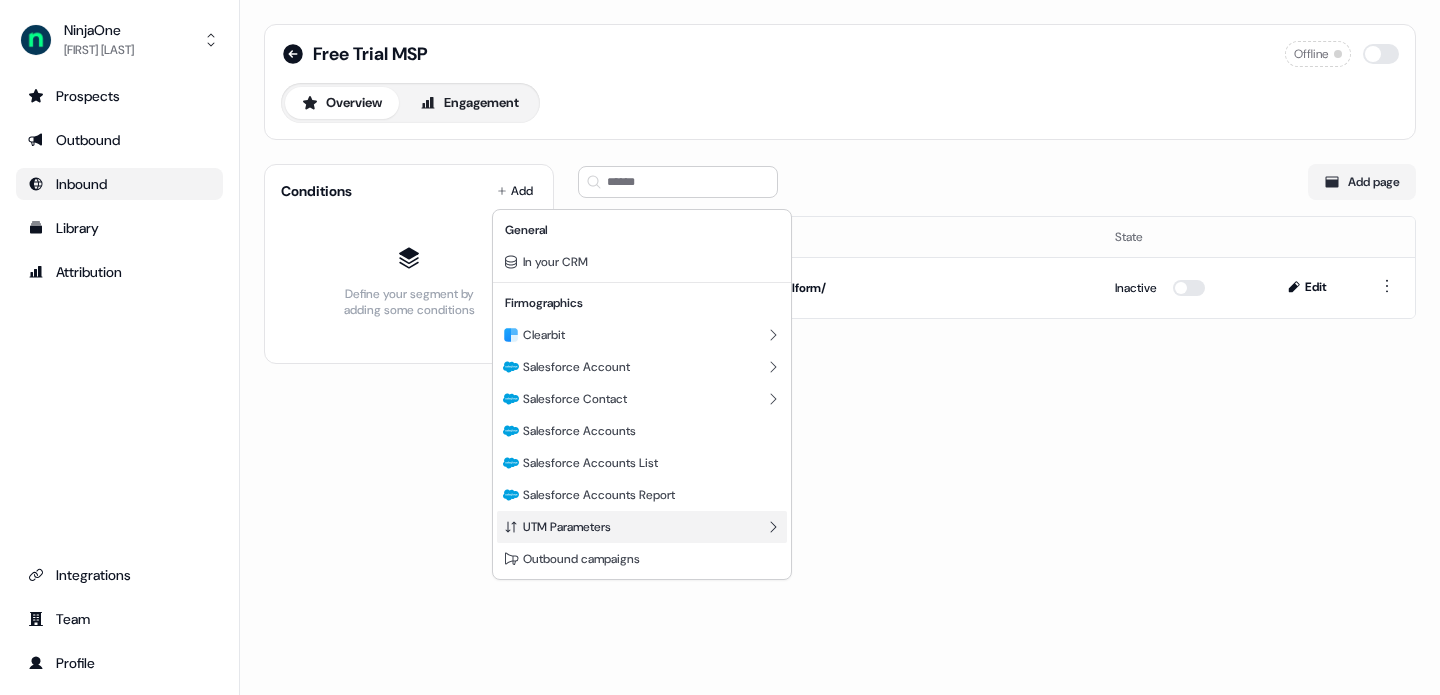 click on "UTM Parameters" at bounding box center [642, 527] 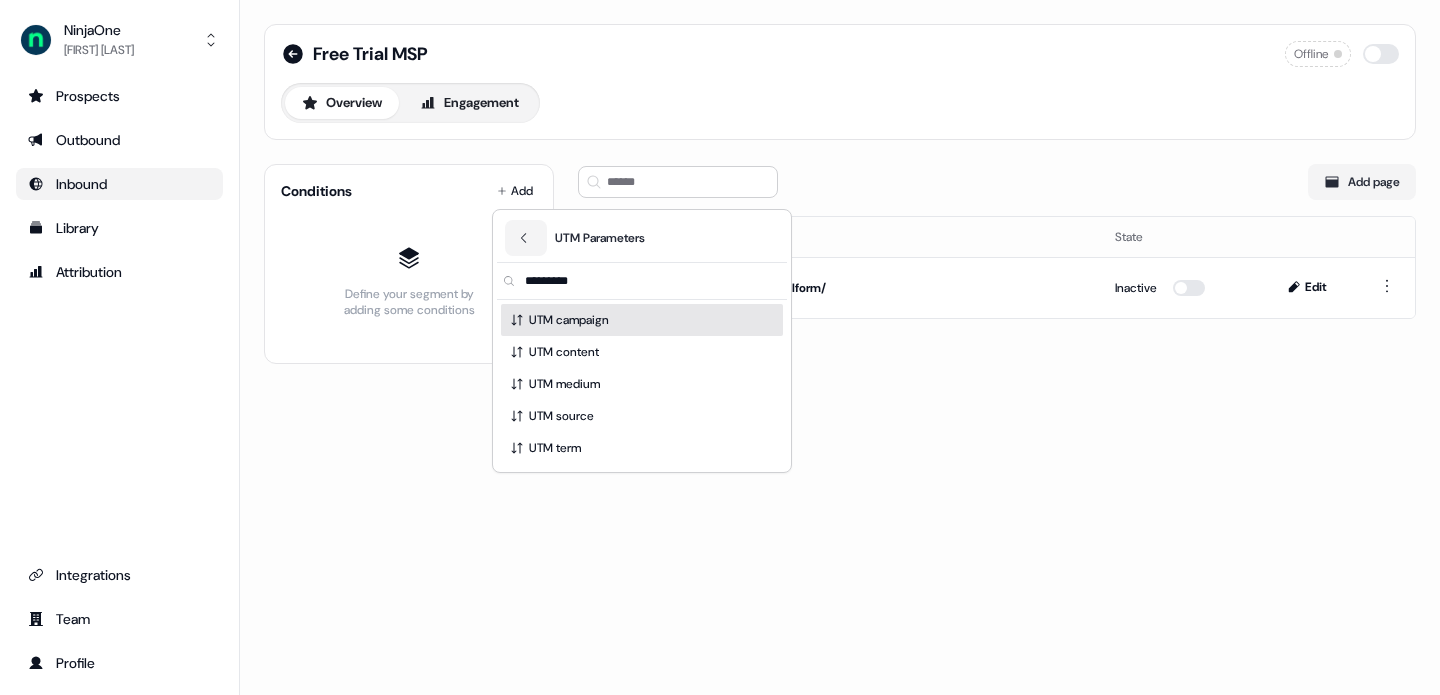 click on "UTM campaign" at bounding box center (642, 320) 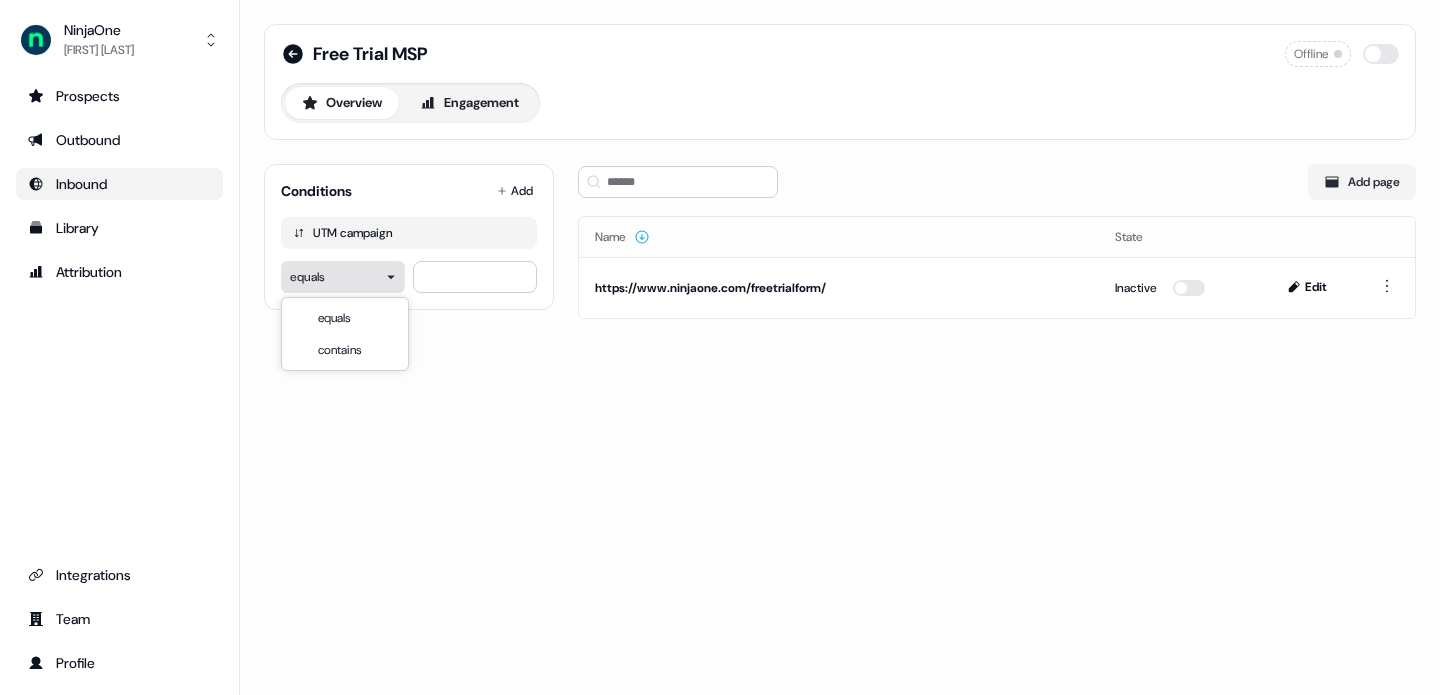 click on "For the best experience switch devices to a bigger screen. Go to Userled.io NinjaOne Xinrui Yan Prospects Outbound Inbound Library Attribution Integrations Team Profile Free Trial MSP Offline Overview Engagement Conditions Add UTM campaign equals Add page Name State https://www.ninjaone.com/freetrialform/ Inactive Edit equals contains" at bounding box center [720, 347] 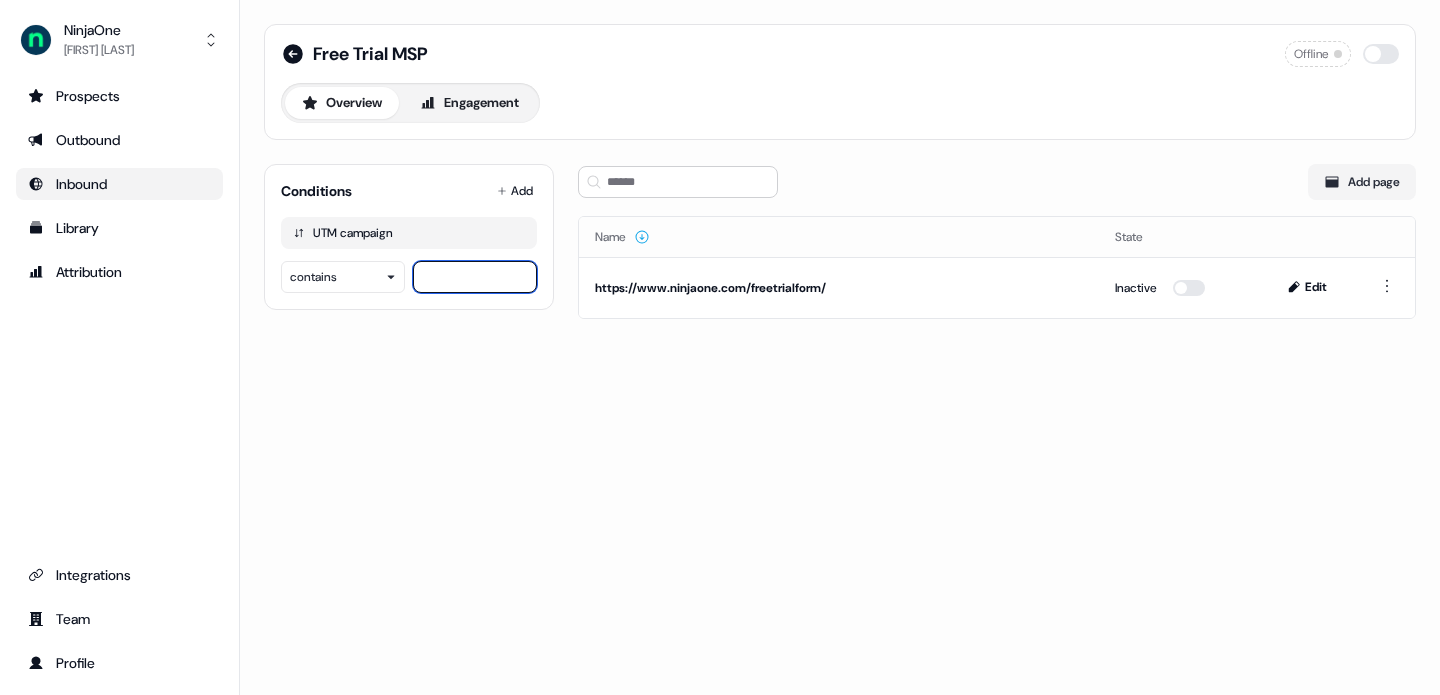 click at bounding box center [475, 277] 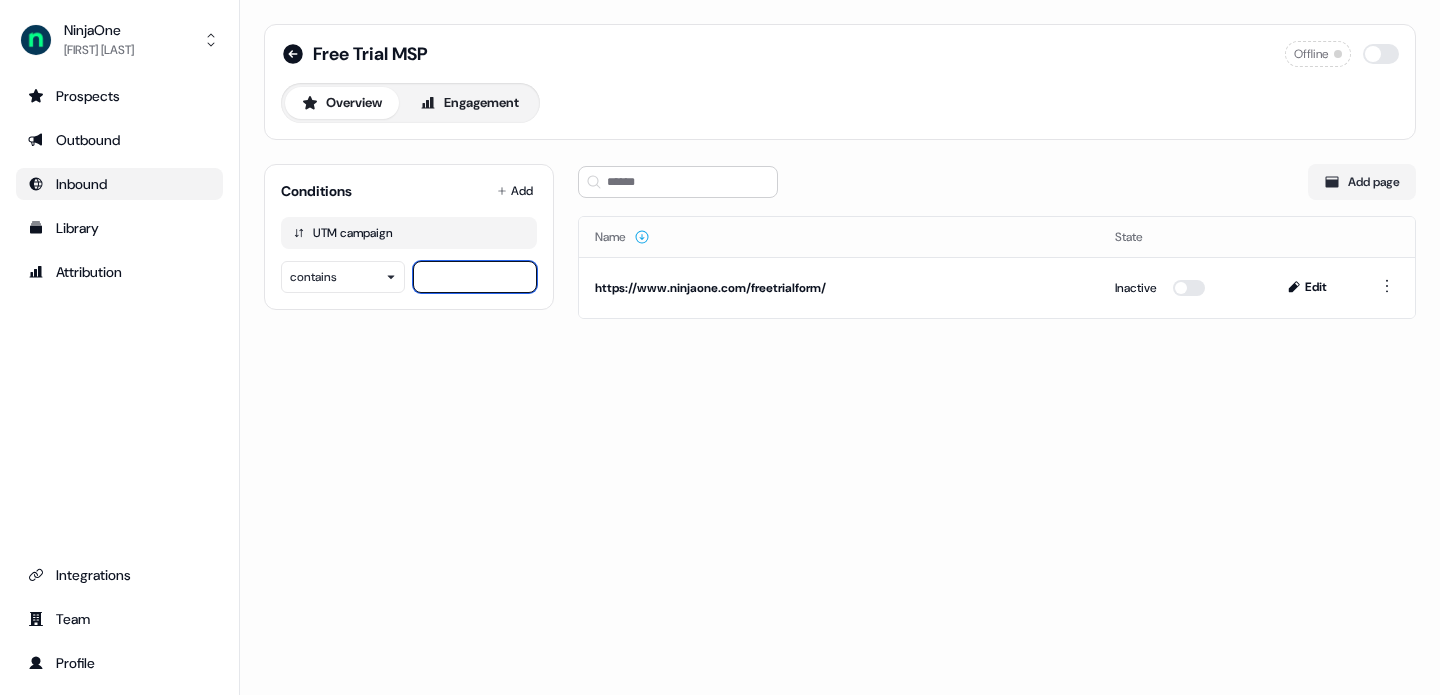 scroll, scrollTop: 0, scrollLeft: 0, axis: both 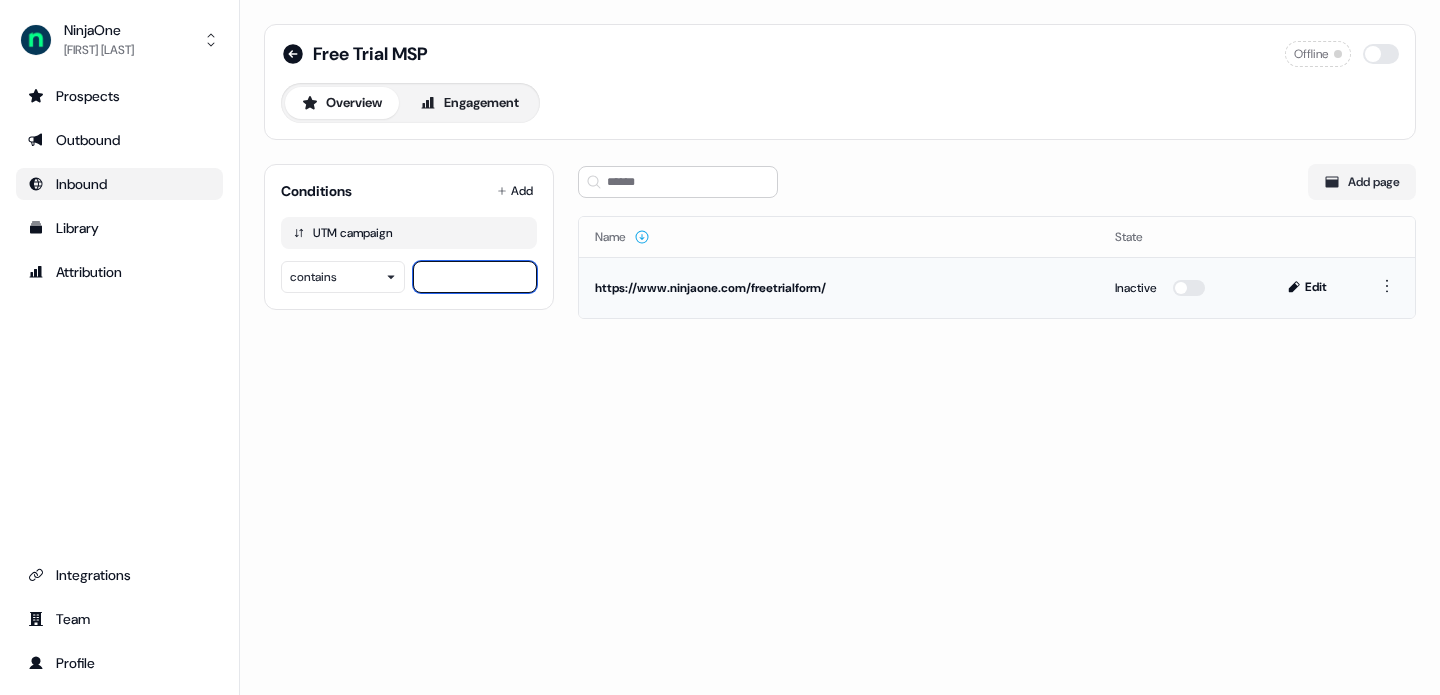paste on "**********" 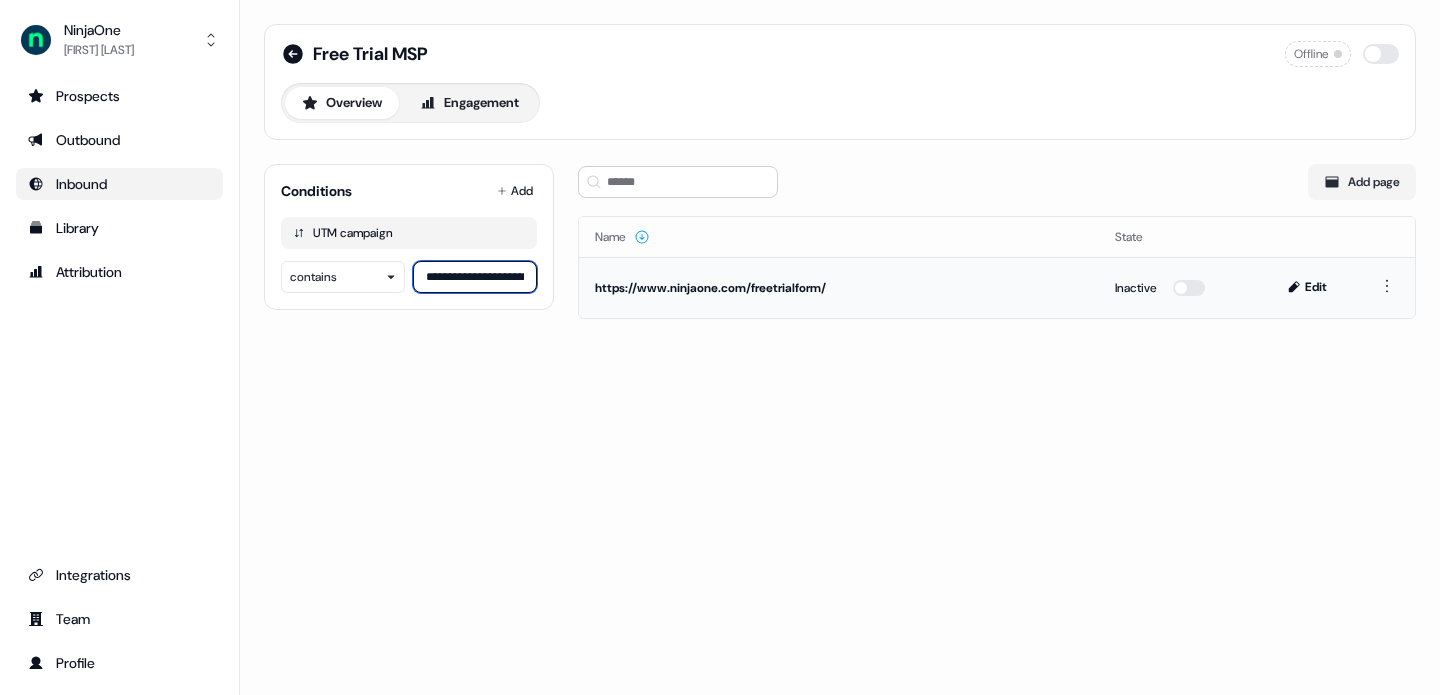 scroll, scrollTop: 0, scrollLeft: 1222, axis: horizontal 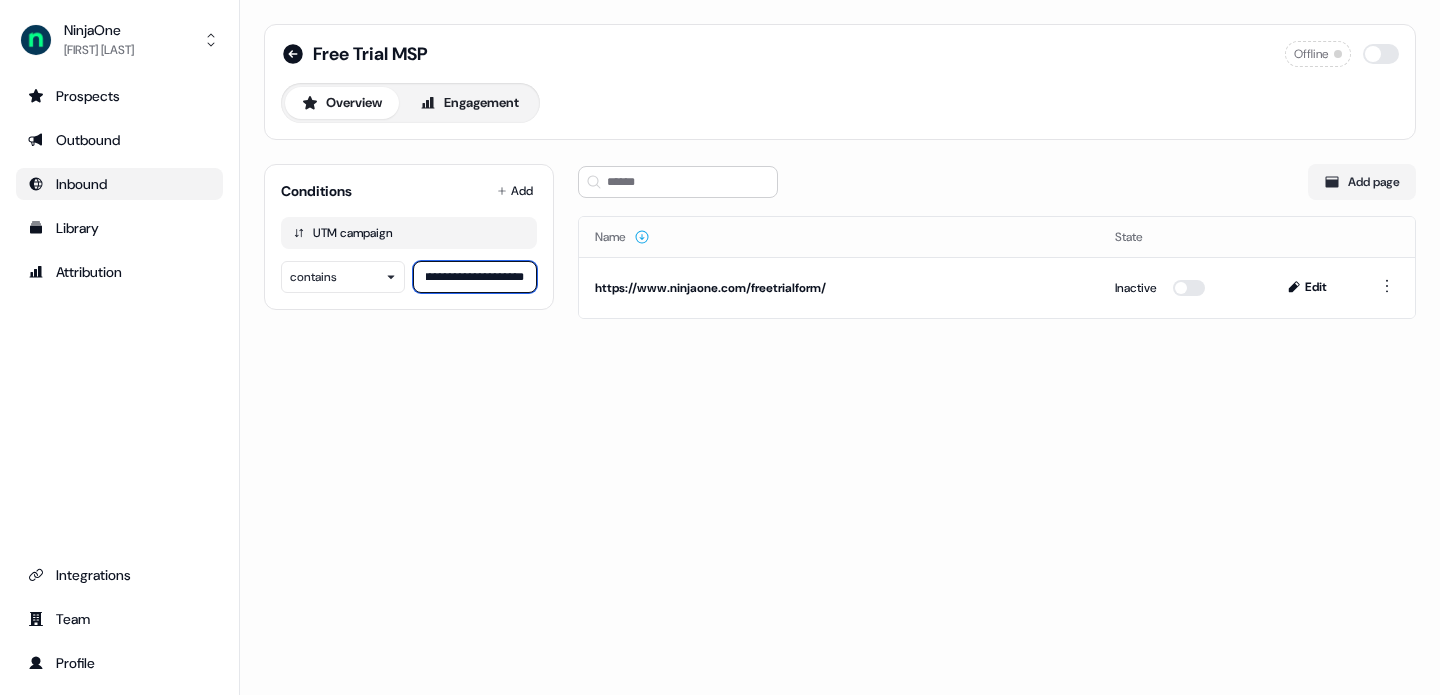 type on "**********" 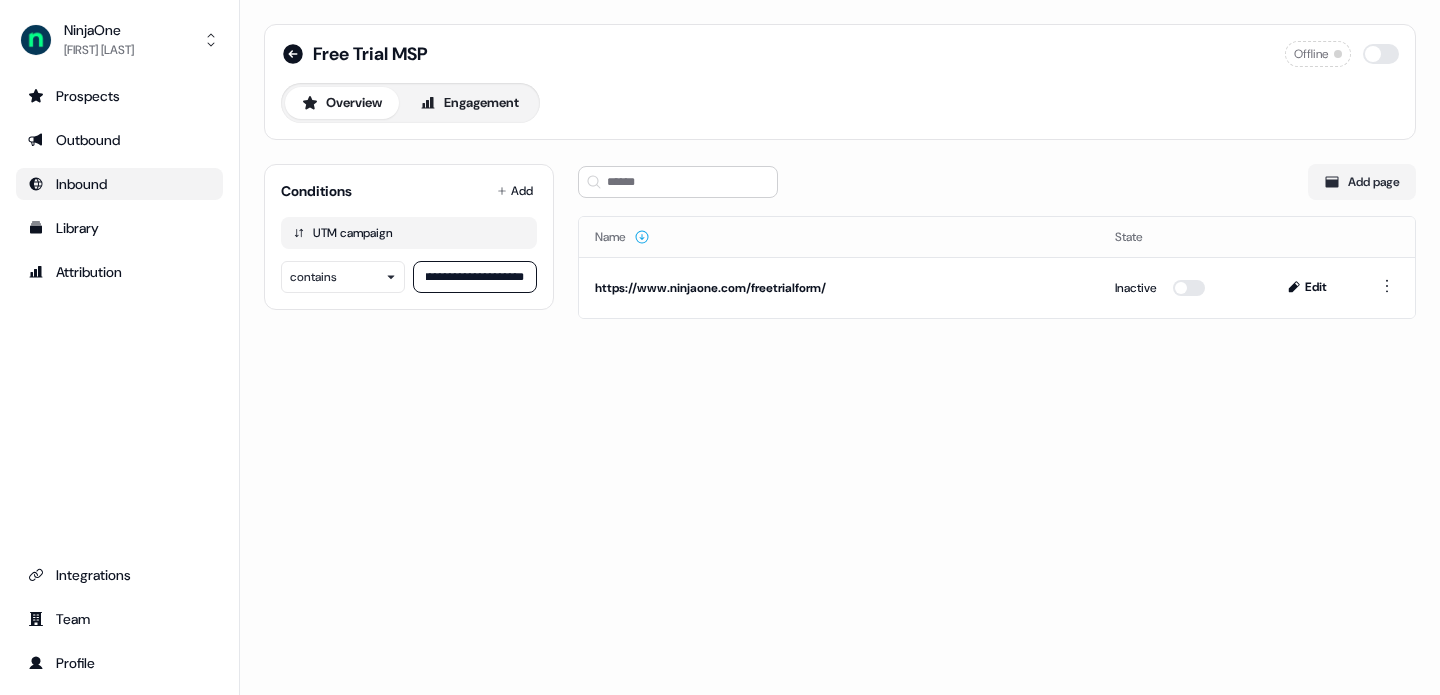 scroll, scrollTop: 0, scrollLeft: 0, axis: both 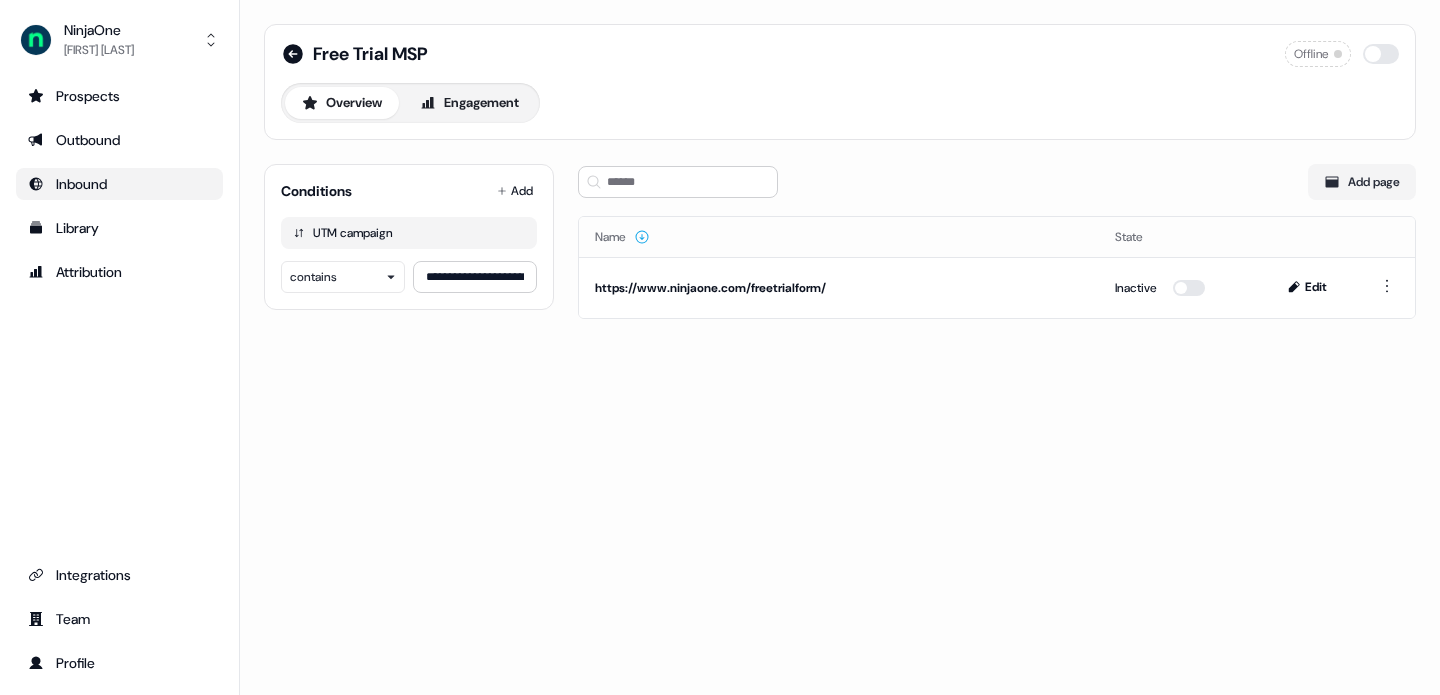 click on "**********" at bounding box center (840, 347) 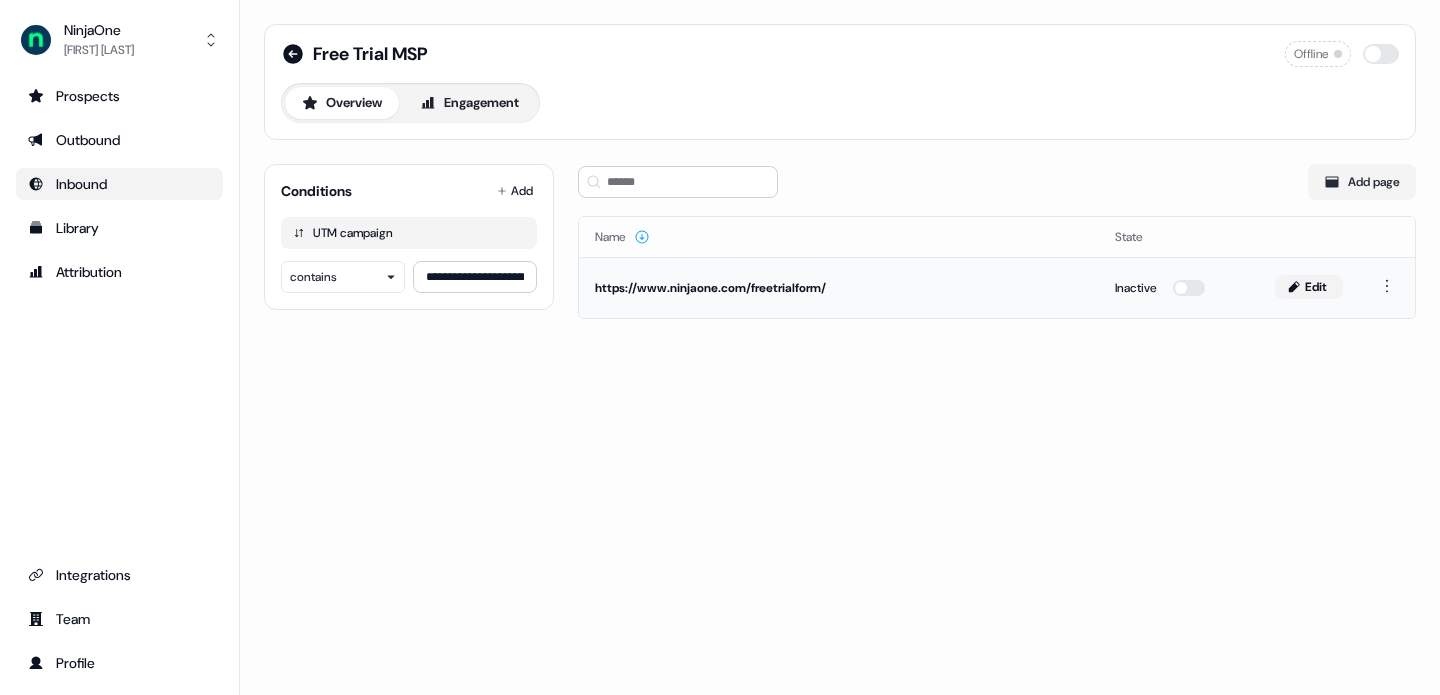 click on "Edit" at bounding box center (1309, 287) 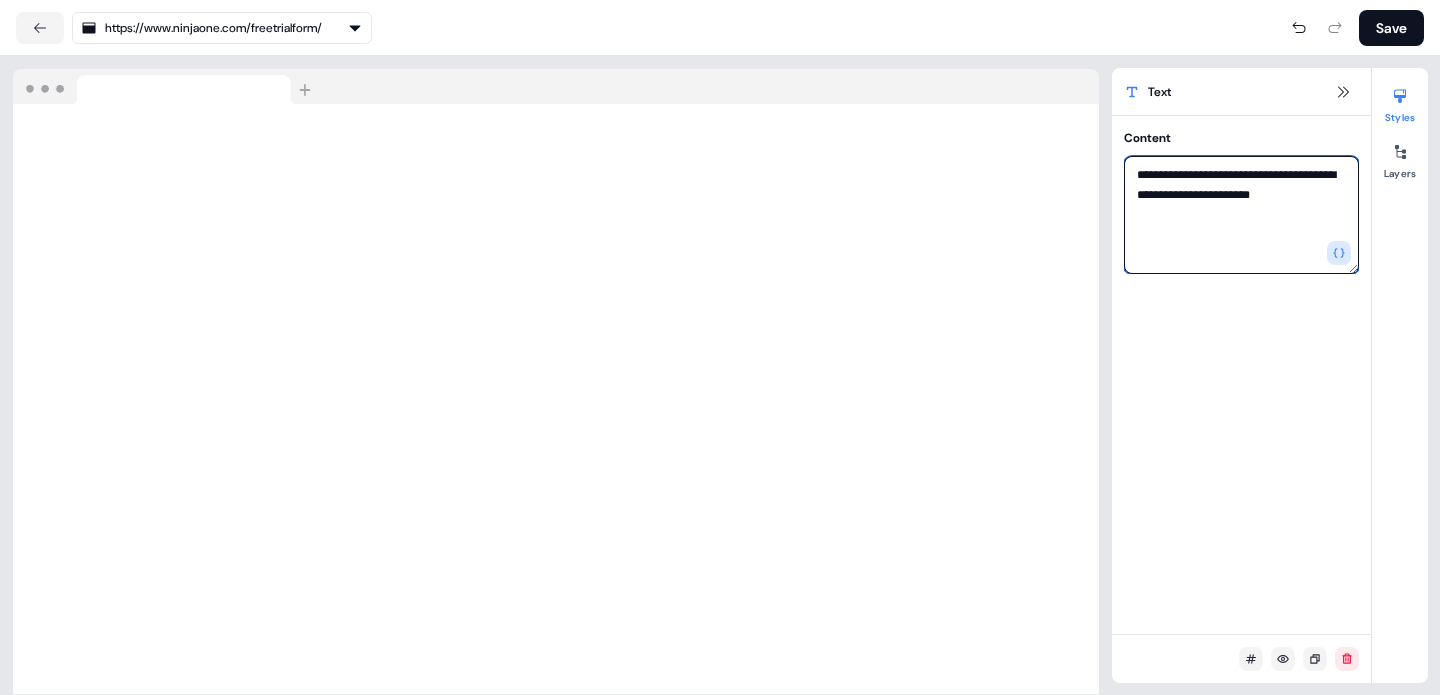 drag, startPoint x: 1286, startPoint y: 174, endPoint x: 1264, endPoint y: 199, distance: 33.30165 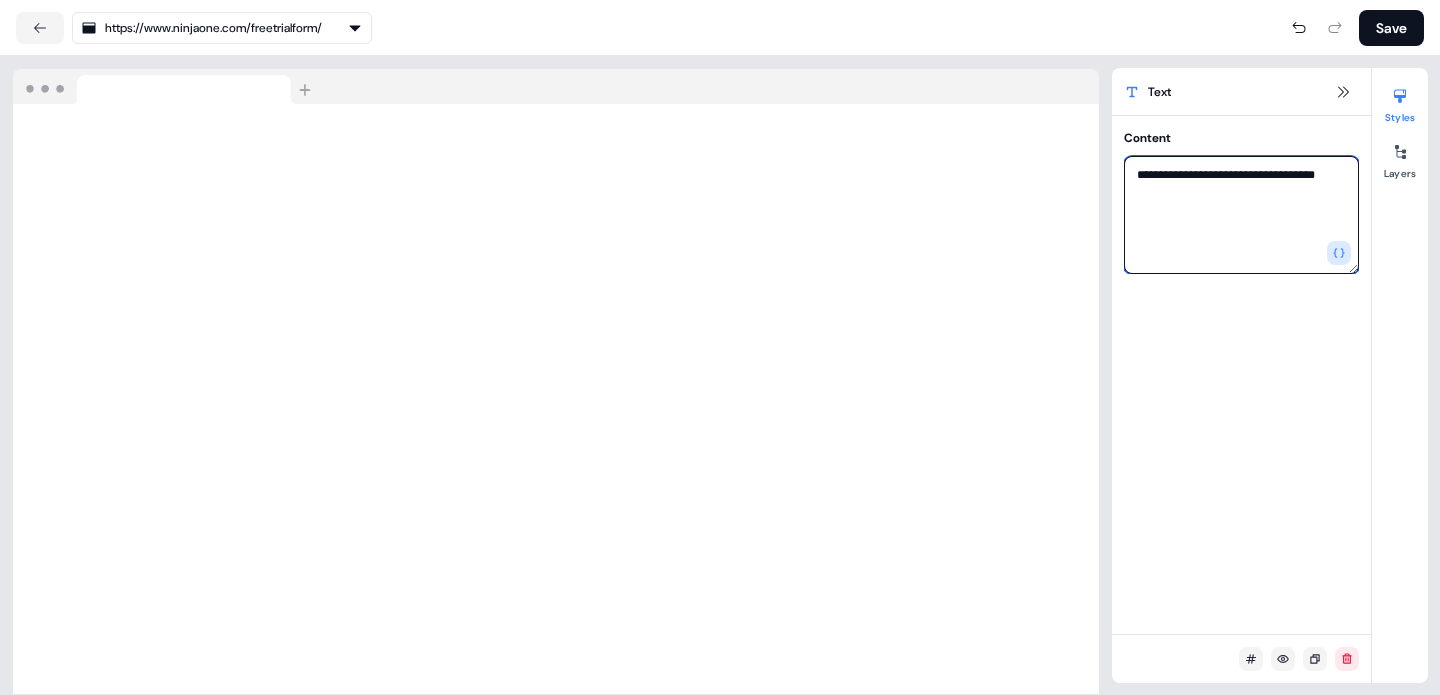 click on "**********" at bounding box center (1241, 215) 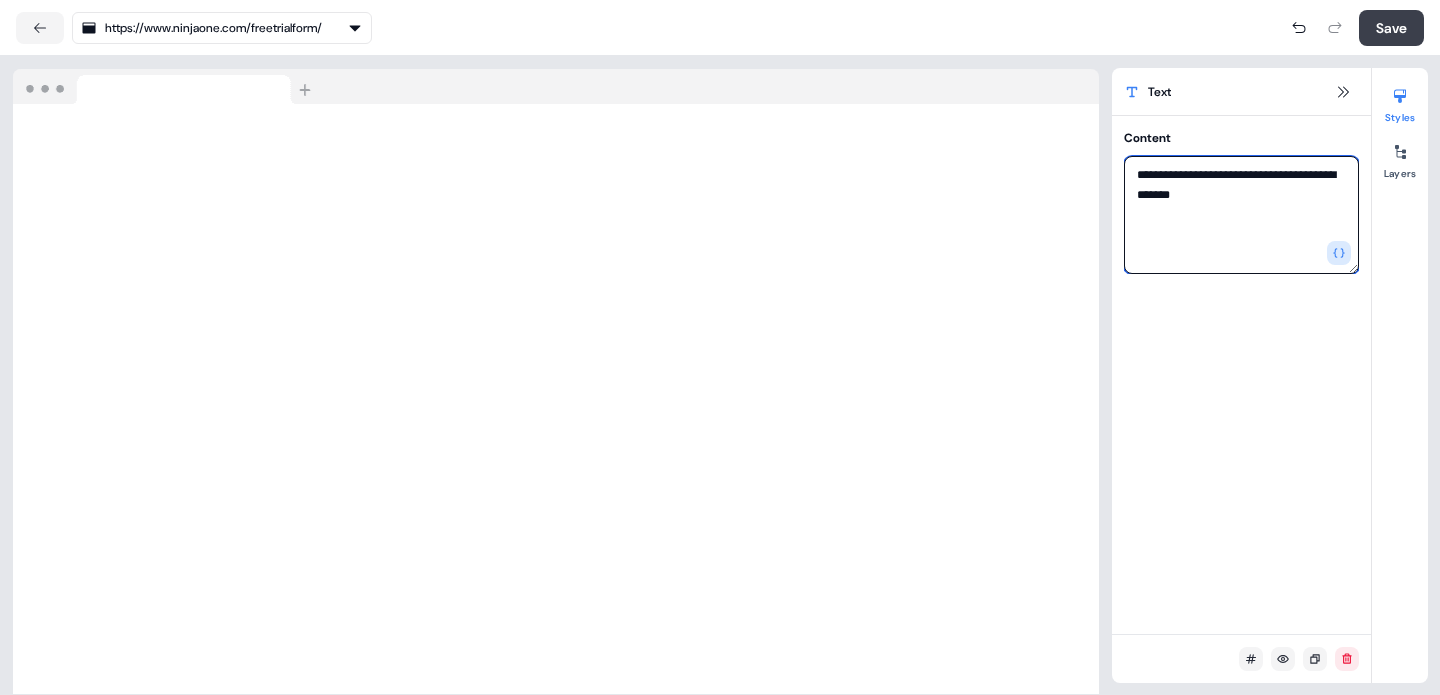 type on "**********" 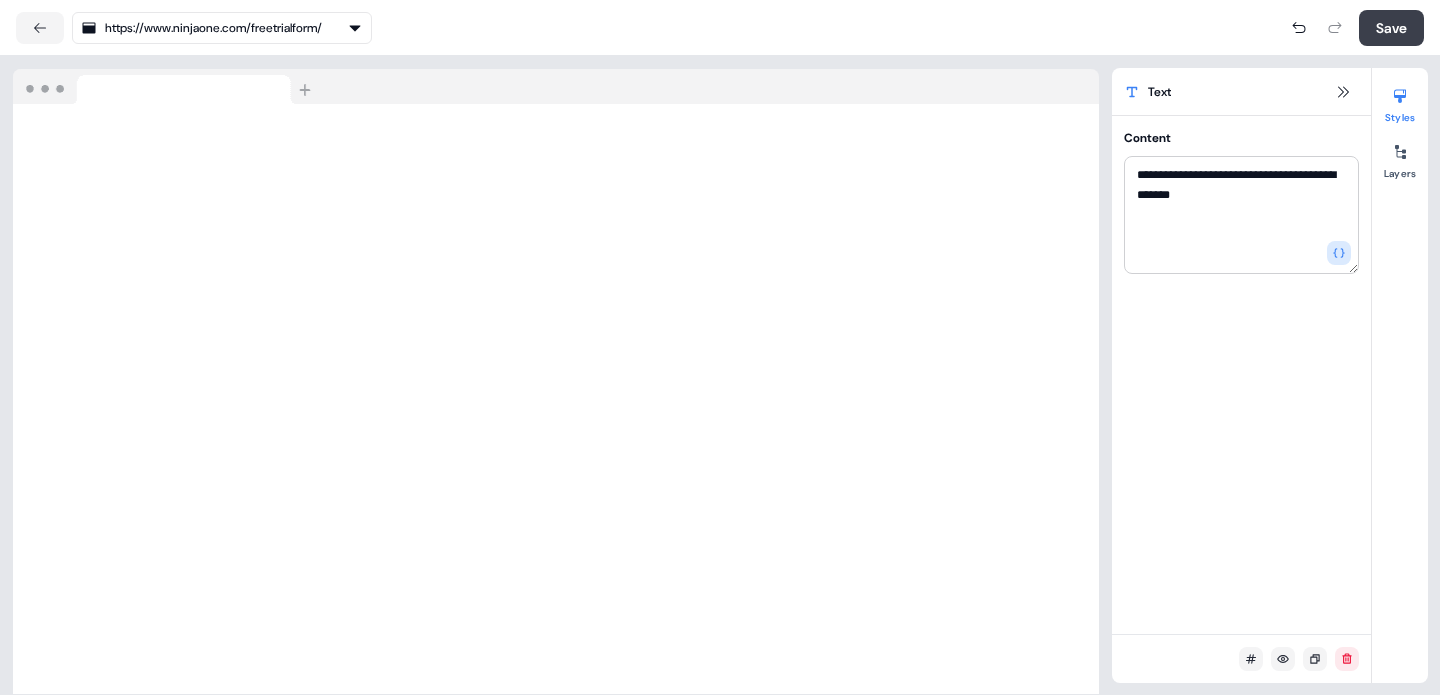 click on "Save" at bounding box center (1391, 28) 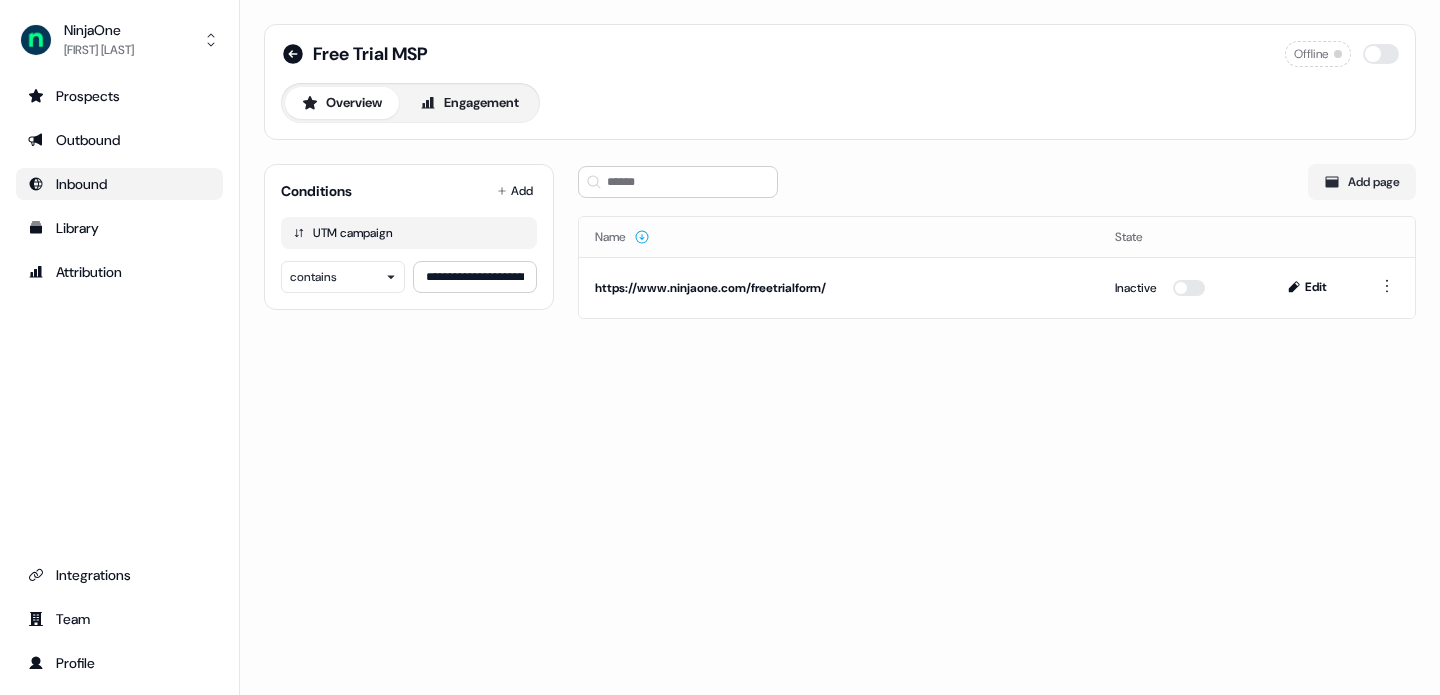 click on "Inbound" at bounding box center (119, 184) 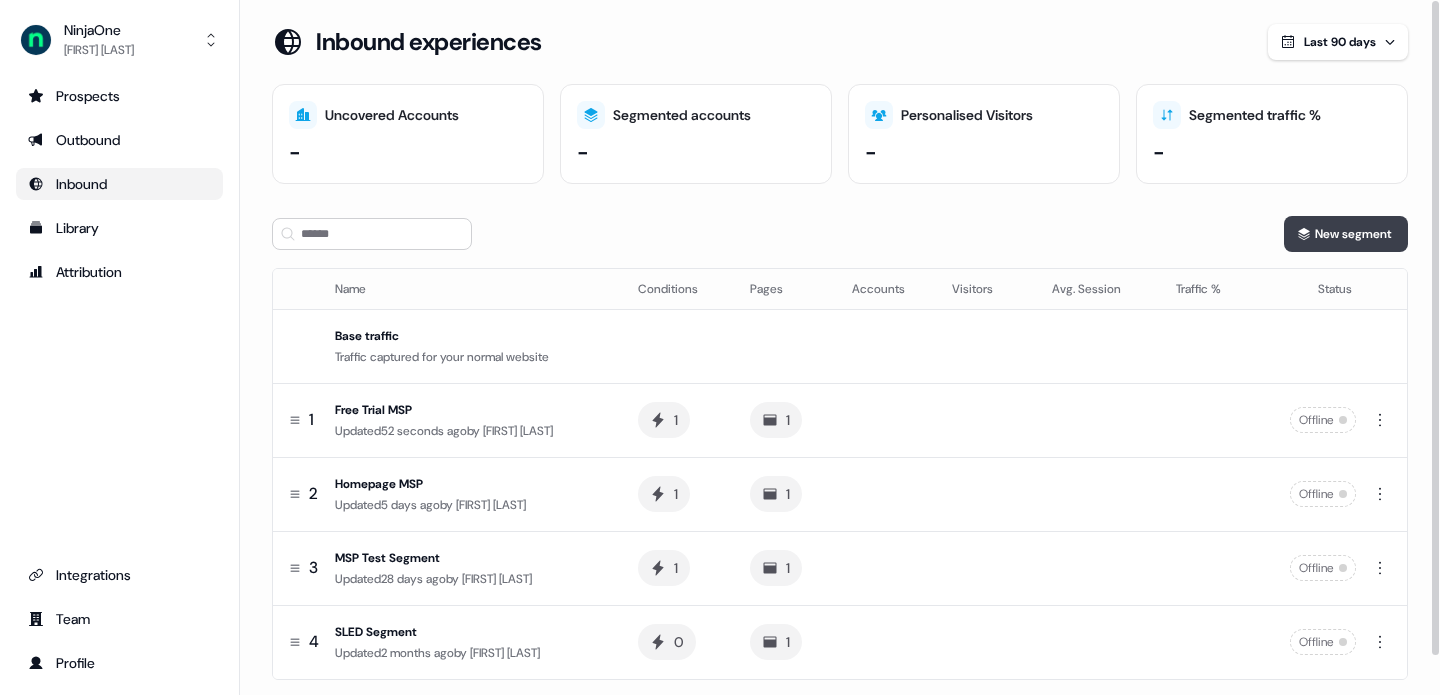 click on "New segment" at bounding box center [1346, 234] 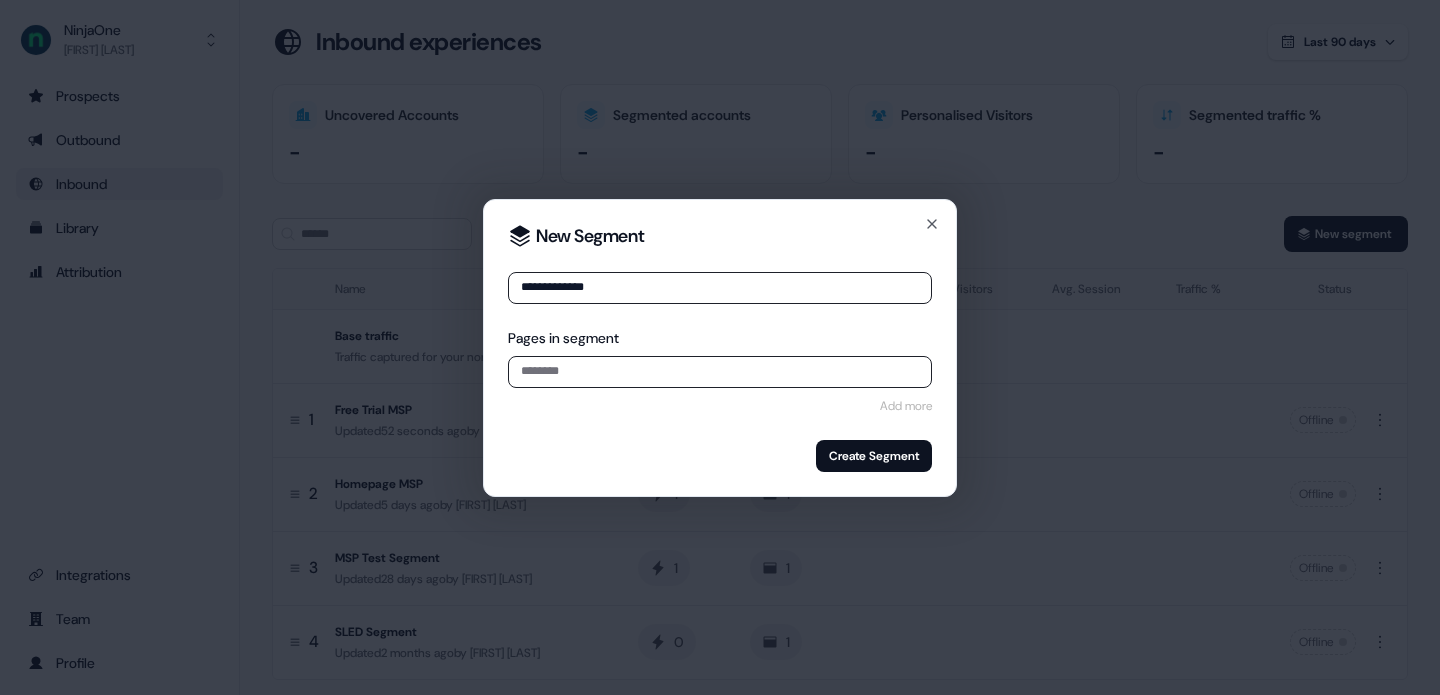 type on "**********" 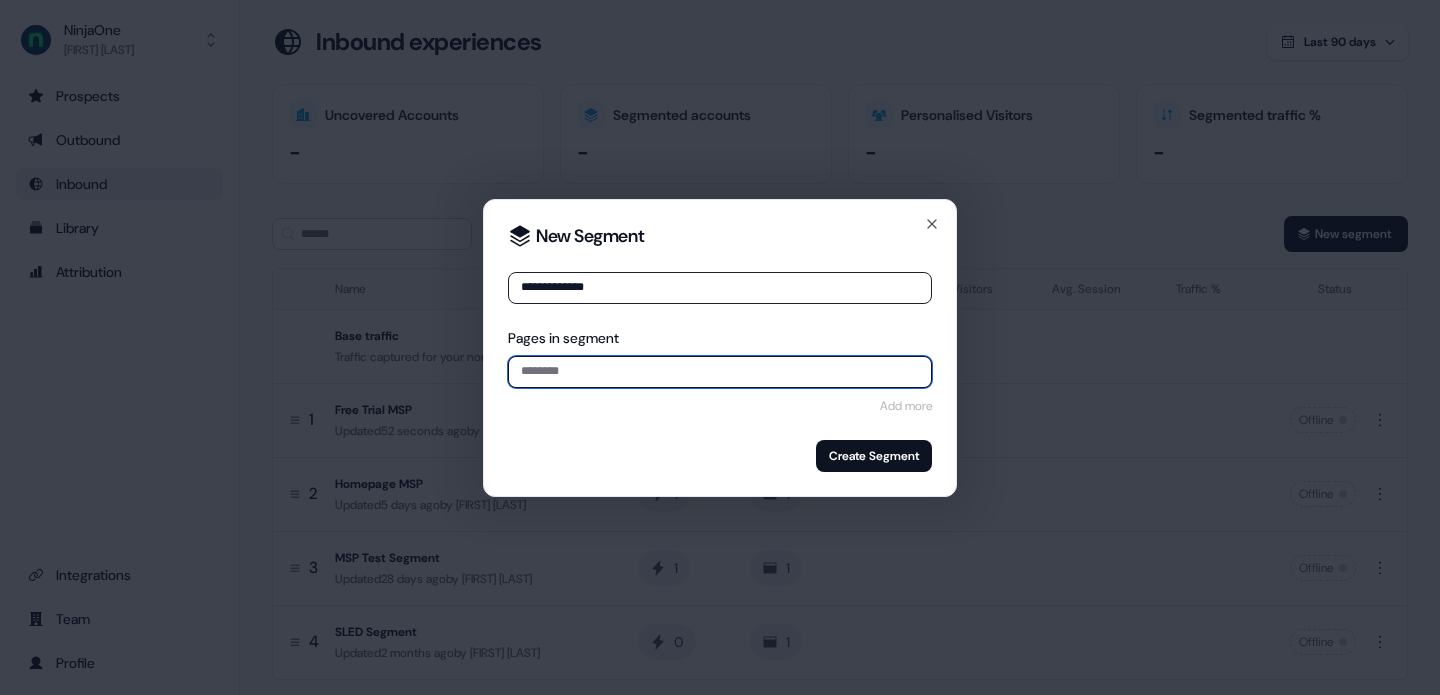 click at bounding box center [720, 372] 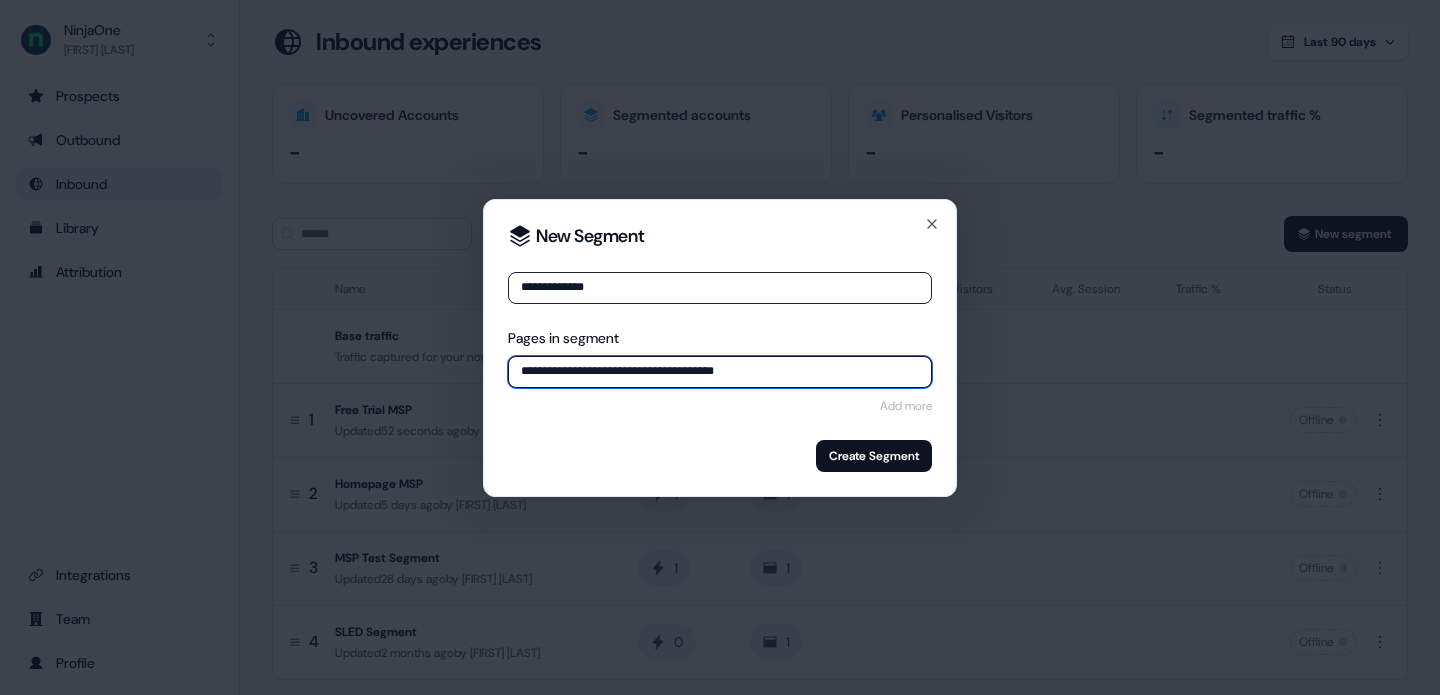 drag, startPoint x: 823, startPoint y: 381, endPoint x: 548, endPoint y: 380, distance: 275.00183 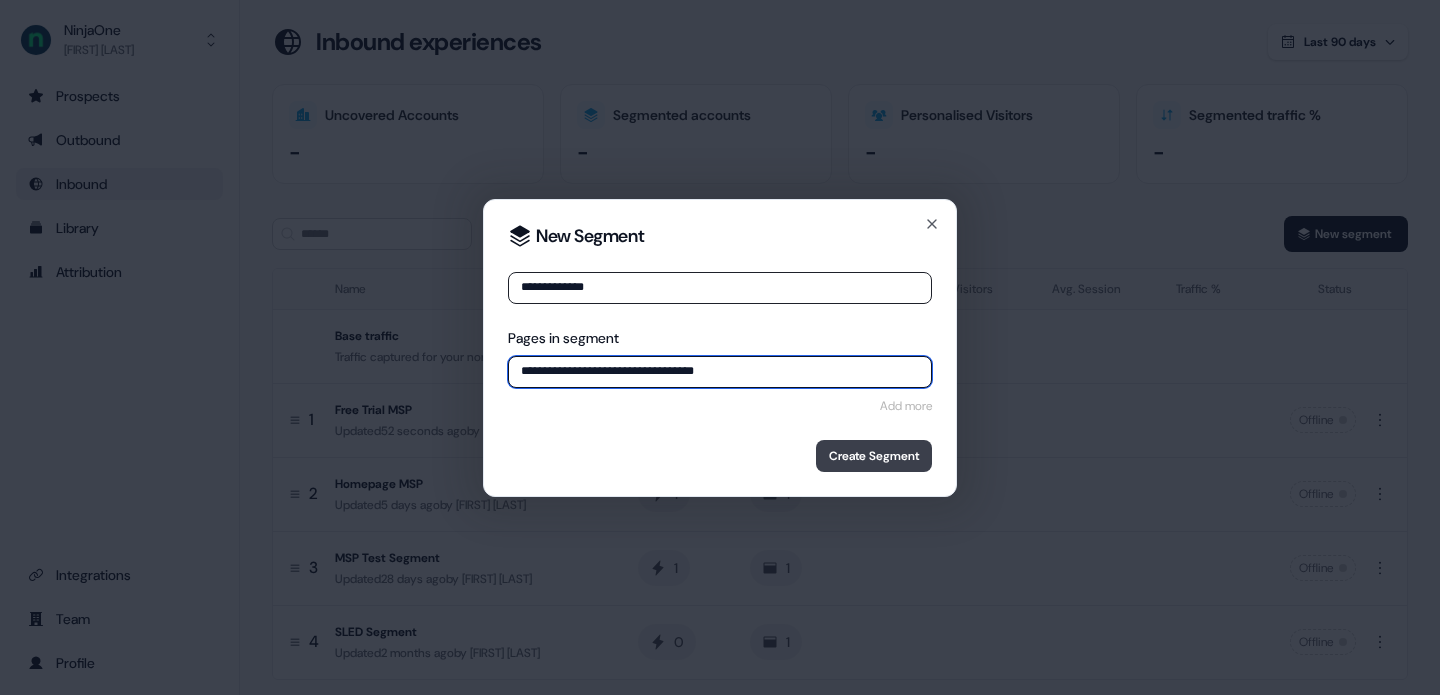 type on "**********" 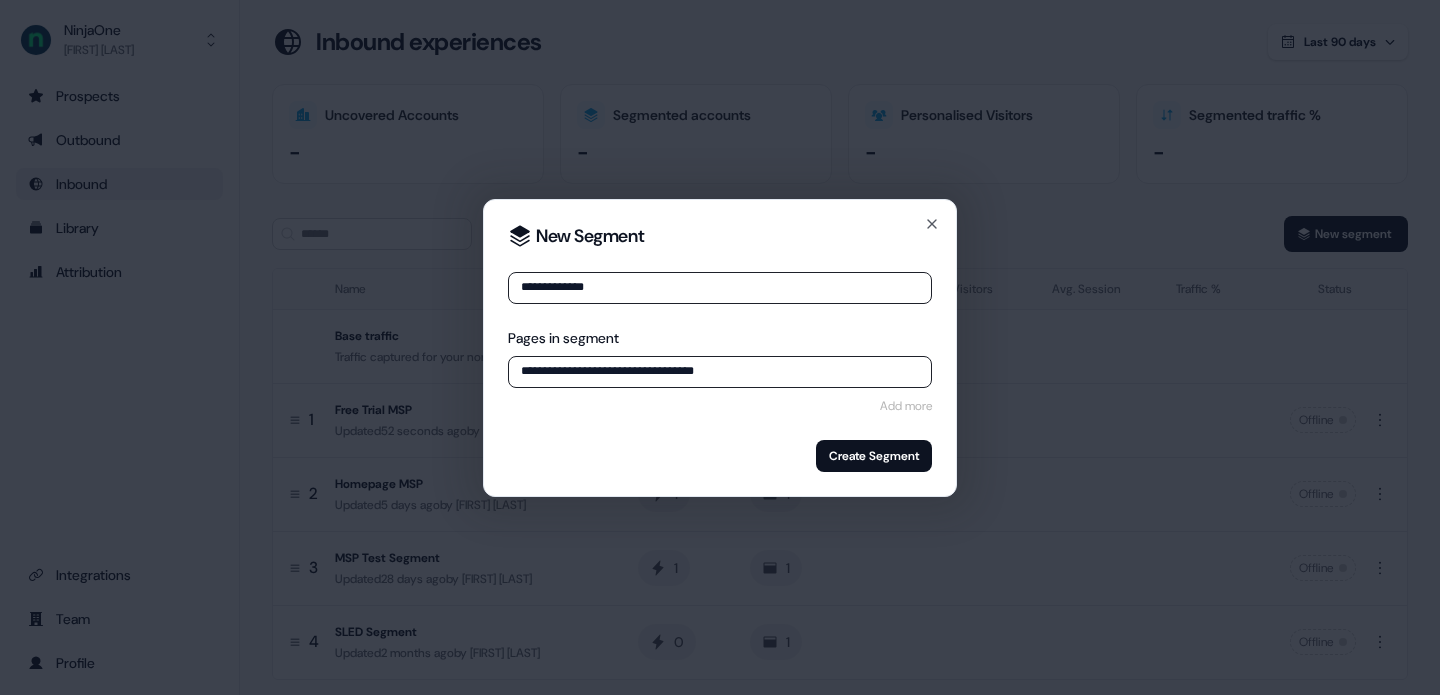 click on "Create Segment" at bounding box center [874, 456] 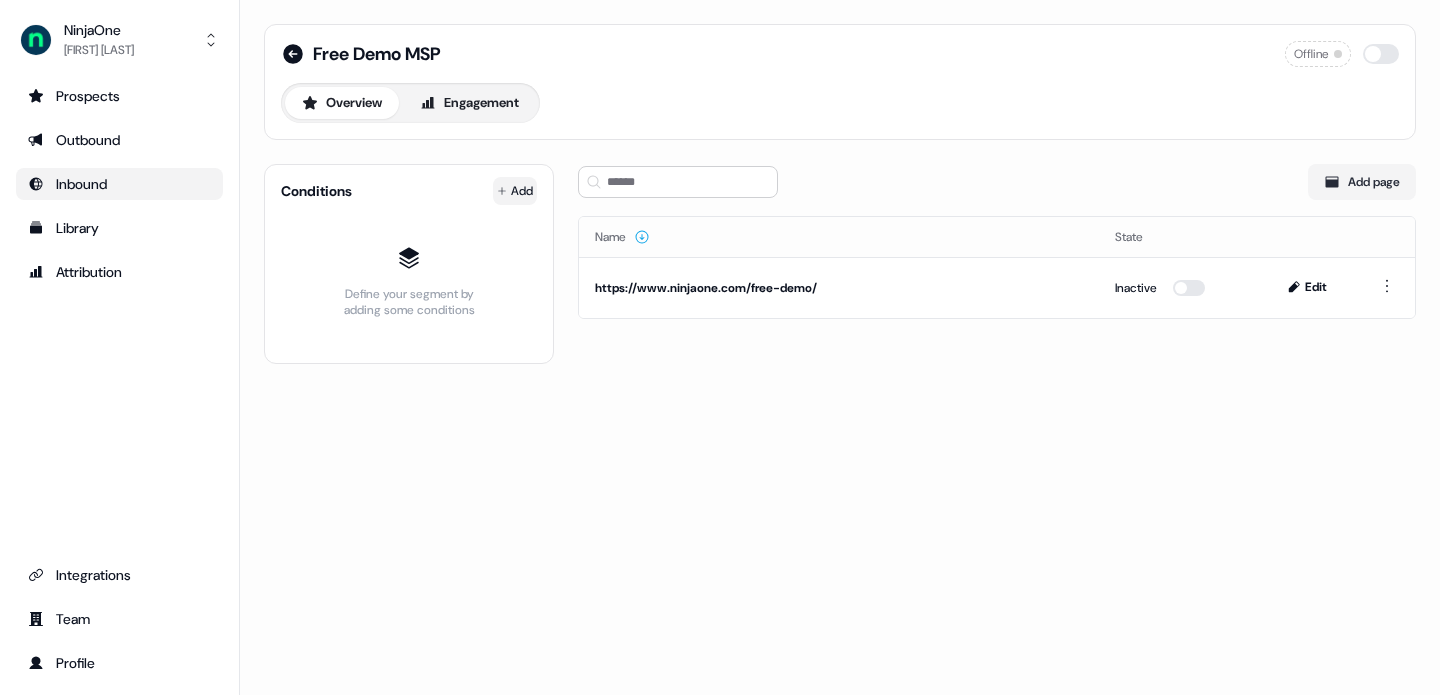 click on "For the best experience switch devices to a bigger screen. Go to Userled.io NinjaOne Xinrui Yan Prospects Outbound Inbound Library Attribution Integrations Team Profile Free Demo MSP Offline Overview Engagement Conditions Add Define your segment by adding some conditions Add page Name State https://www.ninjaone.com/free-demo/ Inactive Edit" at bounding box center [720, 347] 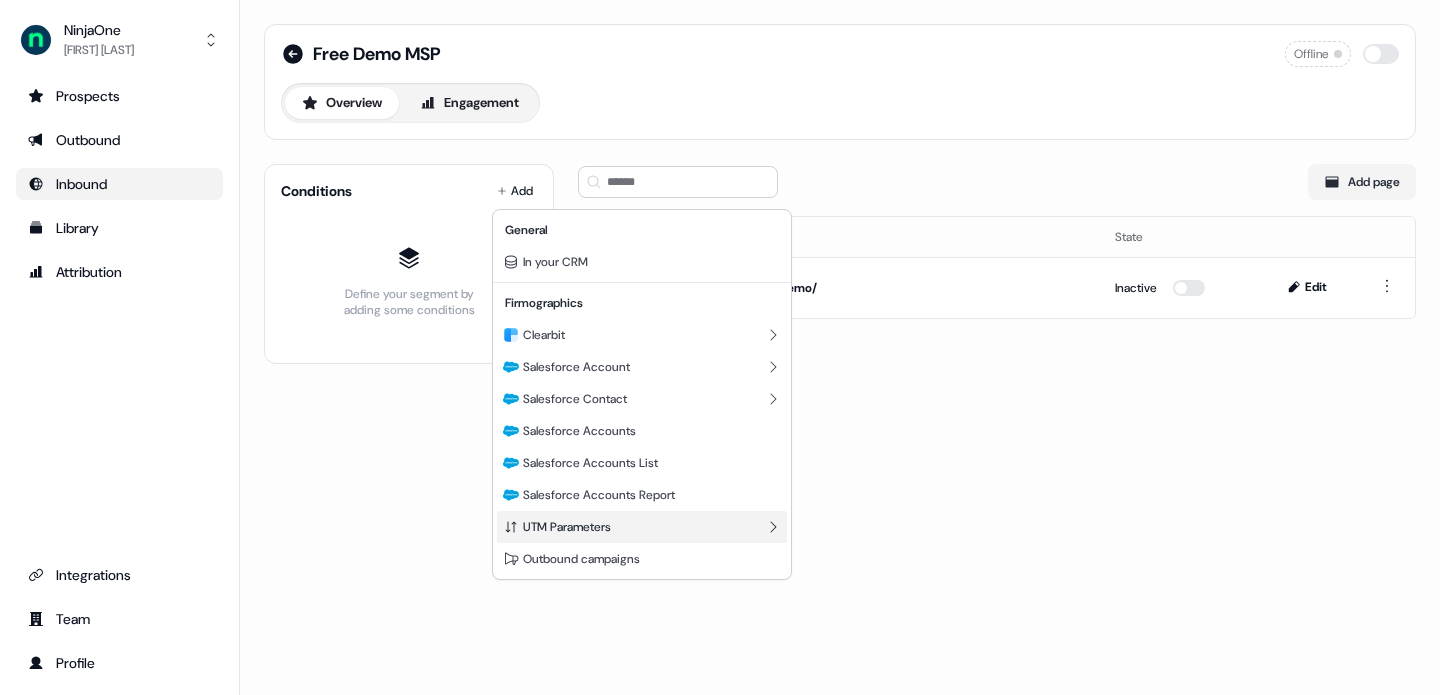 click on "UTM Parameters" at bounding box center (567, 527) 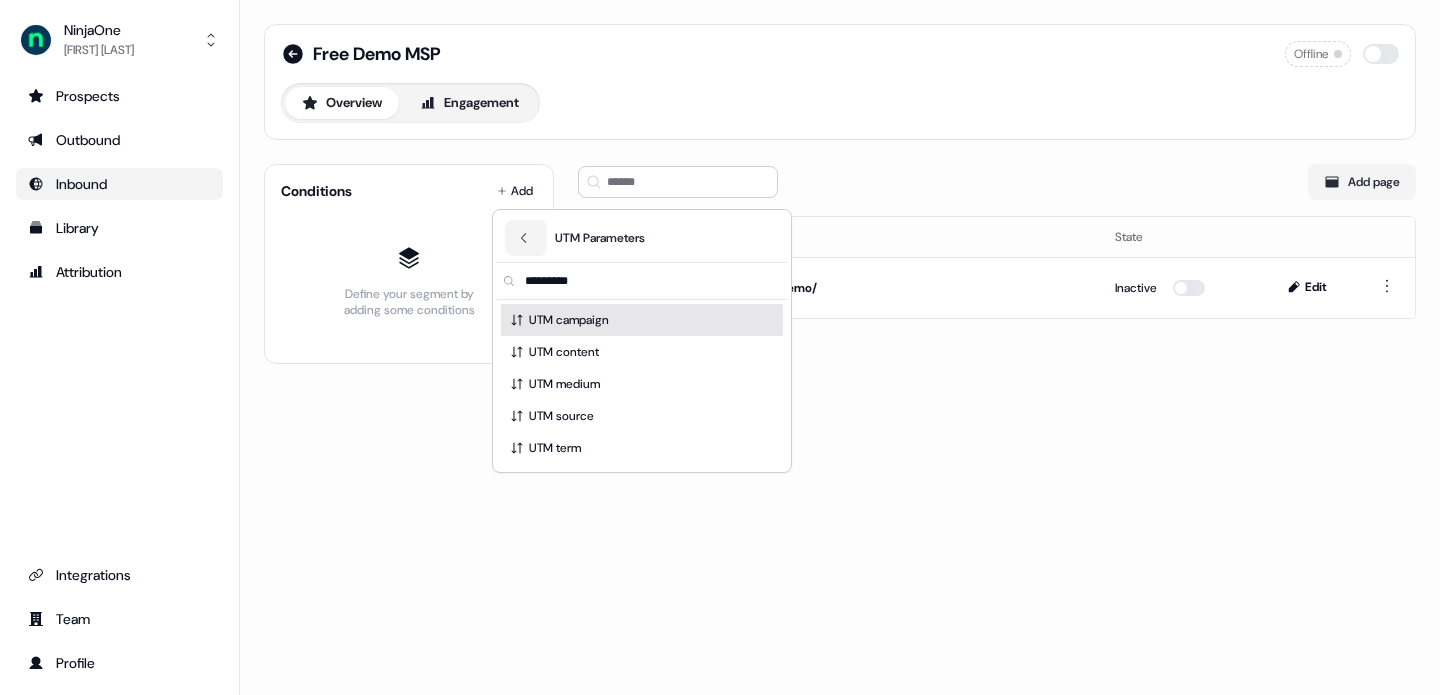 click on "UTM campaign" at bounding box center (569, 320) 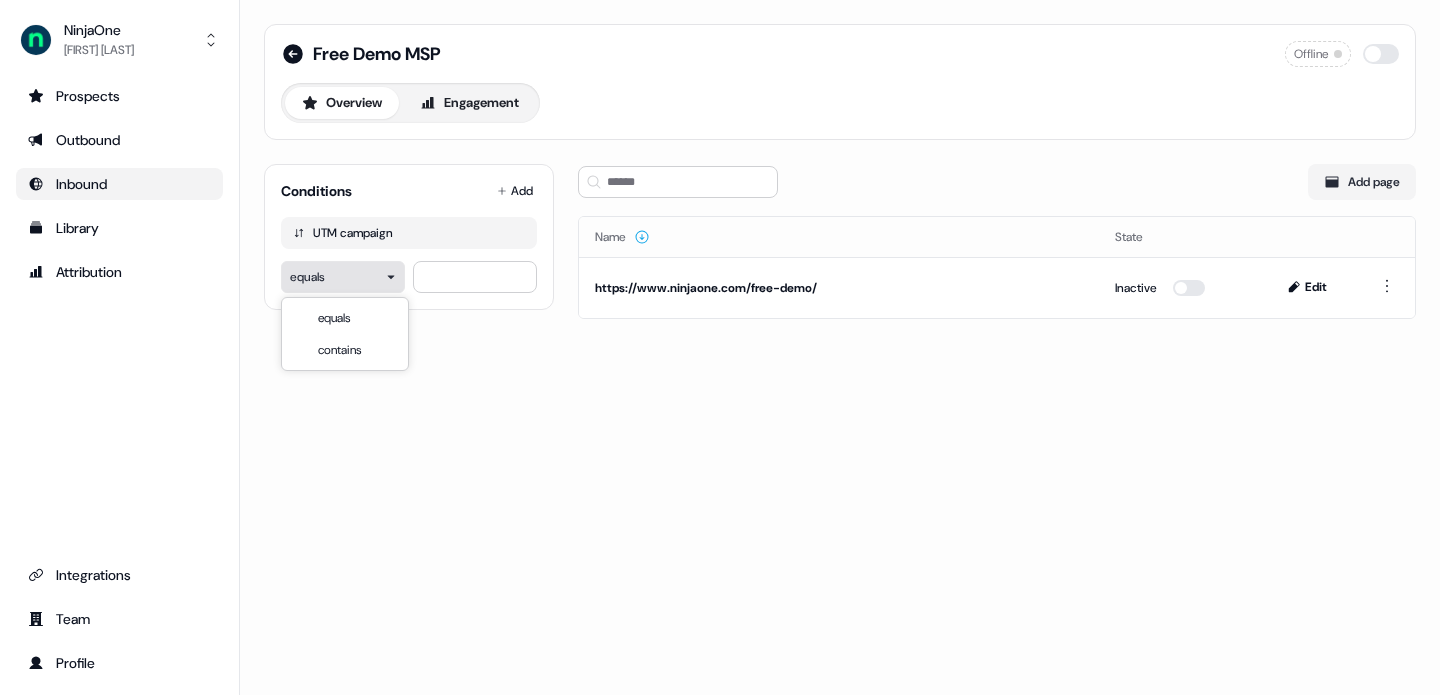click on "For the best experience switch devices to a bigger screen. Go to Userled.io NinjaOne Xinrui Yan Prospects Outbound Inbound Library Attribution Integrations Team Profile Free Demo MSP Offline Overview Engagement Conditions Add UTM campaign equals Add page Name State https://www.ninjaone.com/free-demo/ Inactive Edit equals contains" at bounding box center (720, 347) 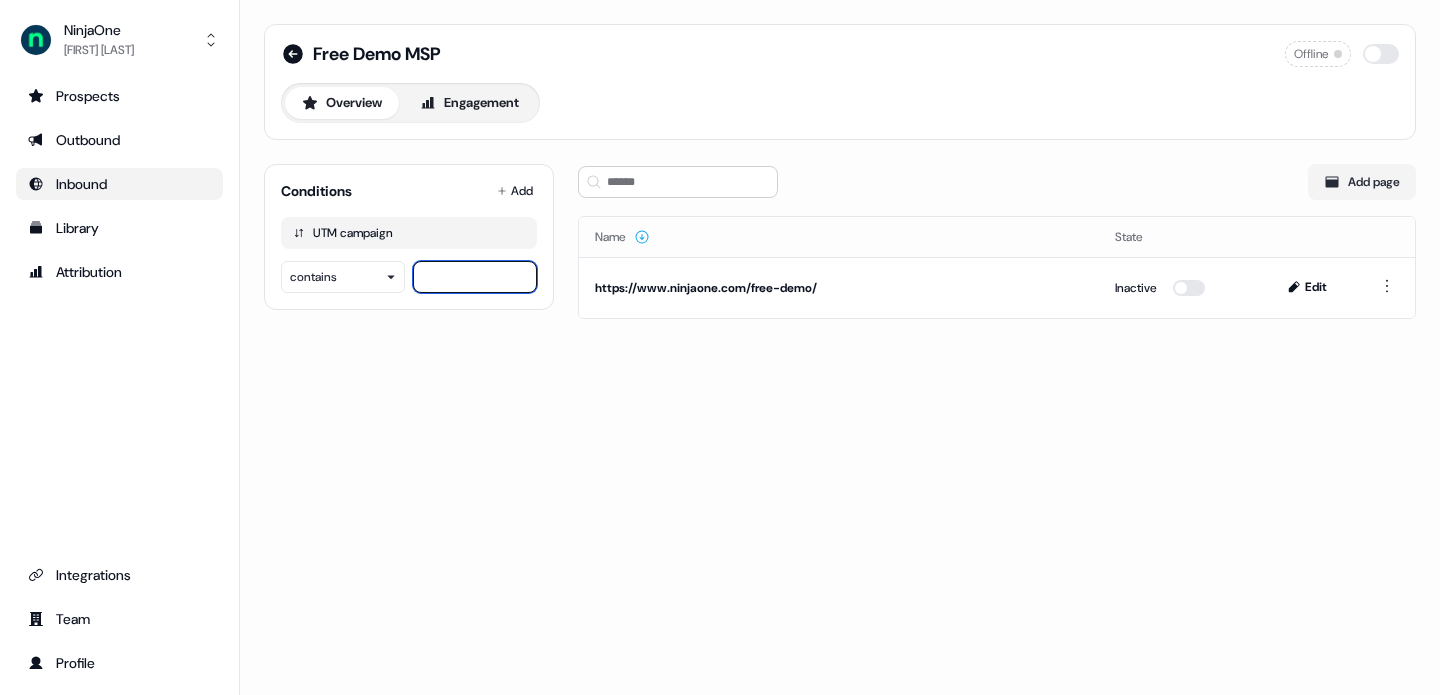 click at bounding box center (475, 277) 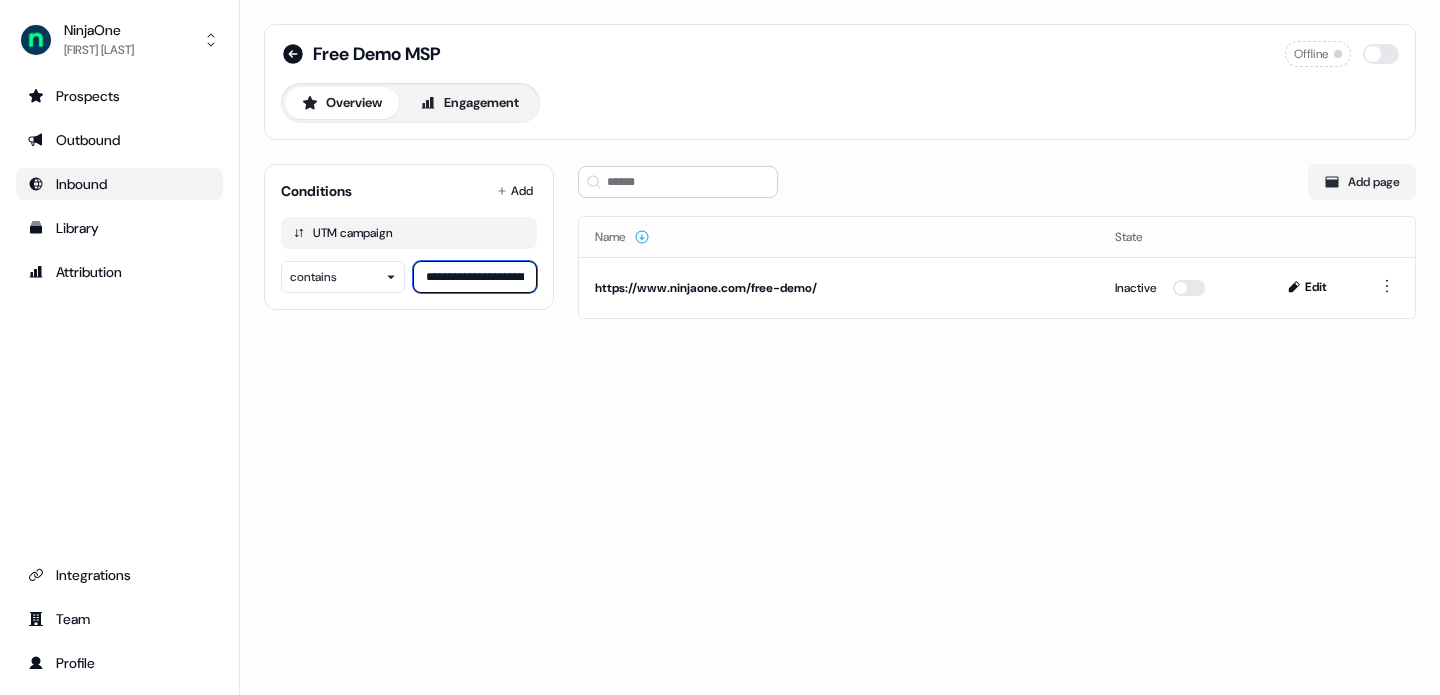scroll, scrollTop: 0, scrollLeft: 1222, axis: horizontal 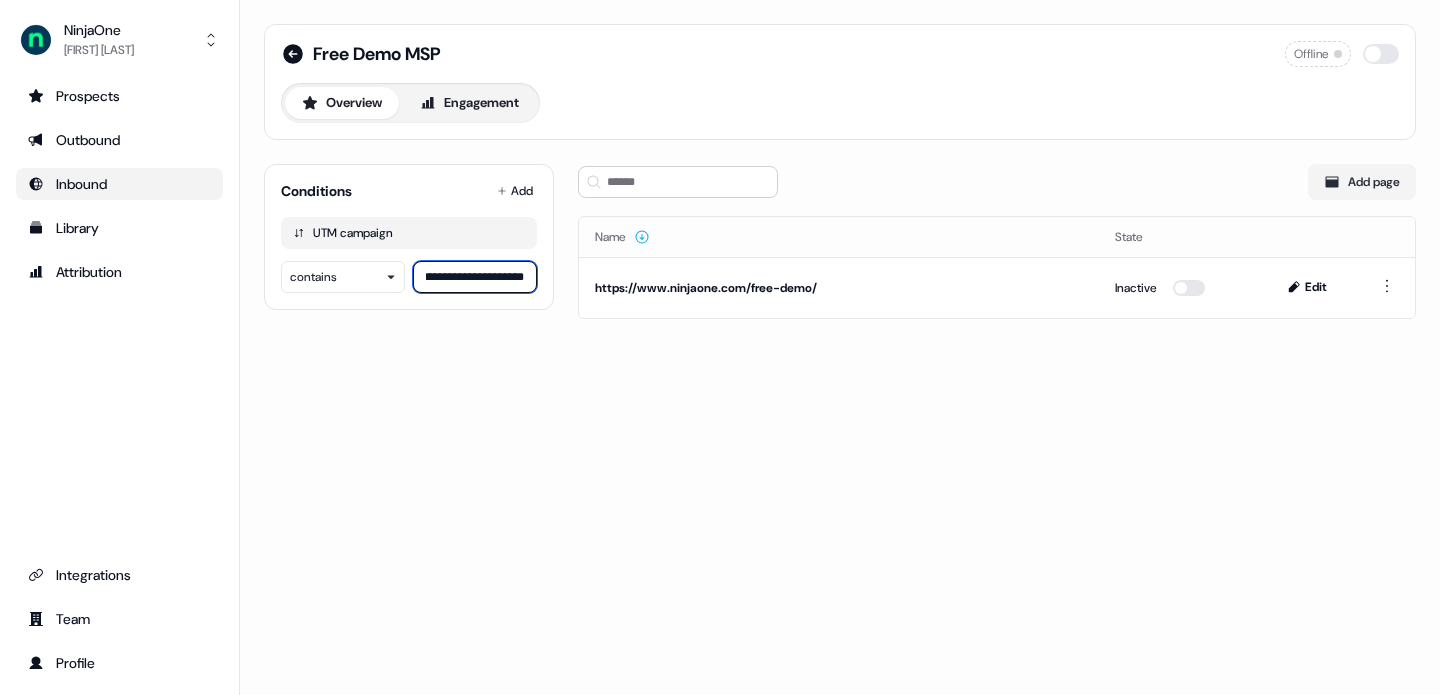 type on "**********" 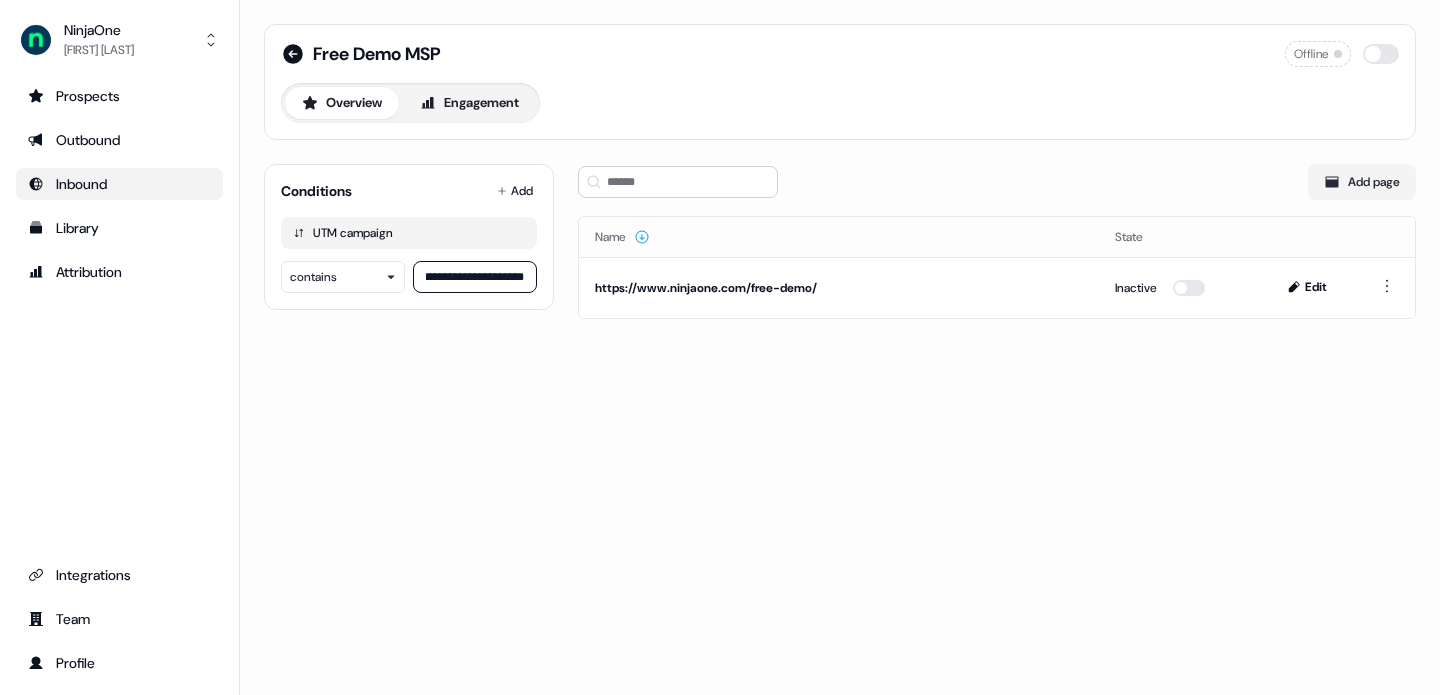 scroll, scrollTop: 0, scrollLeft: 0, axis: both 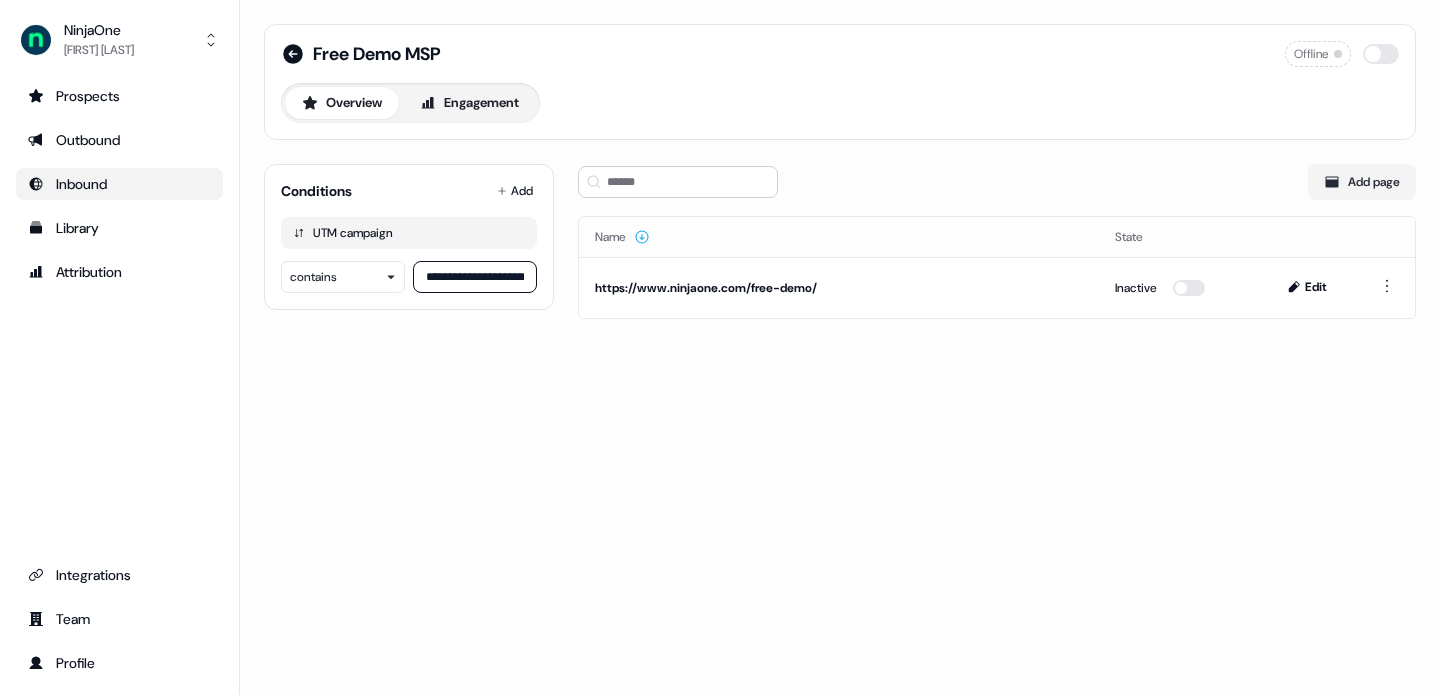 click on "**********" at bounding box center [840, 347] 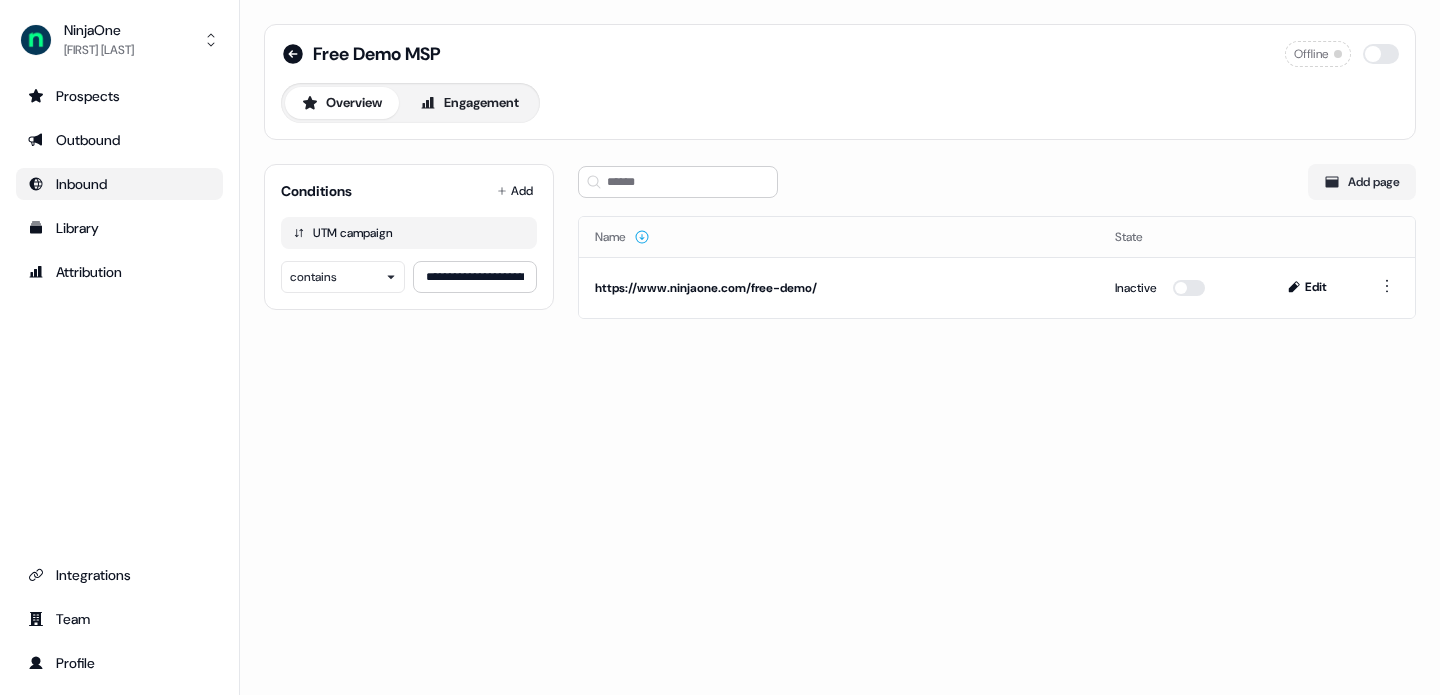 click on "**********" at bounding box center [840, 347] 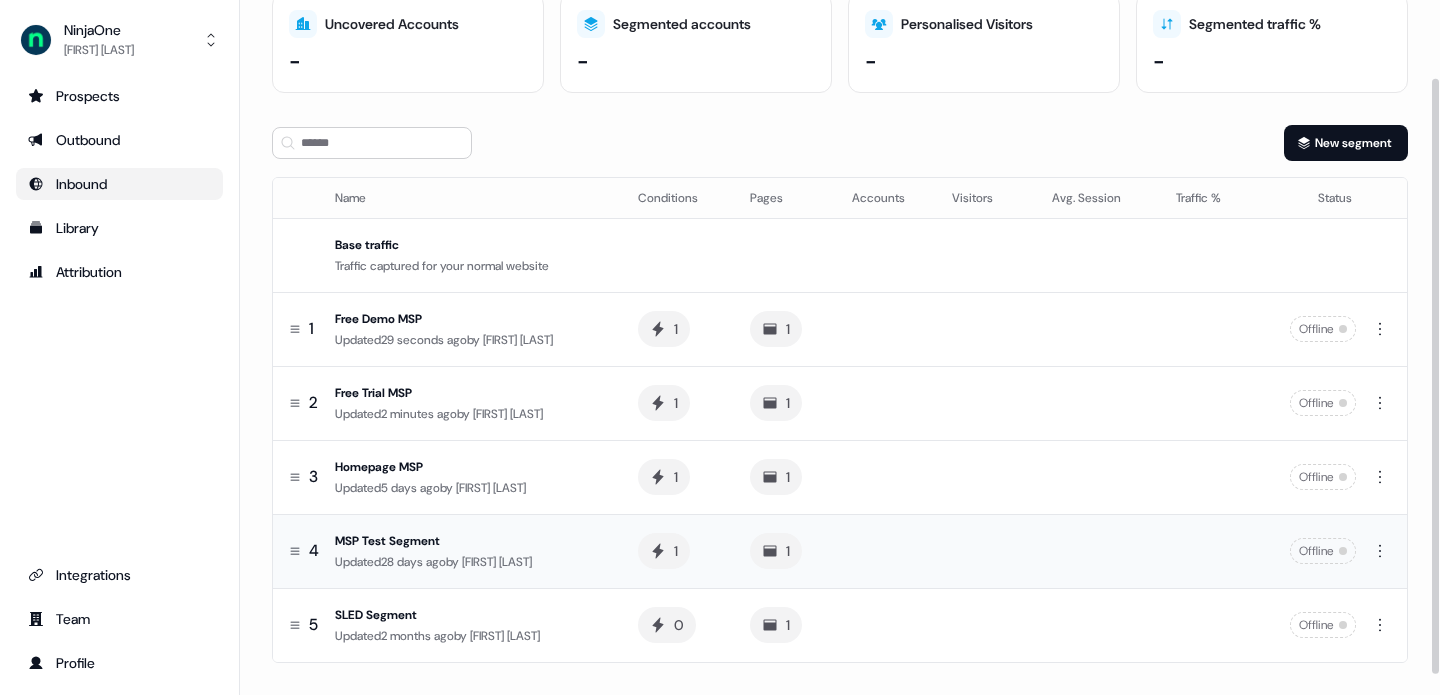 scroll, scrollTop: 98, scrollLeft: 0, axis: vertical 